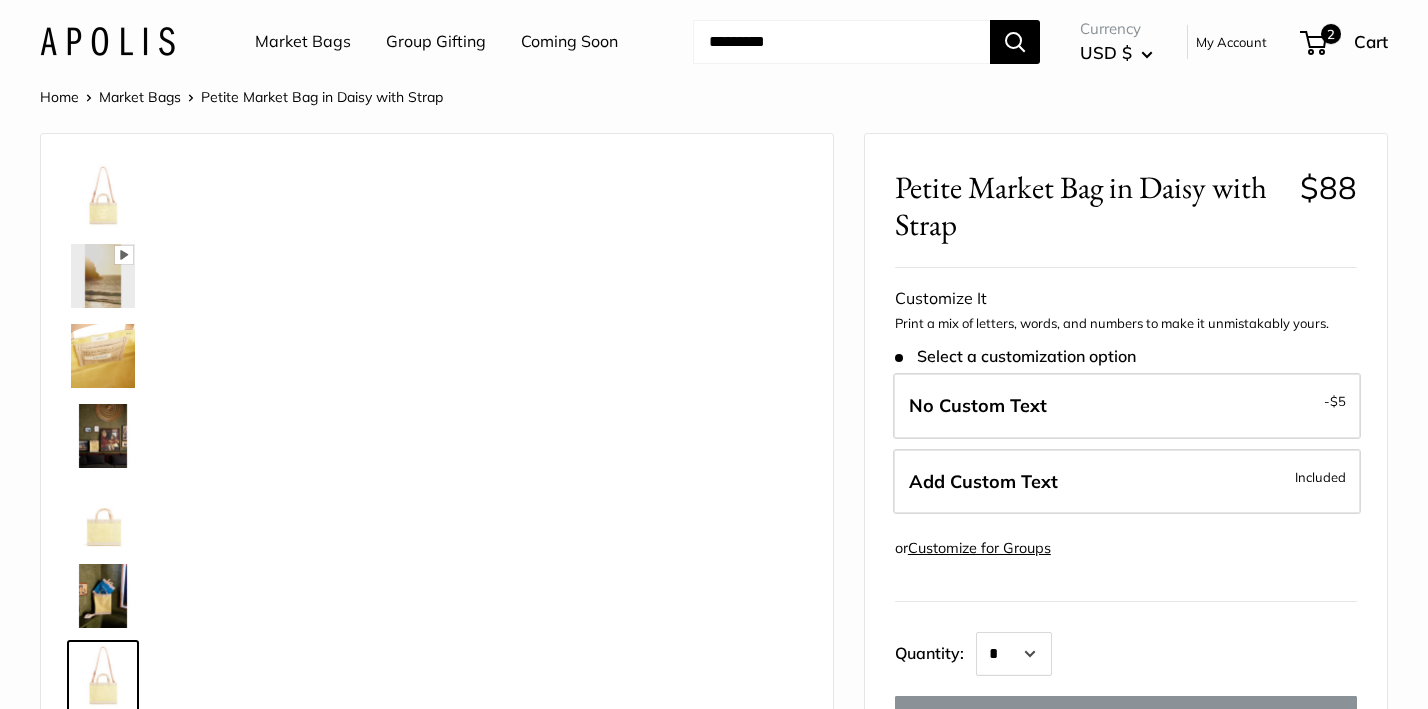 scroll, scrollTop: 0, scrollLeft: 0, axis: both 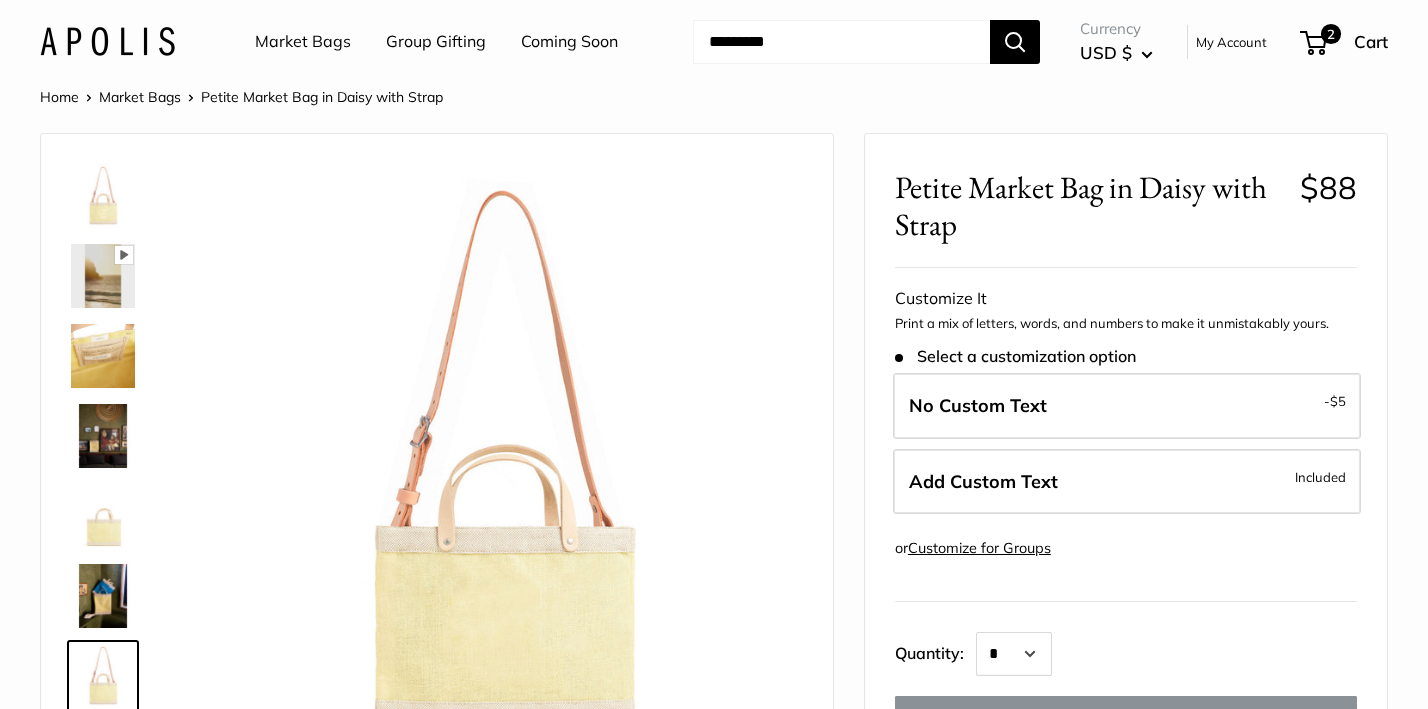 click at bounding box center (841, 42) 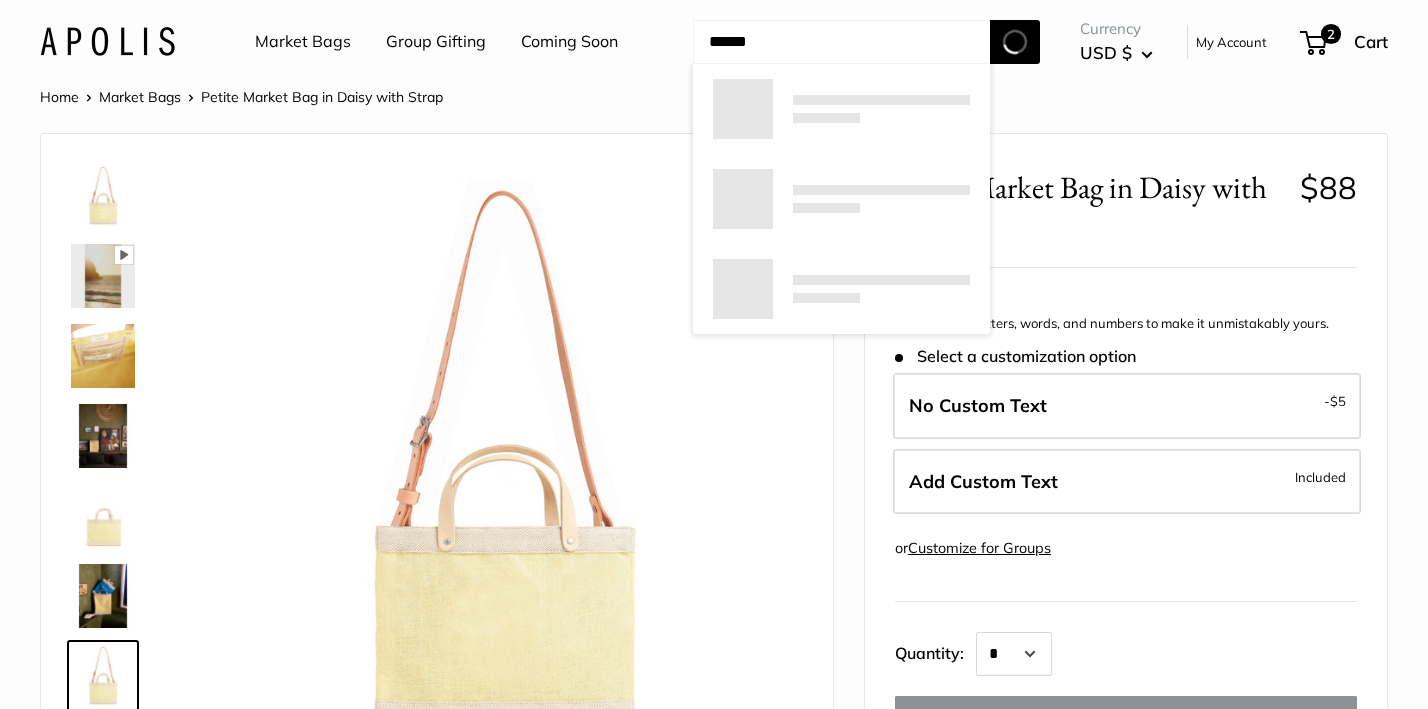type on "******" 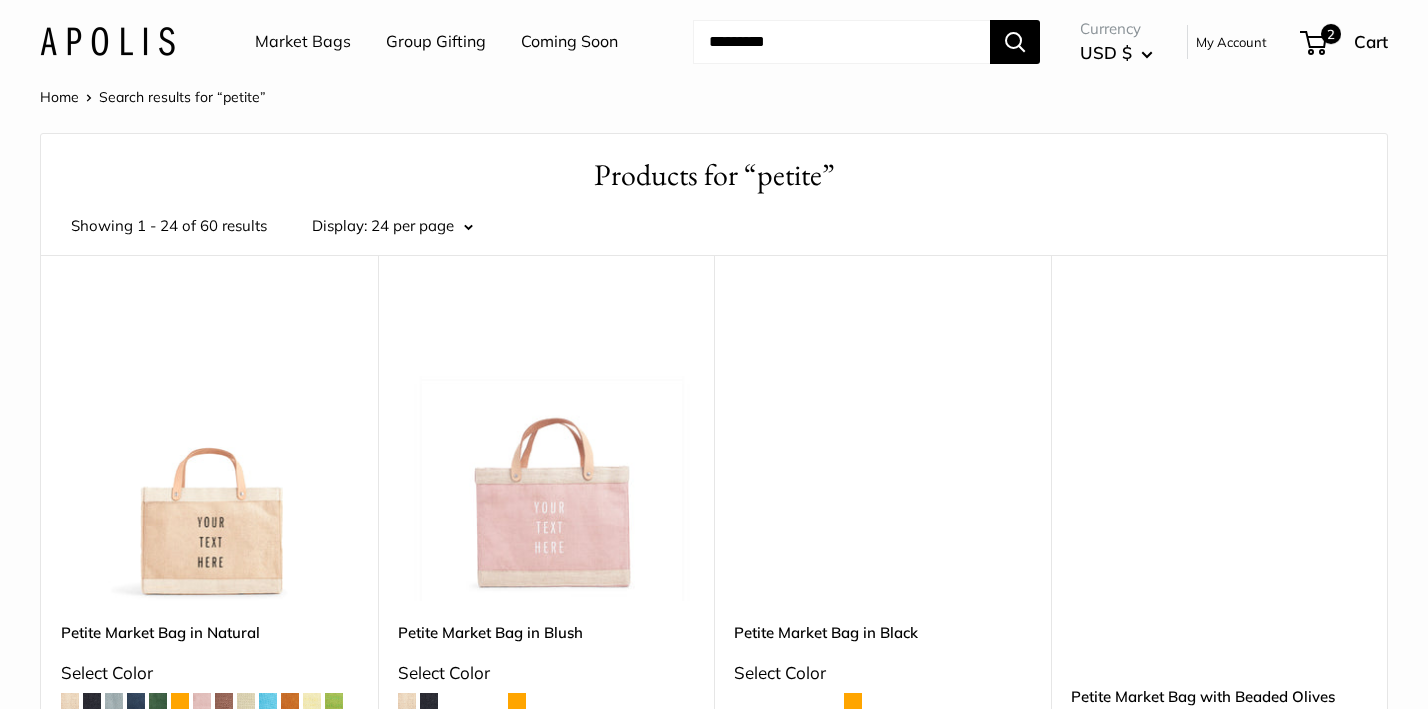 scroll, scrollTop: 0, scrollLeft: 0, axis: both 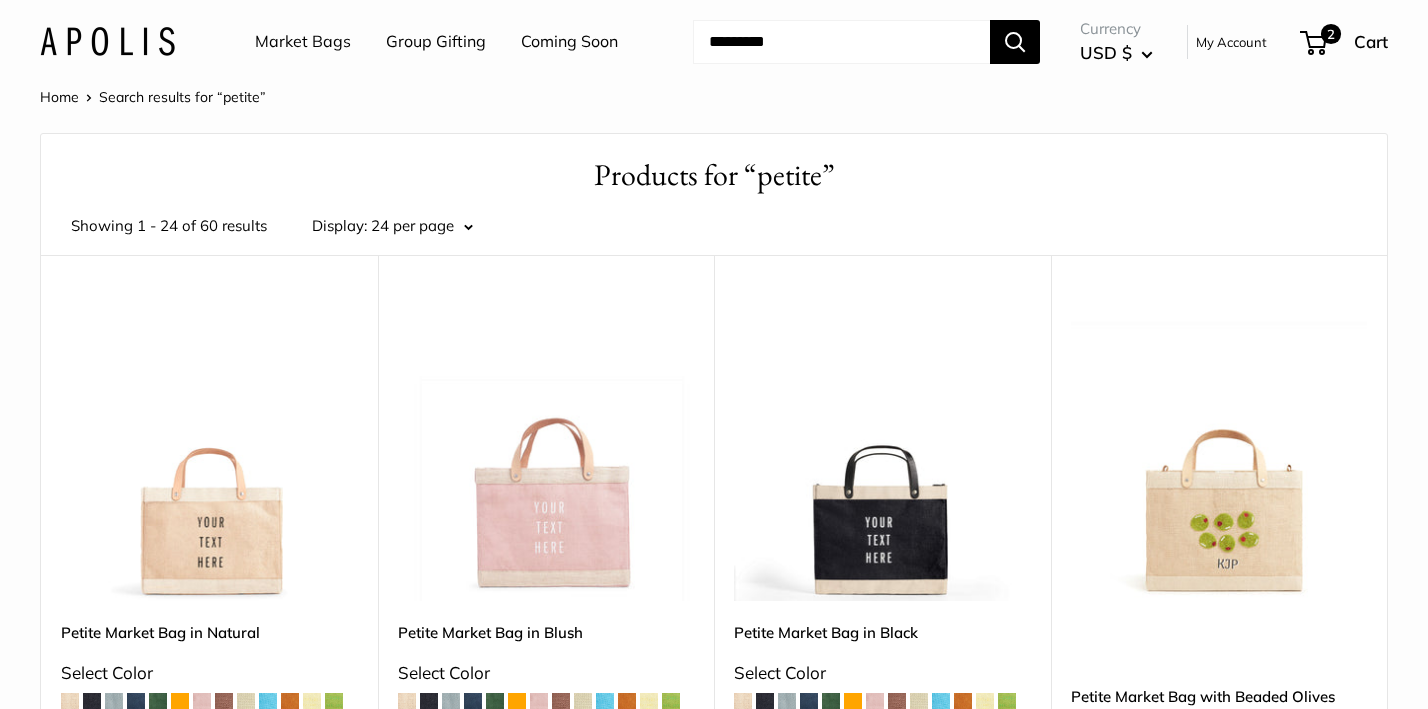 click at bounding box center (0, 0) 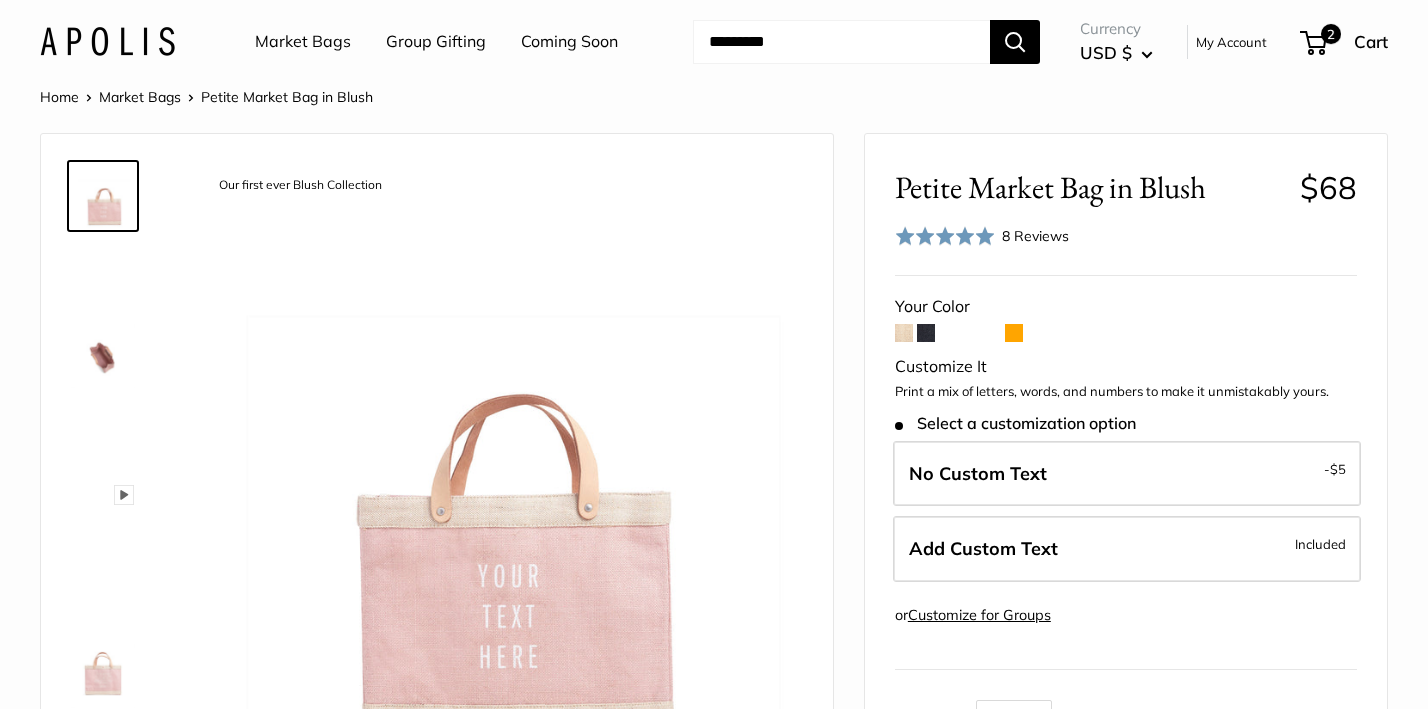 scroll, scrollTop: 0, scrollLeft: 0, axis: both 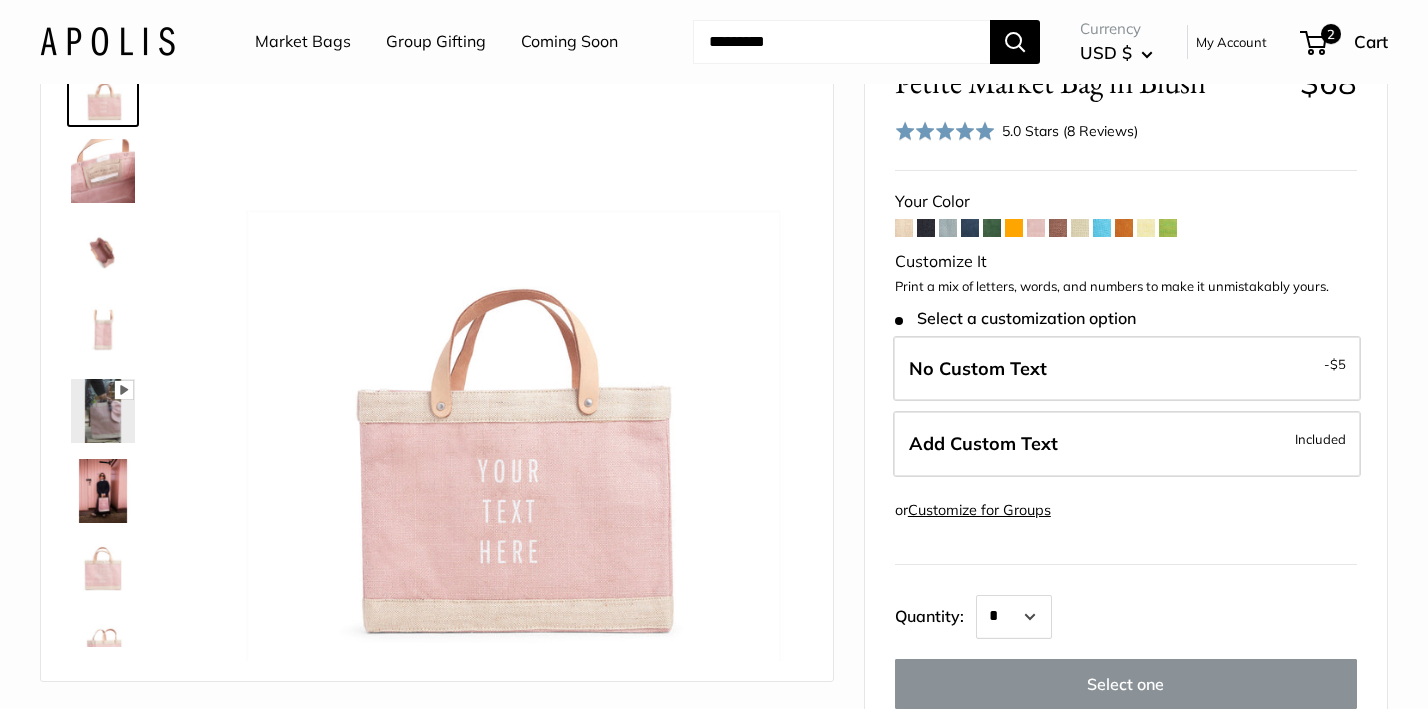 click at bounding box center [1146, 228] 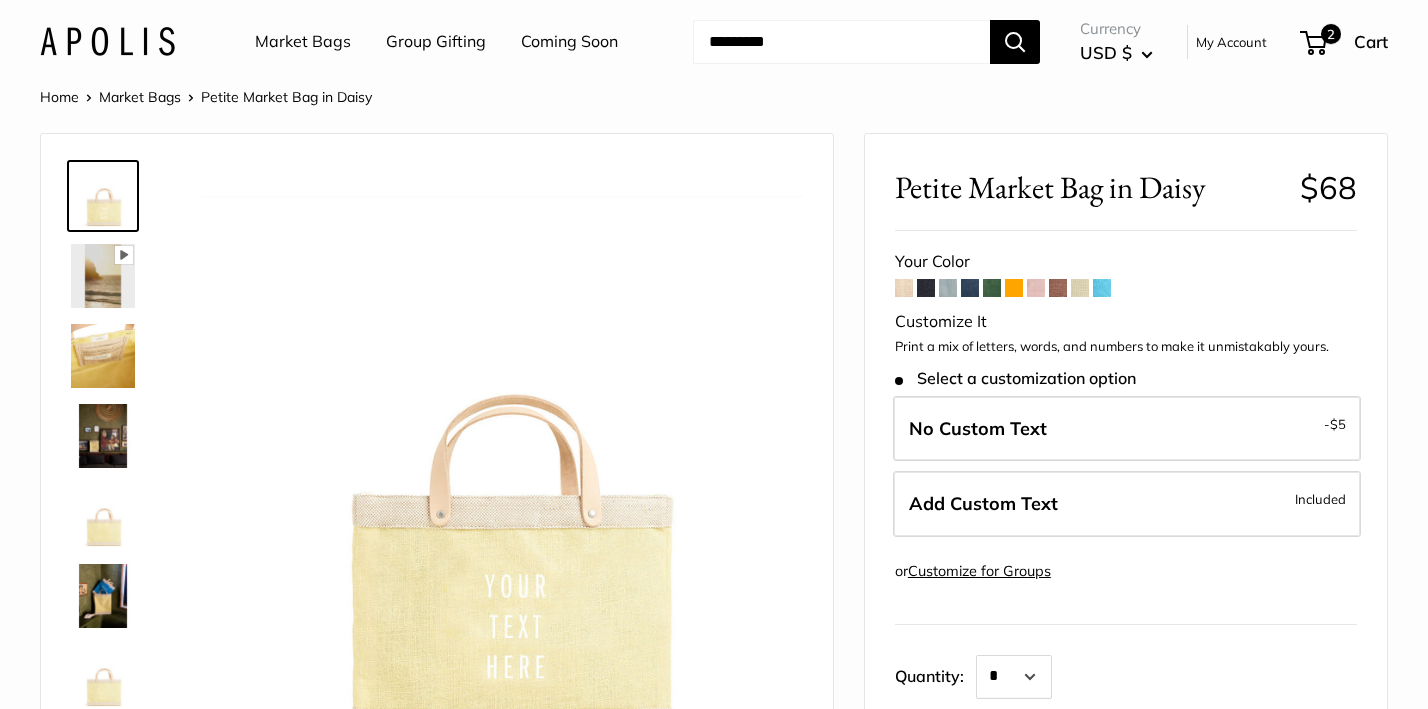 scroll, scrollTop: 0, scrollLeft: 0, axis: both 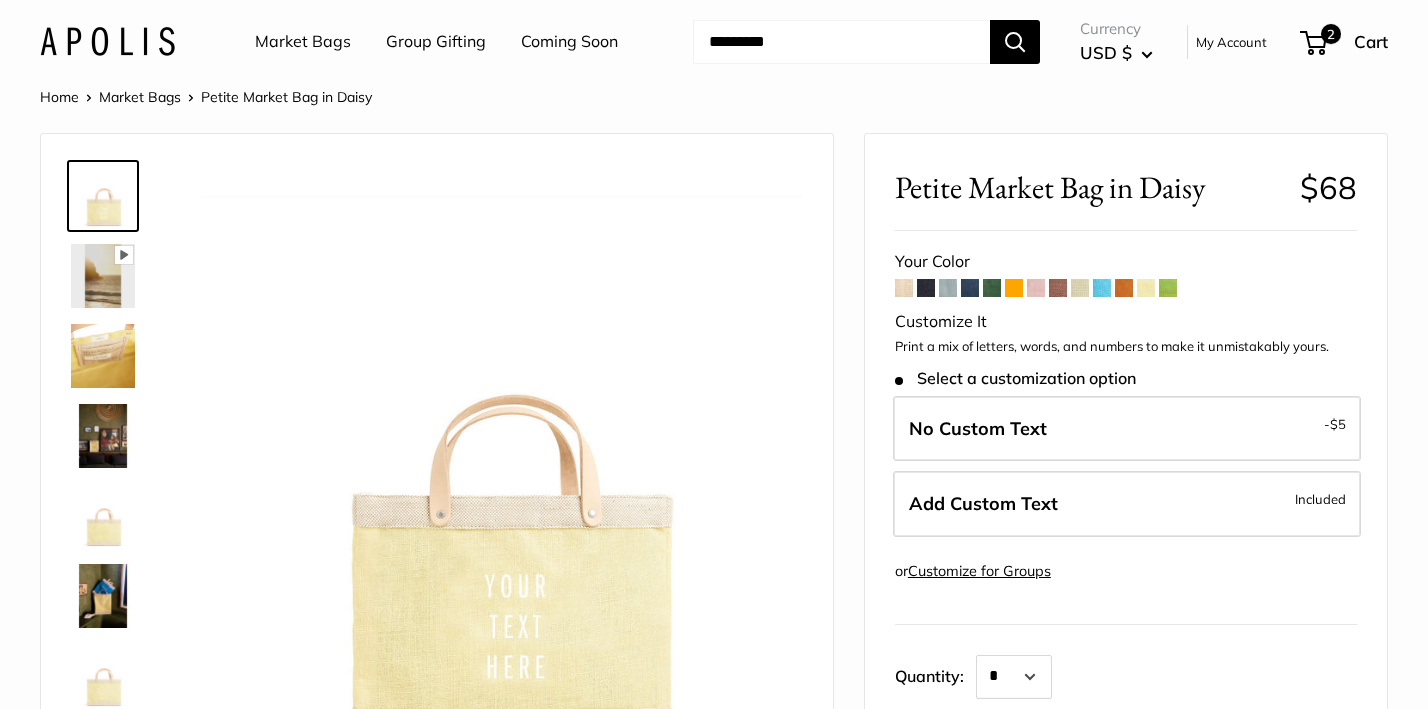 click at bounding box center (948, 288) 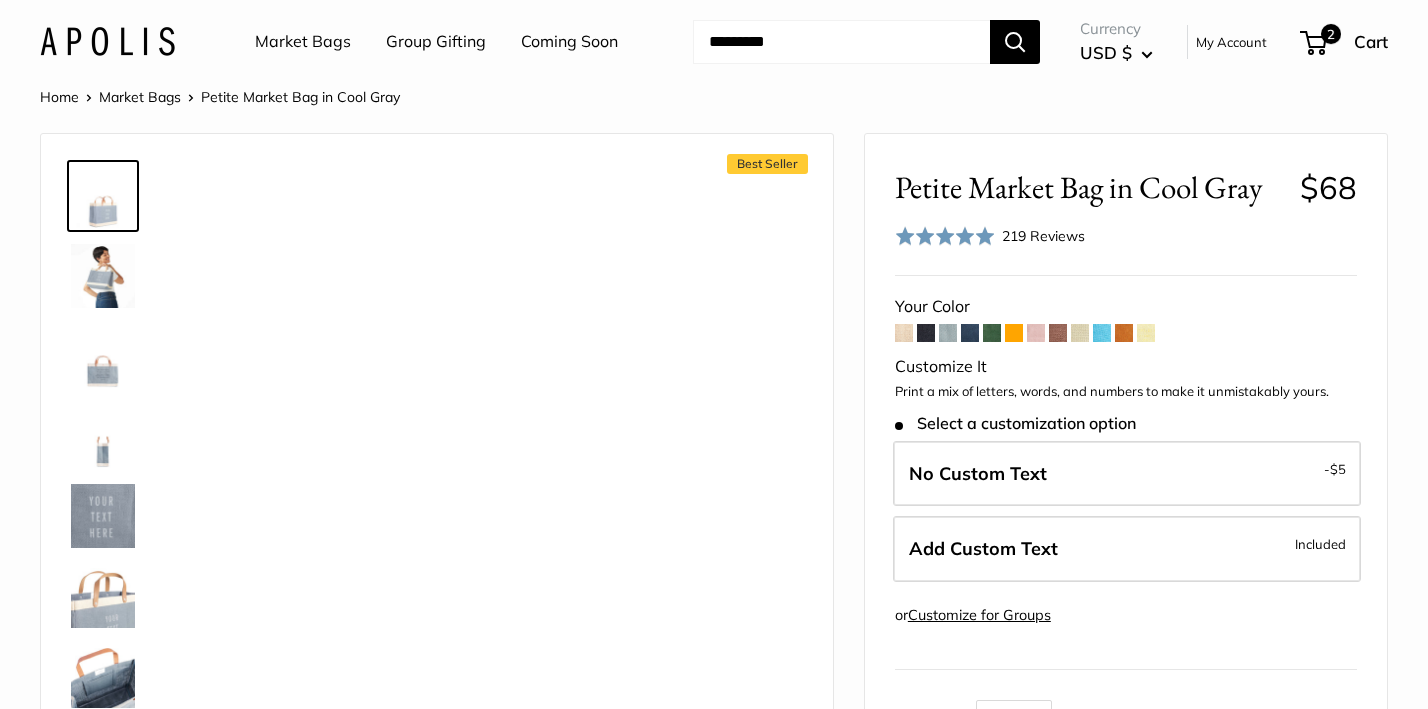 scroll, scrollTop: 0, scrollLeft: 0, axis: both 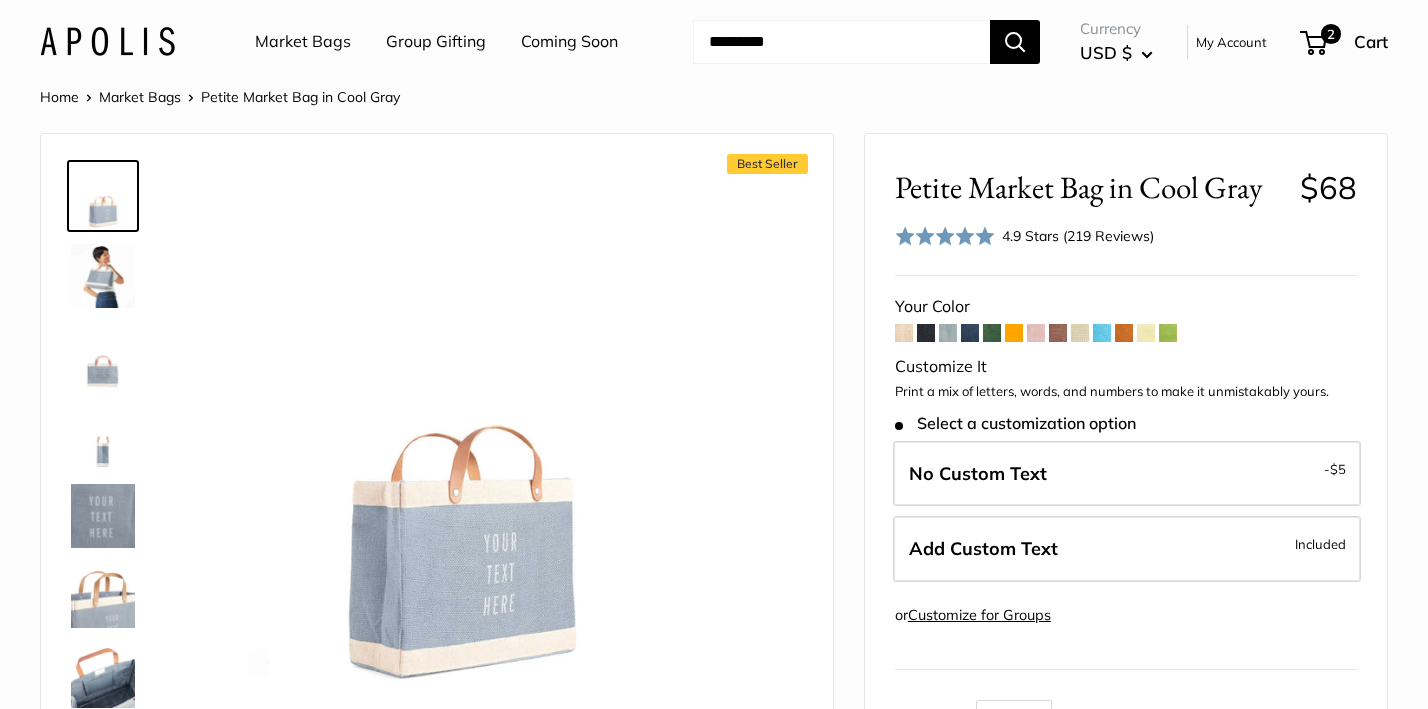 click at bounding box center [1036, 333] 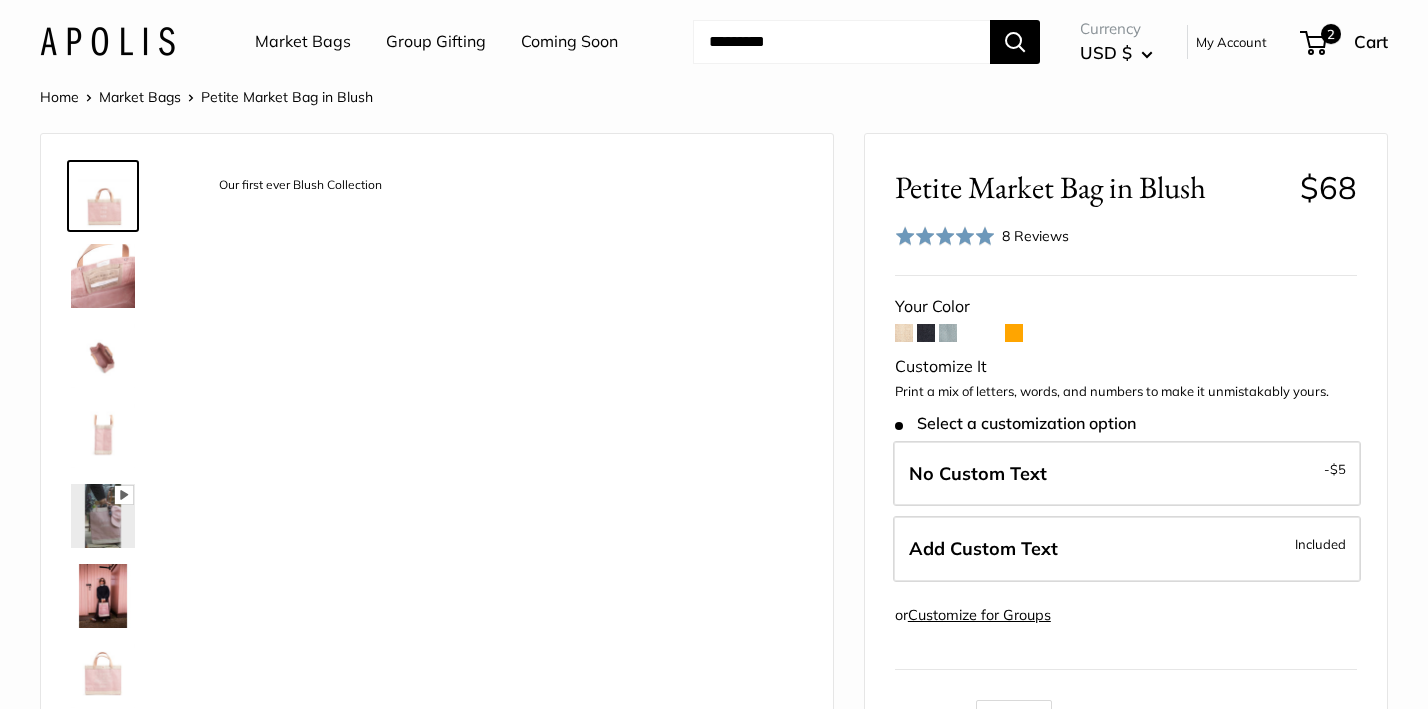 scroll, scrollTop: 0, scrollLeft: 0, axis: both 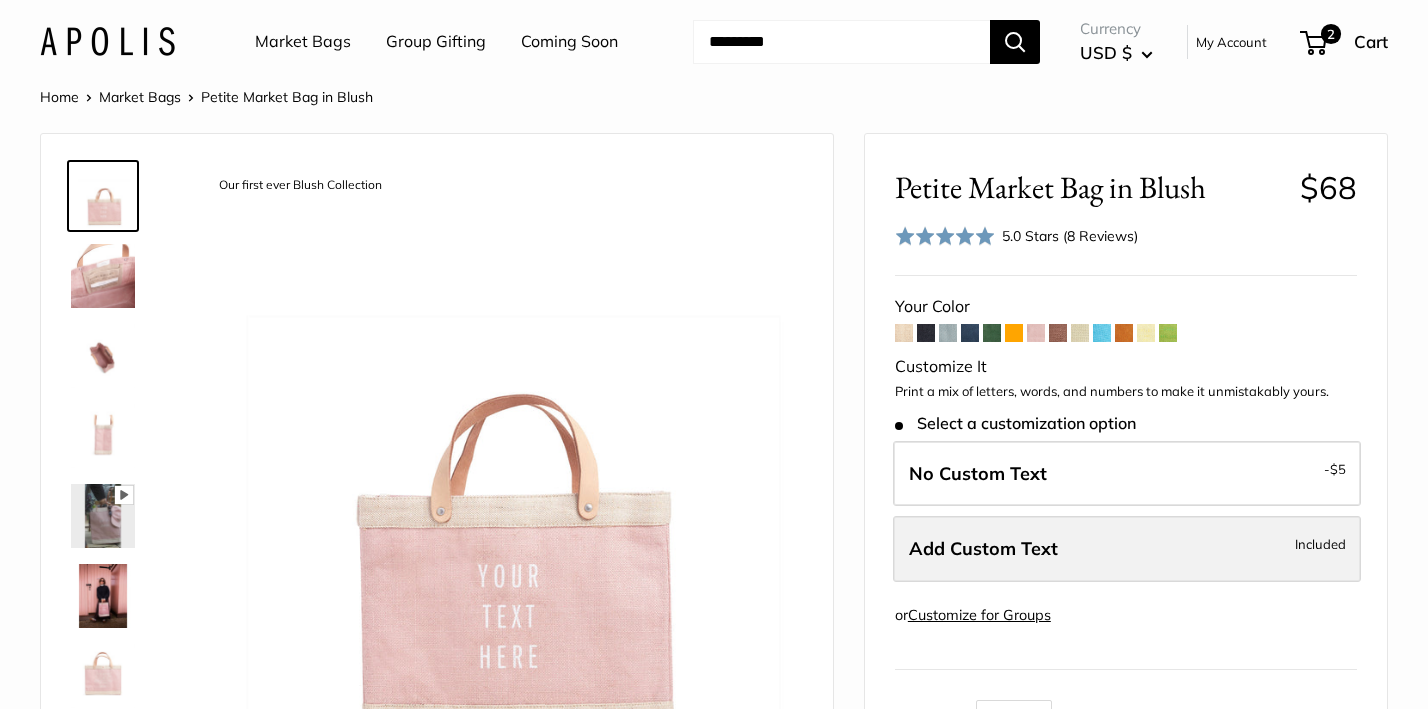 click on "Add Custom Text" at bounding box center (983, 548) 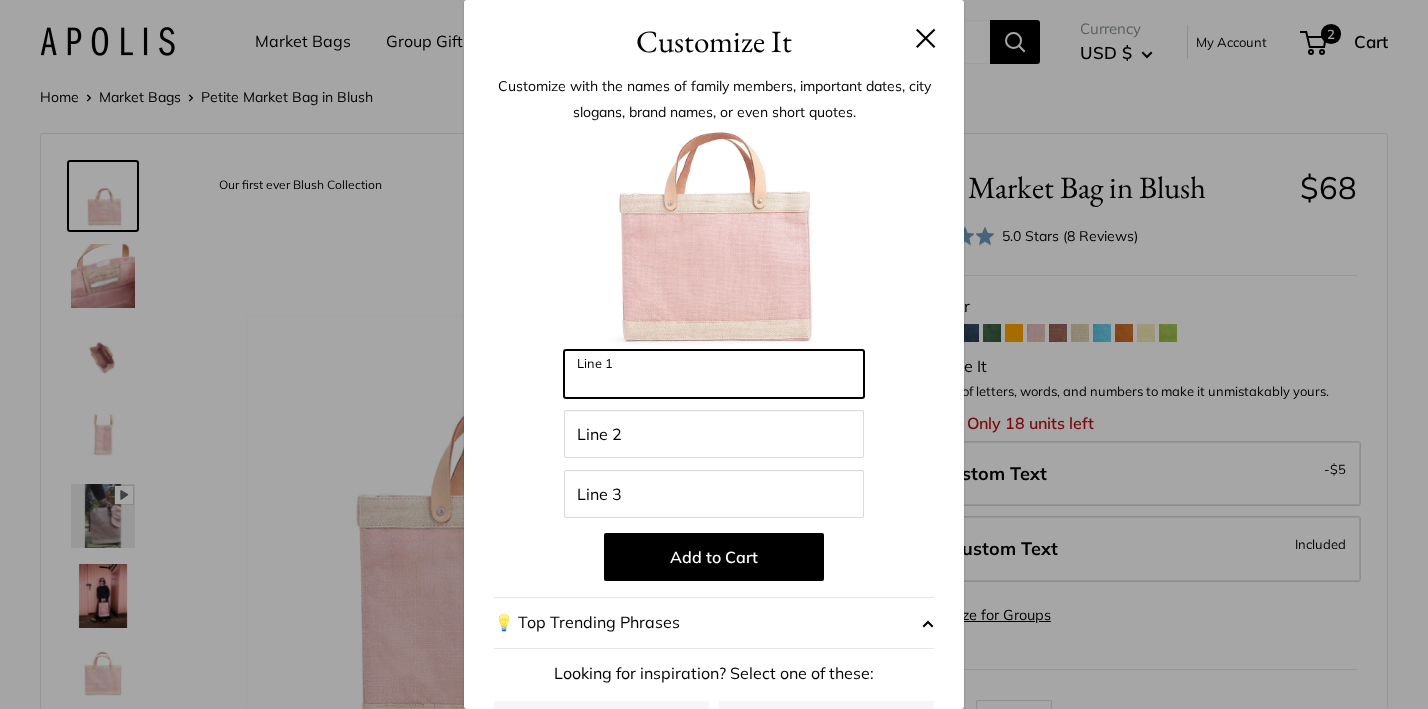 click on "Line 1" at bounding box center [714, 374] 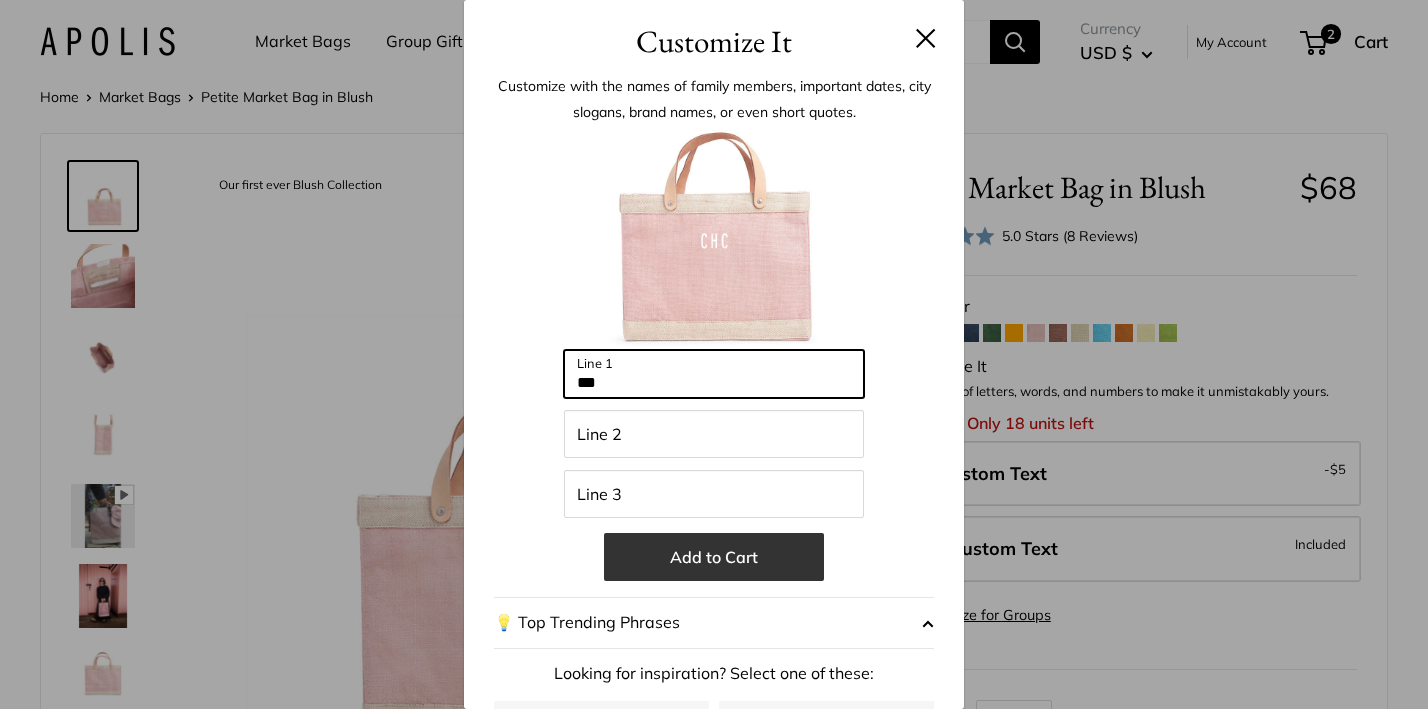 type on "***" 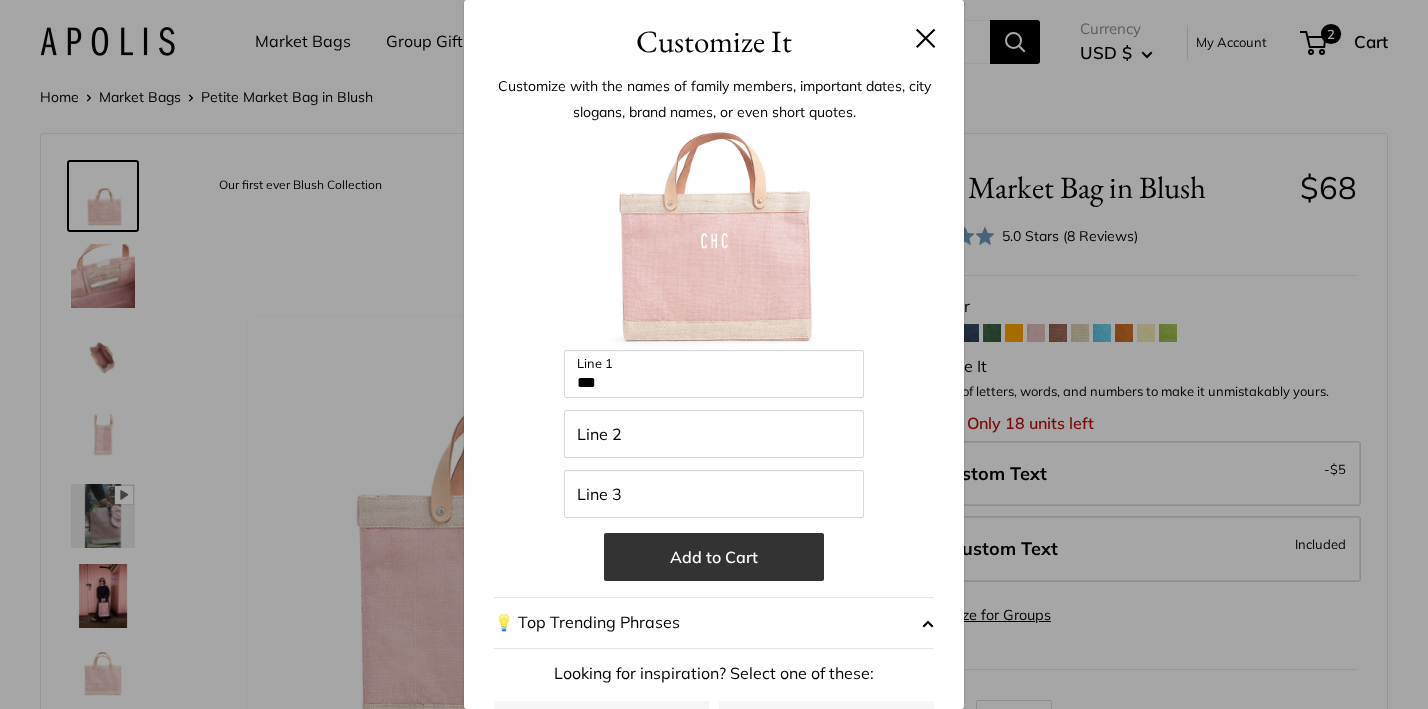 click on "Add to Cart" at bounding box center (714, 557) 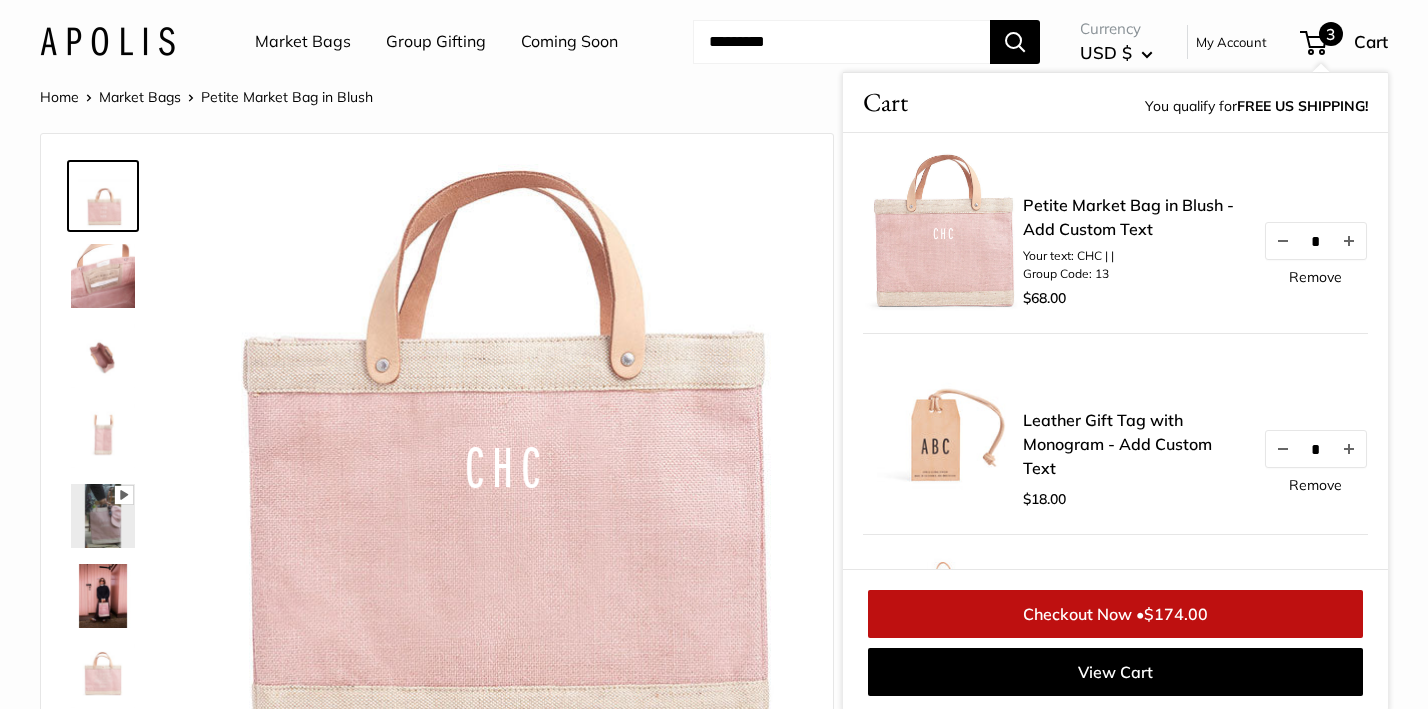 click on "Remove" at bounding box center [1315, 485] 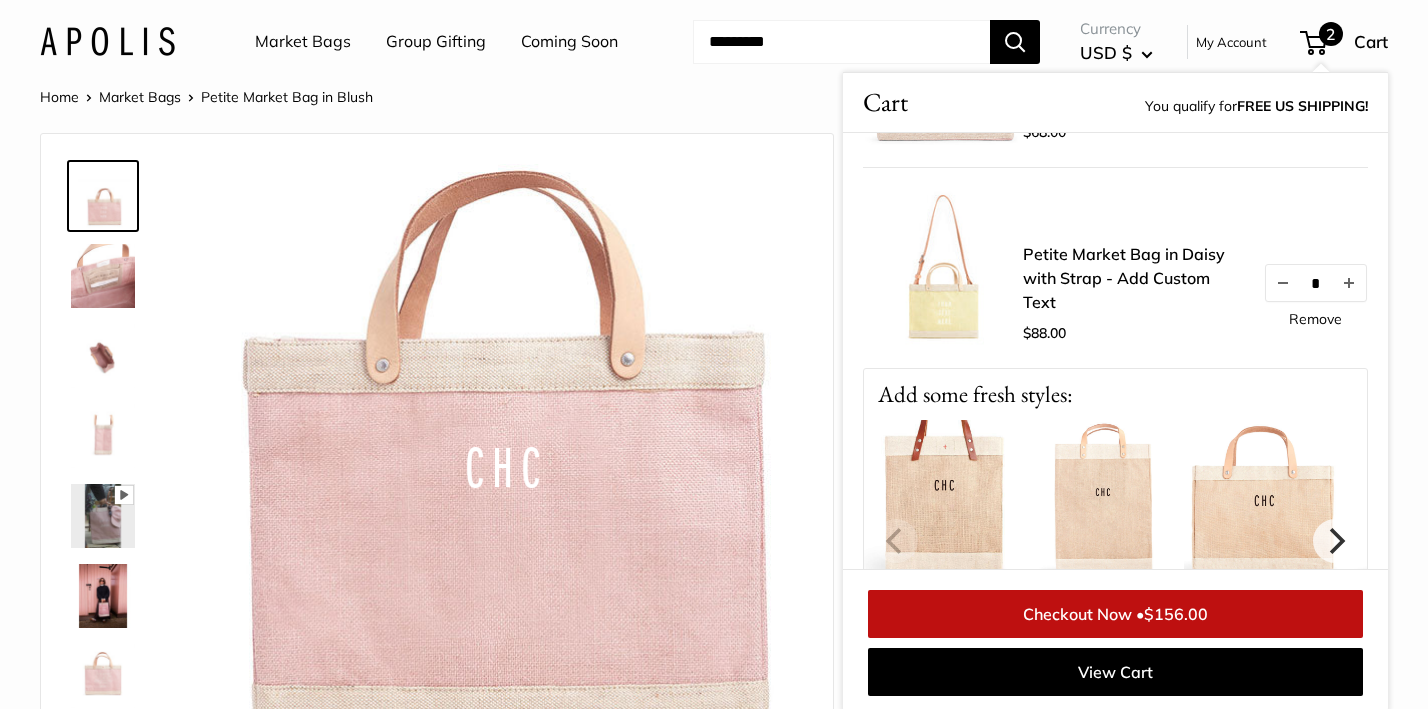 scroll, scrollTop: 170, scrollLeft: 0, axis: vertical 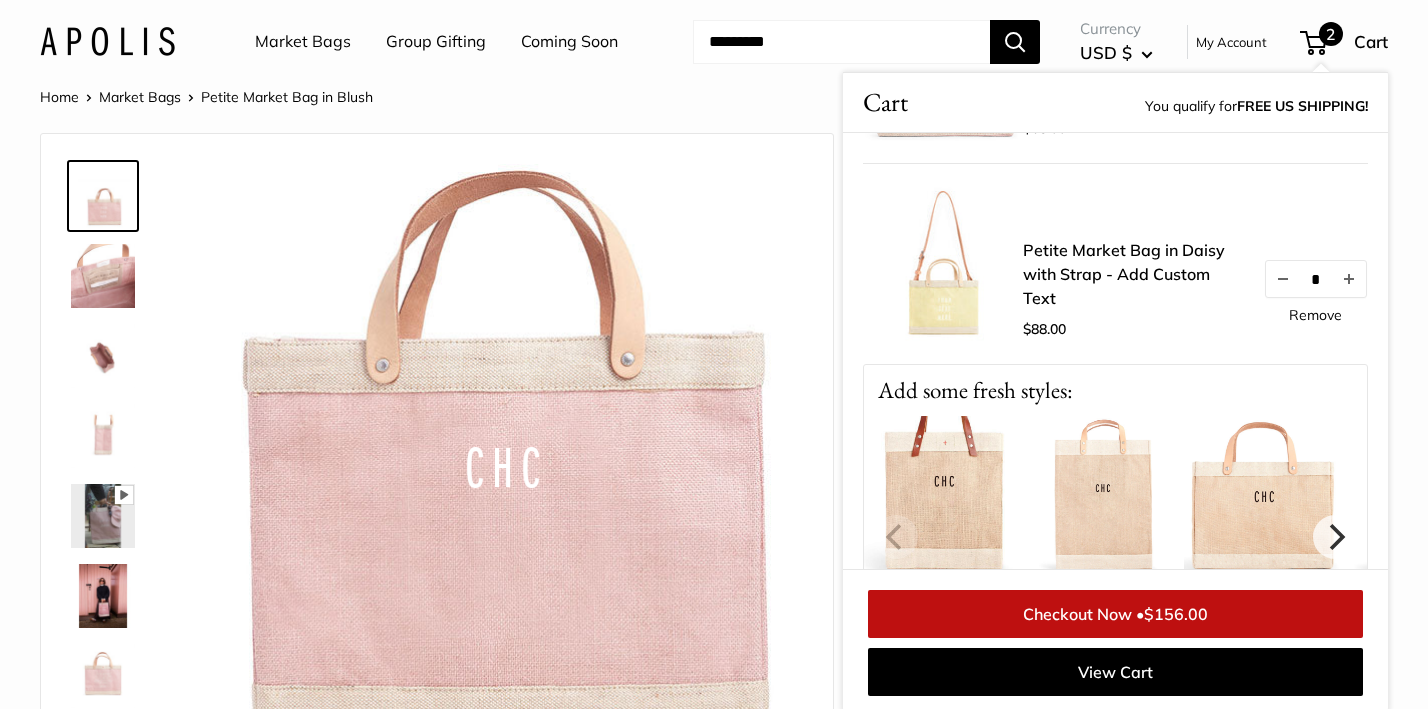 click on "Petite Market Bag in Daisy with Strap - Add Custom Text" at bounding box center (1133, 274) 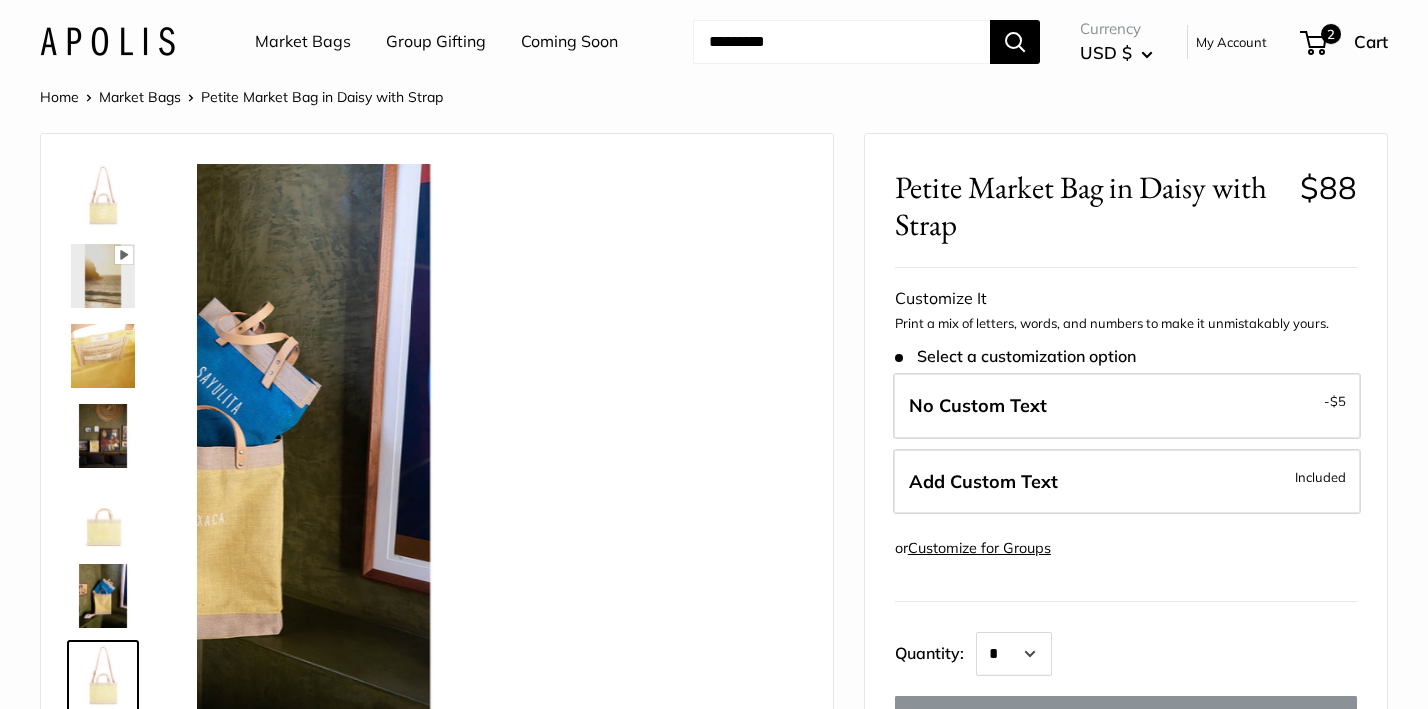 scroll, scrollTop: 0, scrollLeft: 0, axis: both 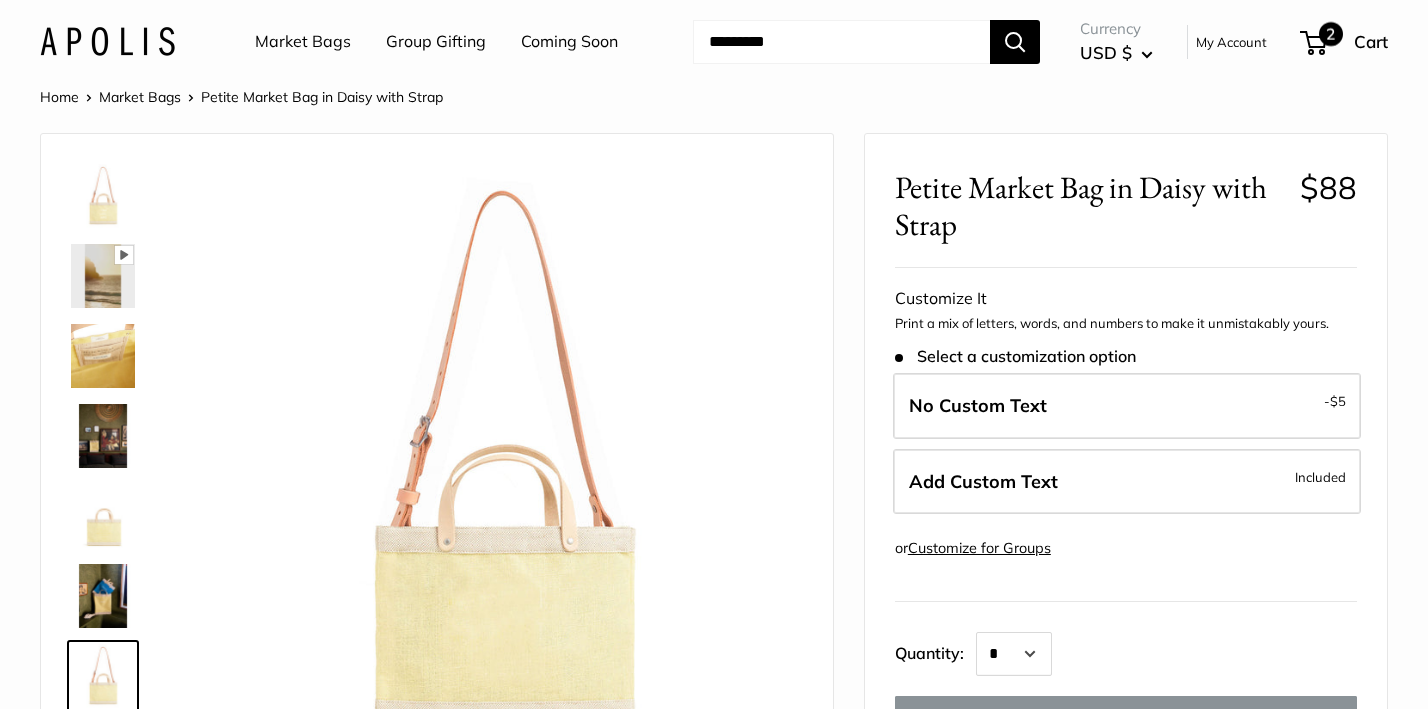 click on "2" at bounding box center (1331, 34) 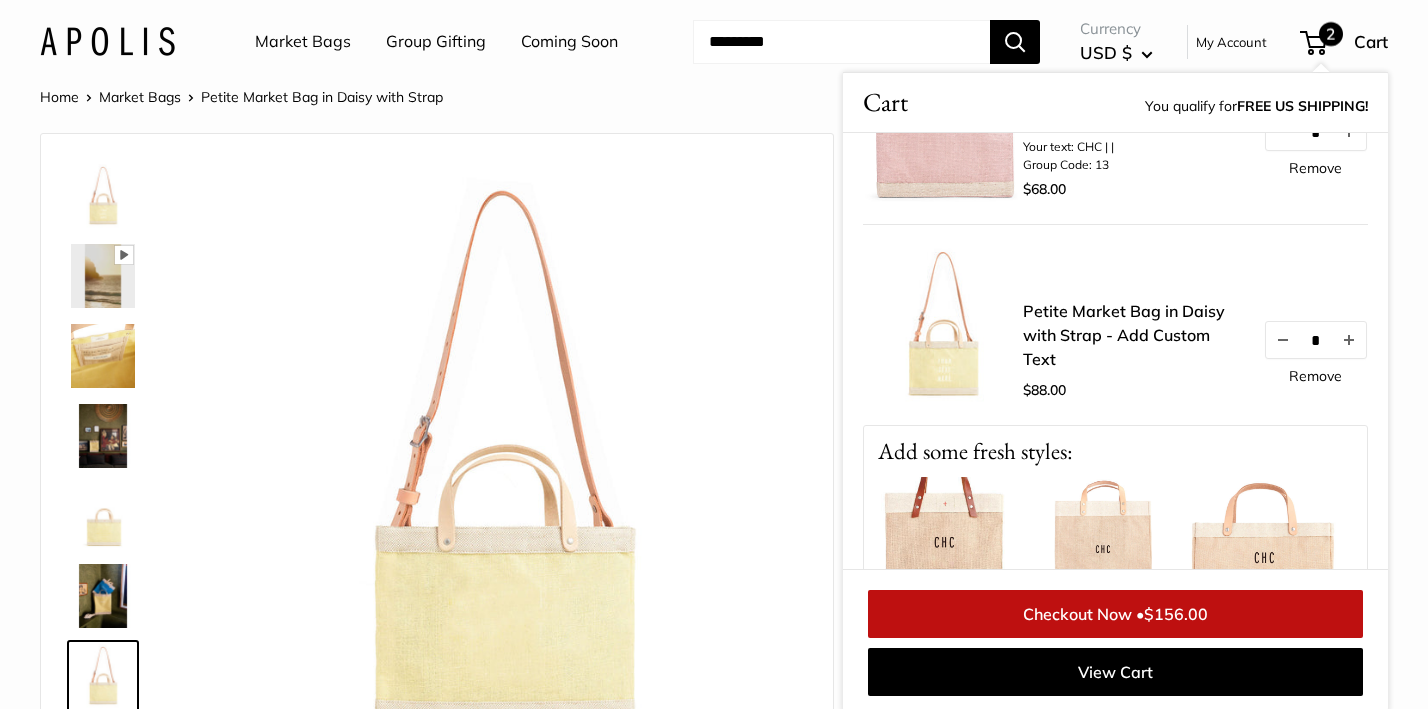 scroll, scrollTop: 110, scrollLeft: 0, axis: vertical 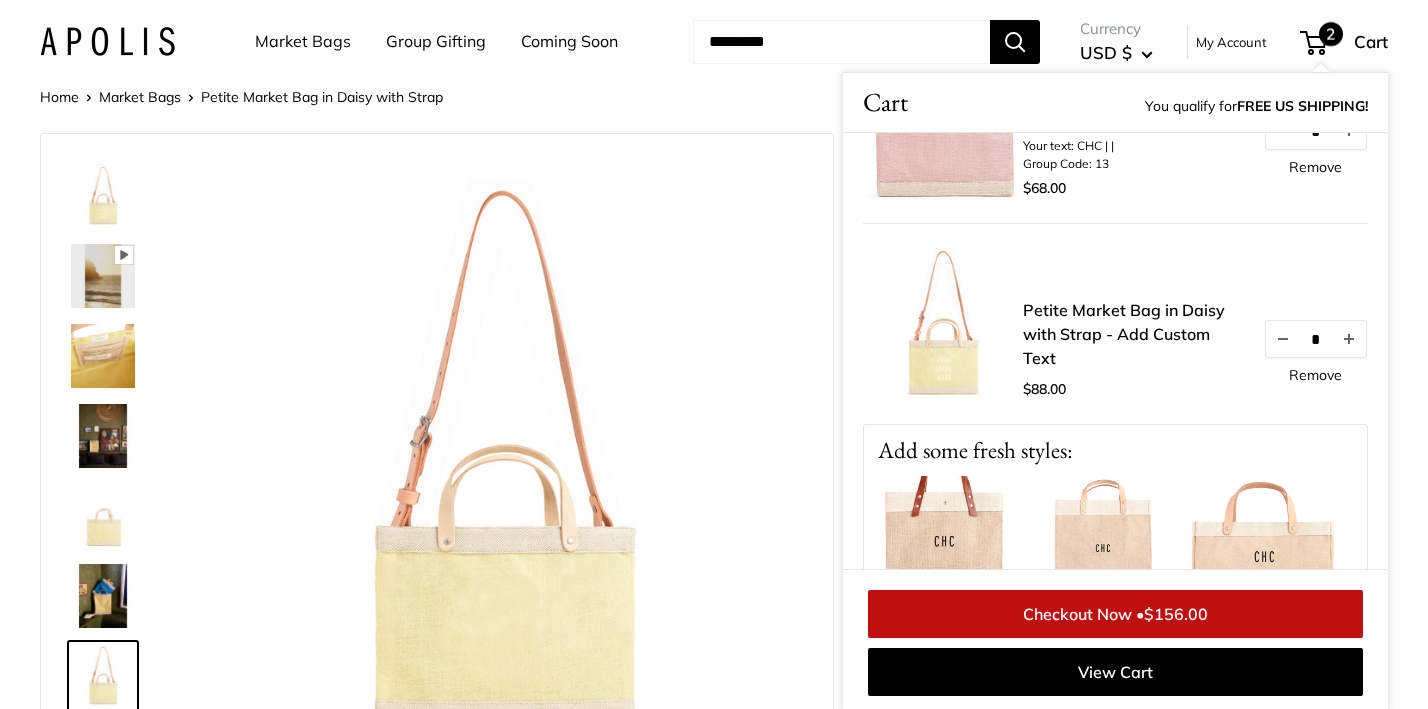 click on "Petite Market Bag in Daisy with Strap - Add Custom Text" at bounding box center (1133, 334) 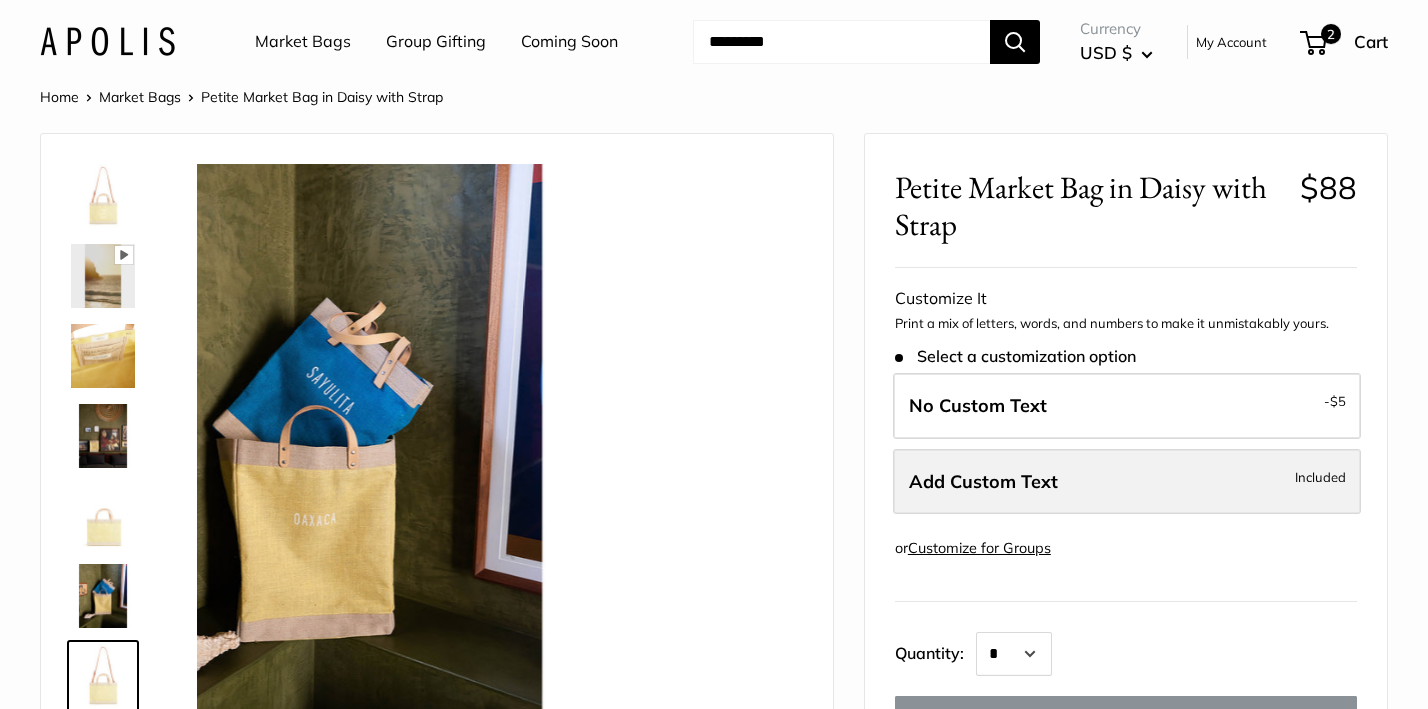 scroll, scrollTop: 0, scrollLeft: 0, axis: both 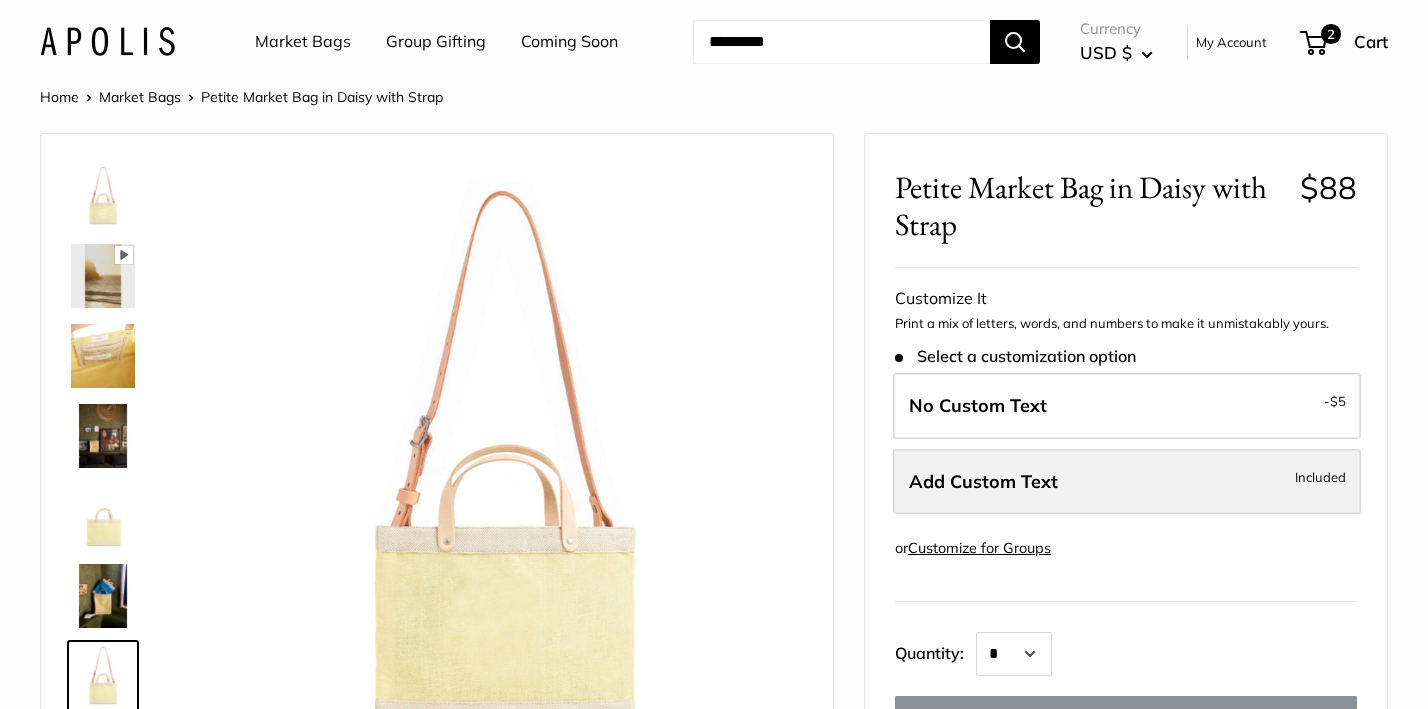 click on "Add Custom Text" at bounding box center (983, 481) 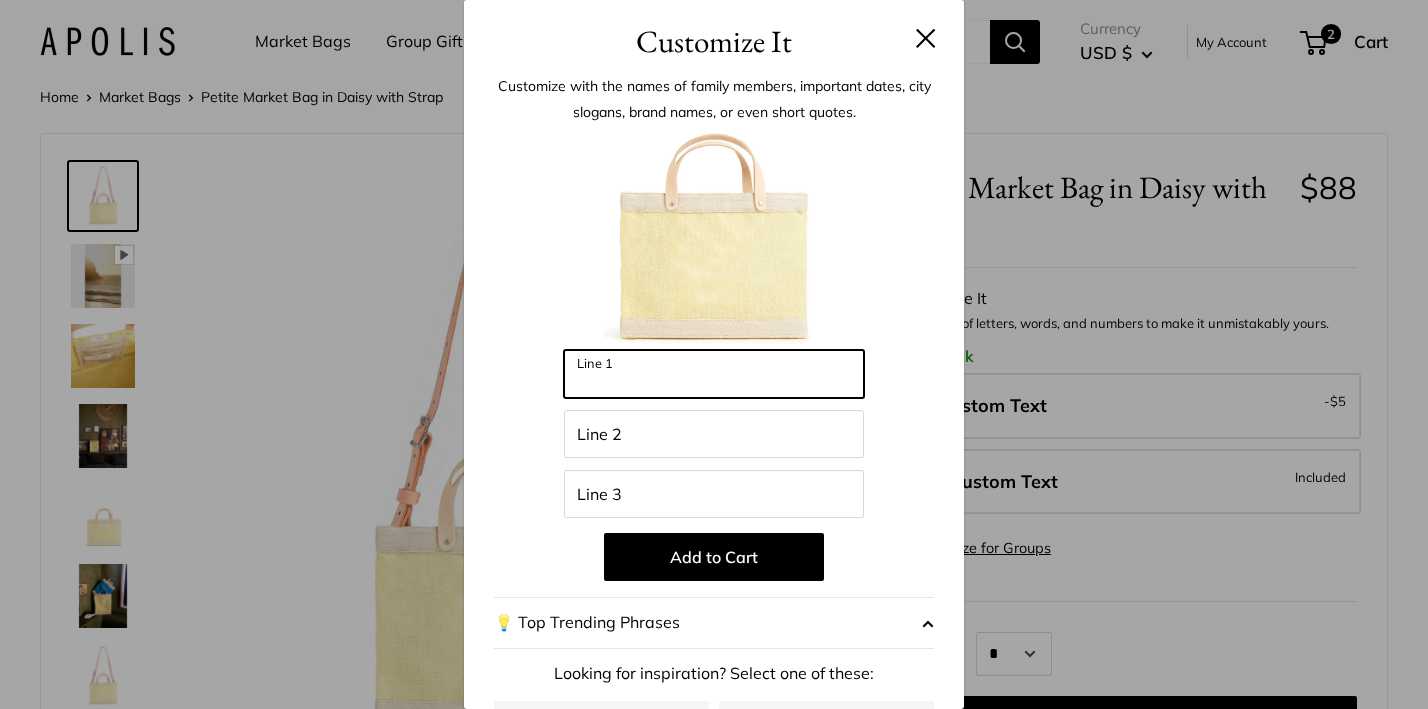 click on "Line 1" at bounding box center [714, 374] 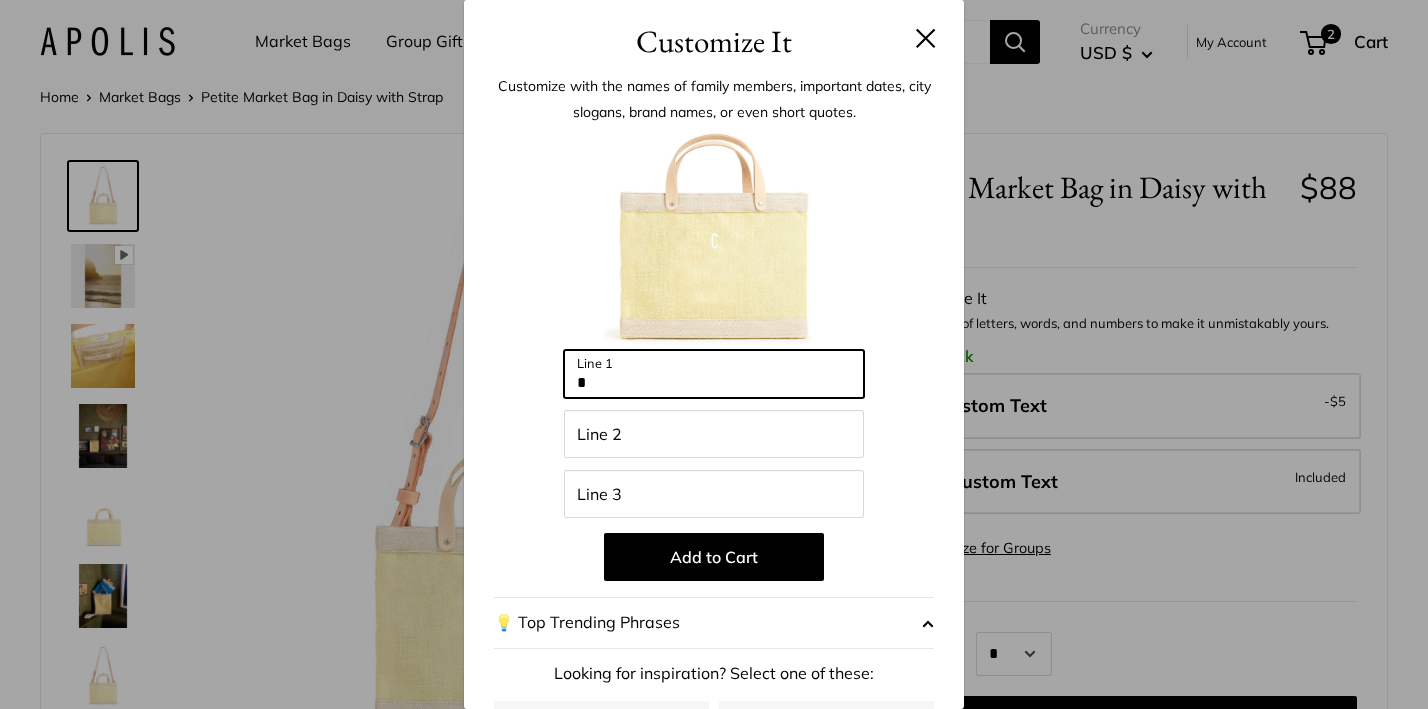 type on "*" 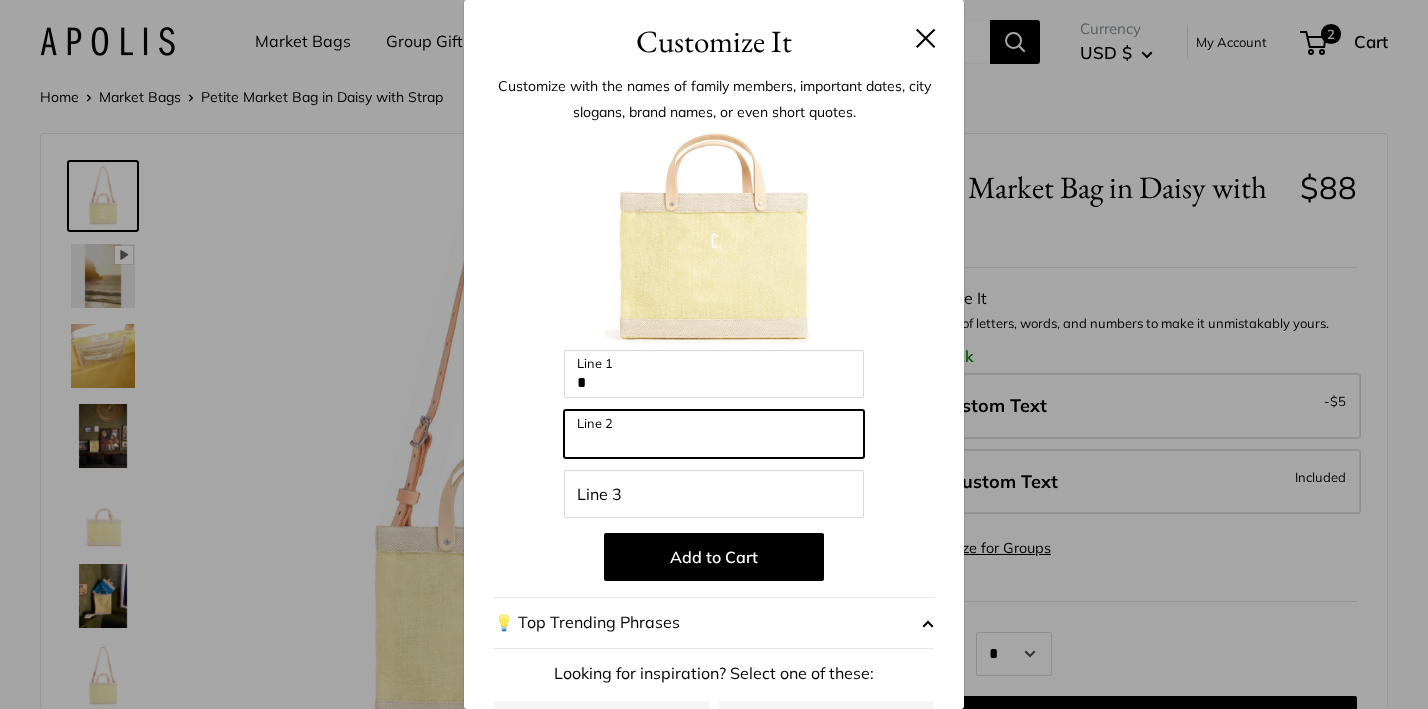 click on "Line 2" at bounding box center [714, 434] 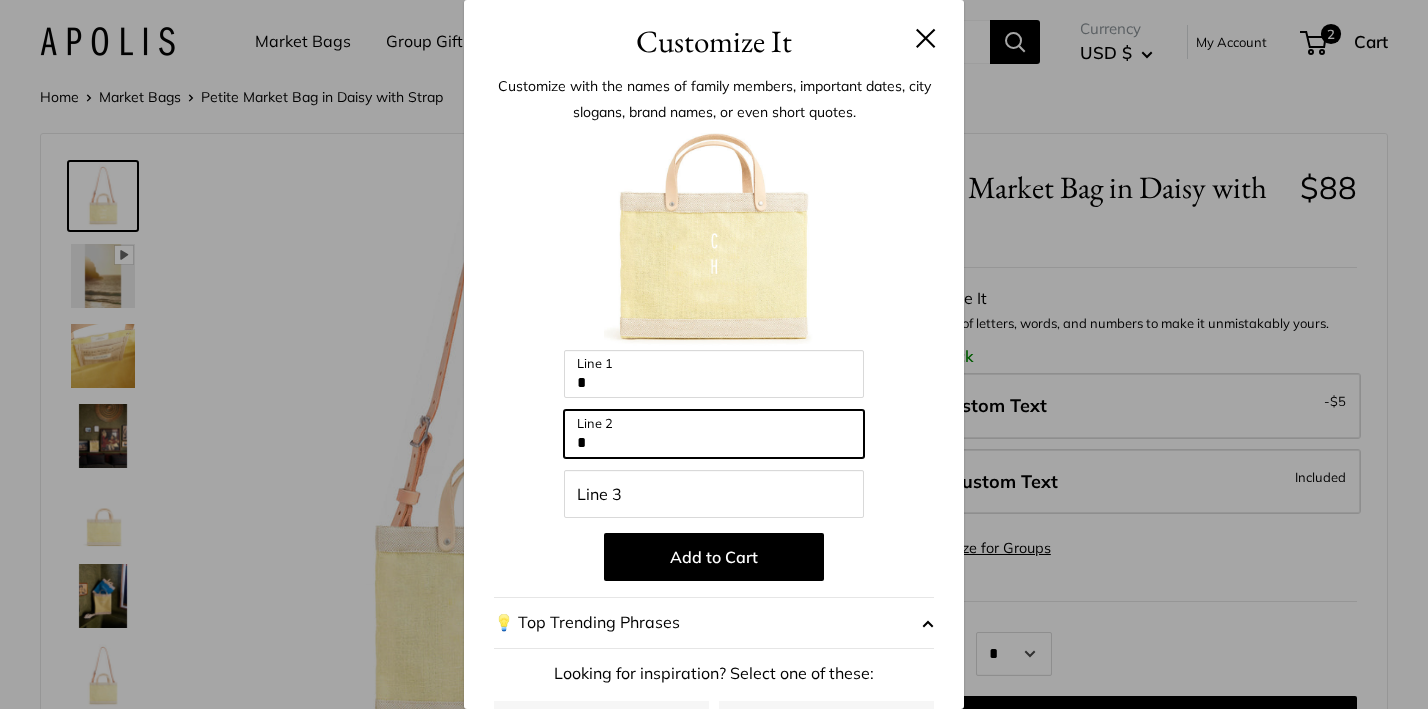 type on "*" 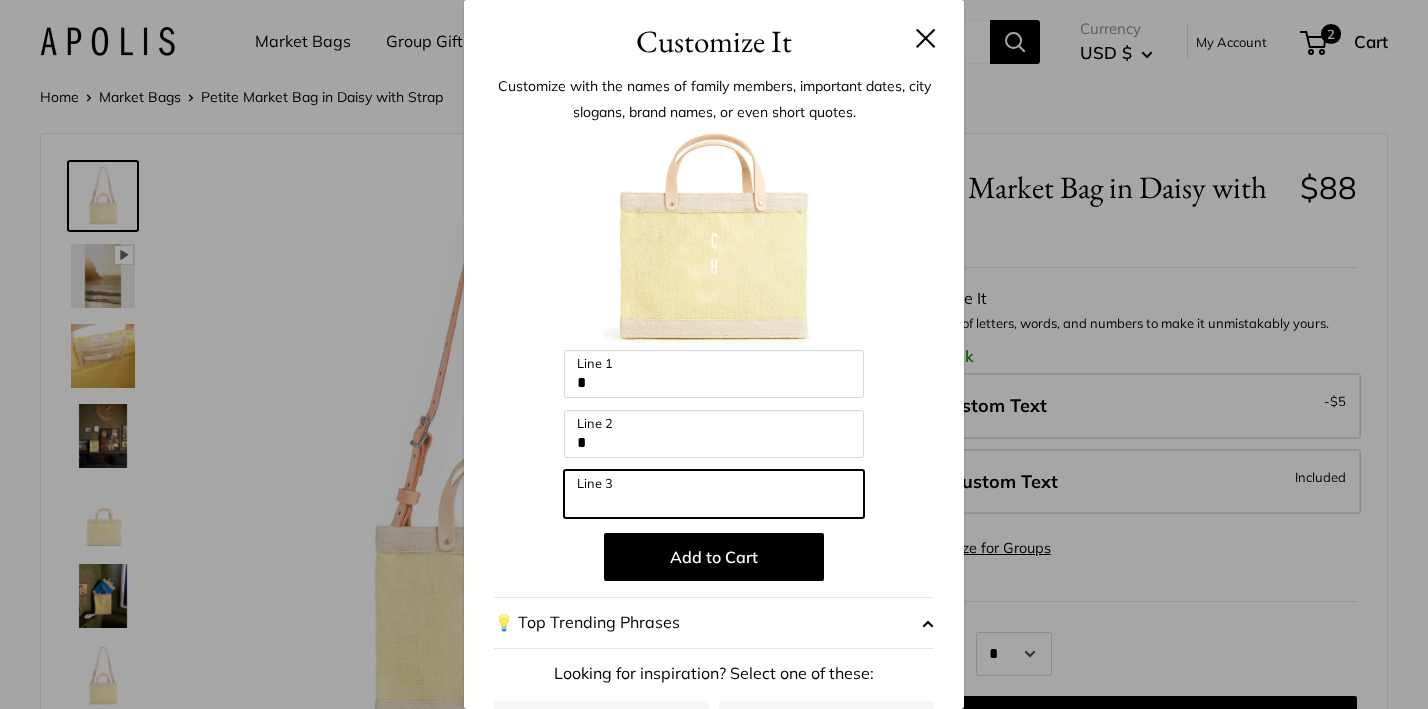 click on "Line 3" at bounding box center (714, 494) 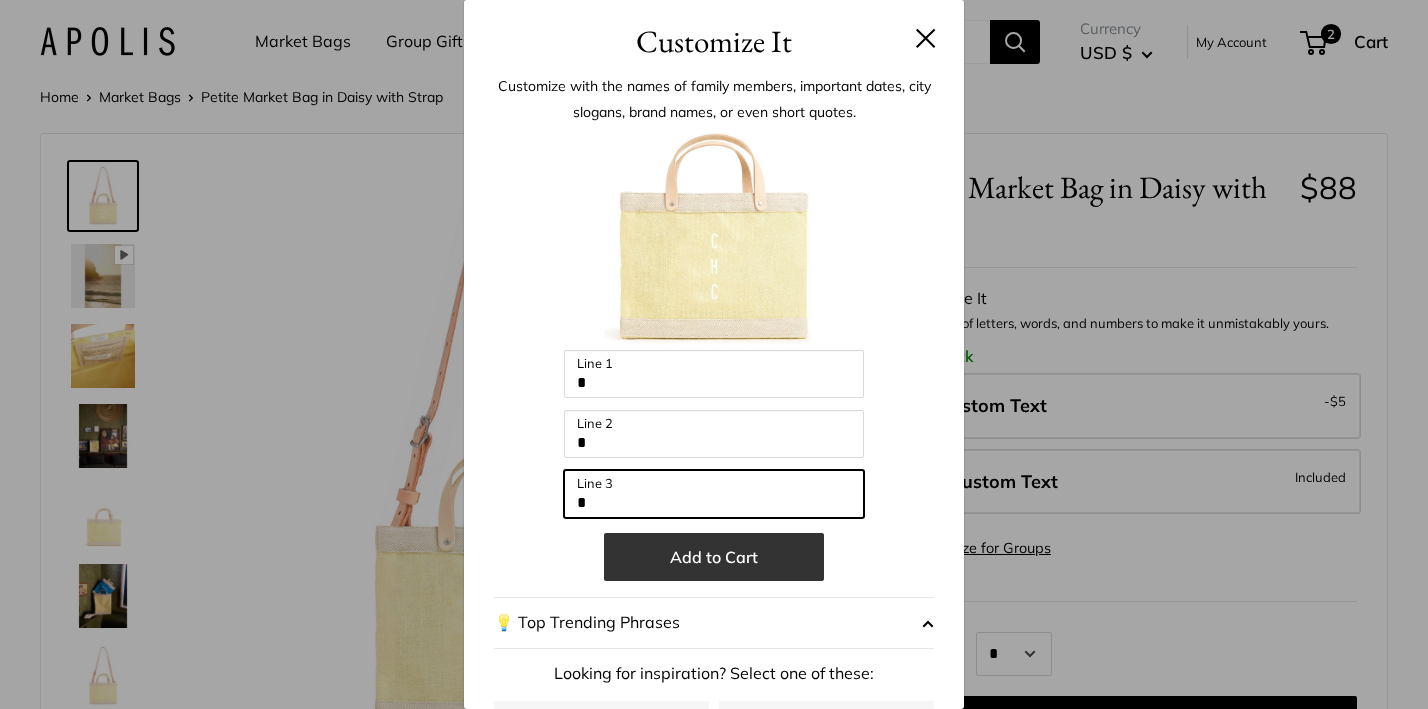 type on "*" 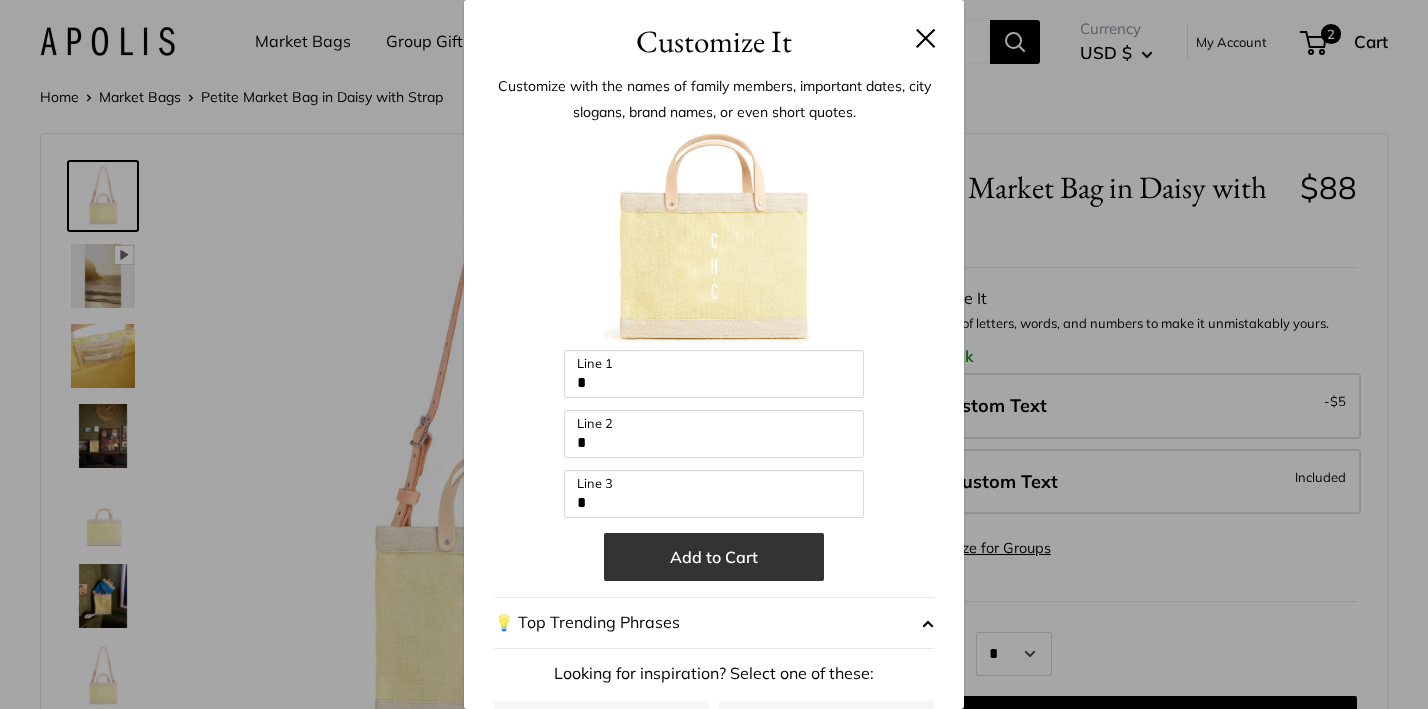 click on "Add to Cart" at bounding box center (714, 557) 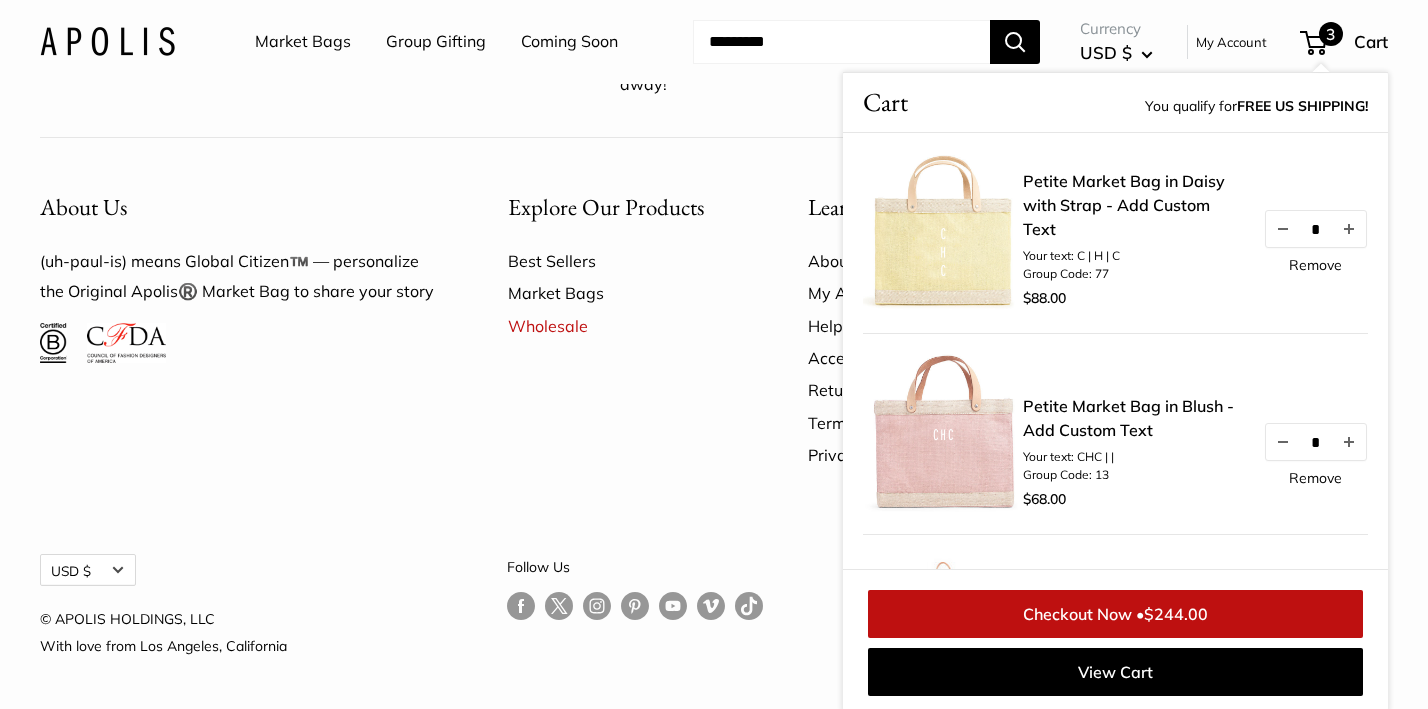 scroll, scrollTop: 4673, scrollLeft: 0, axis: vertical 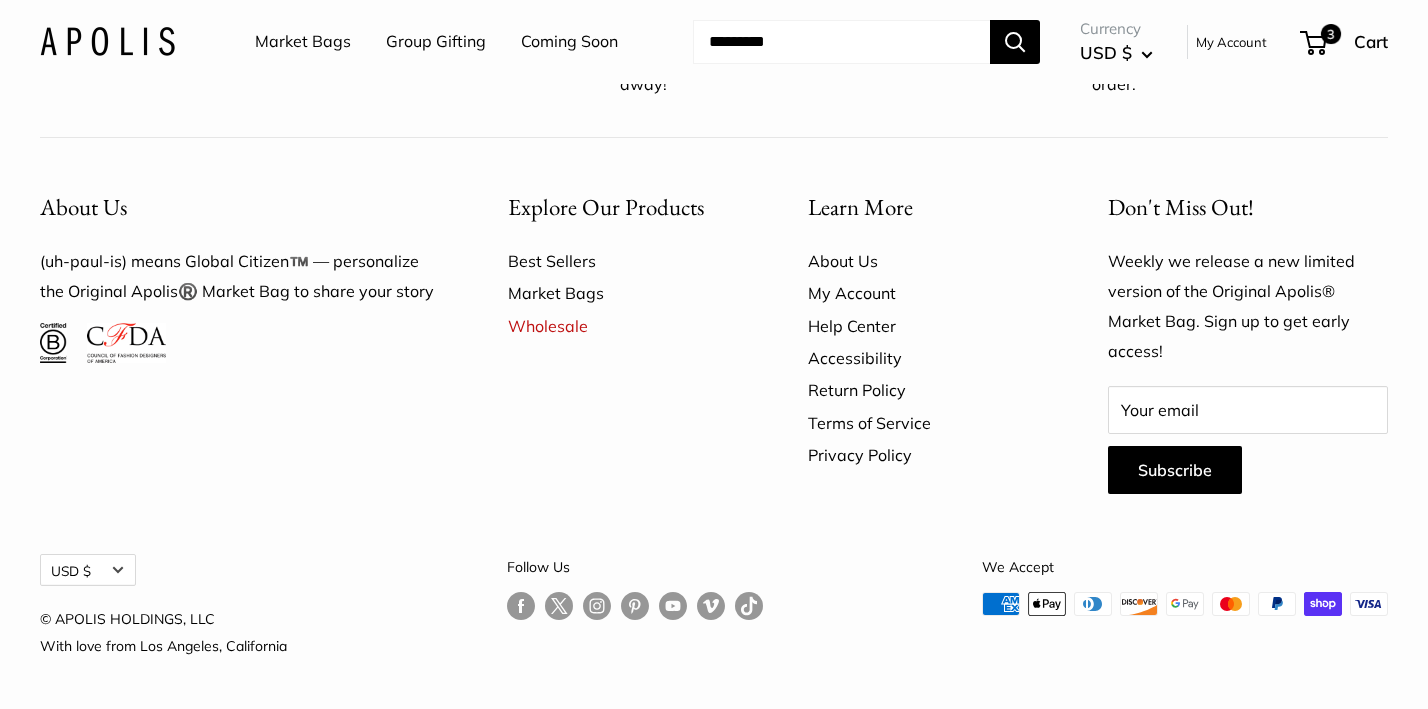 click on "Help Center" at bounding box center [923, 326] 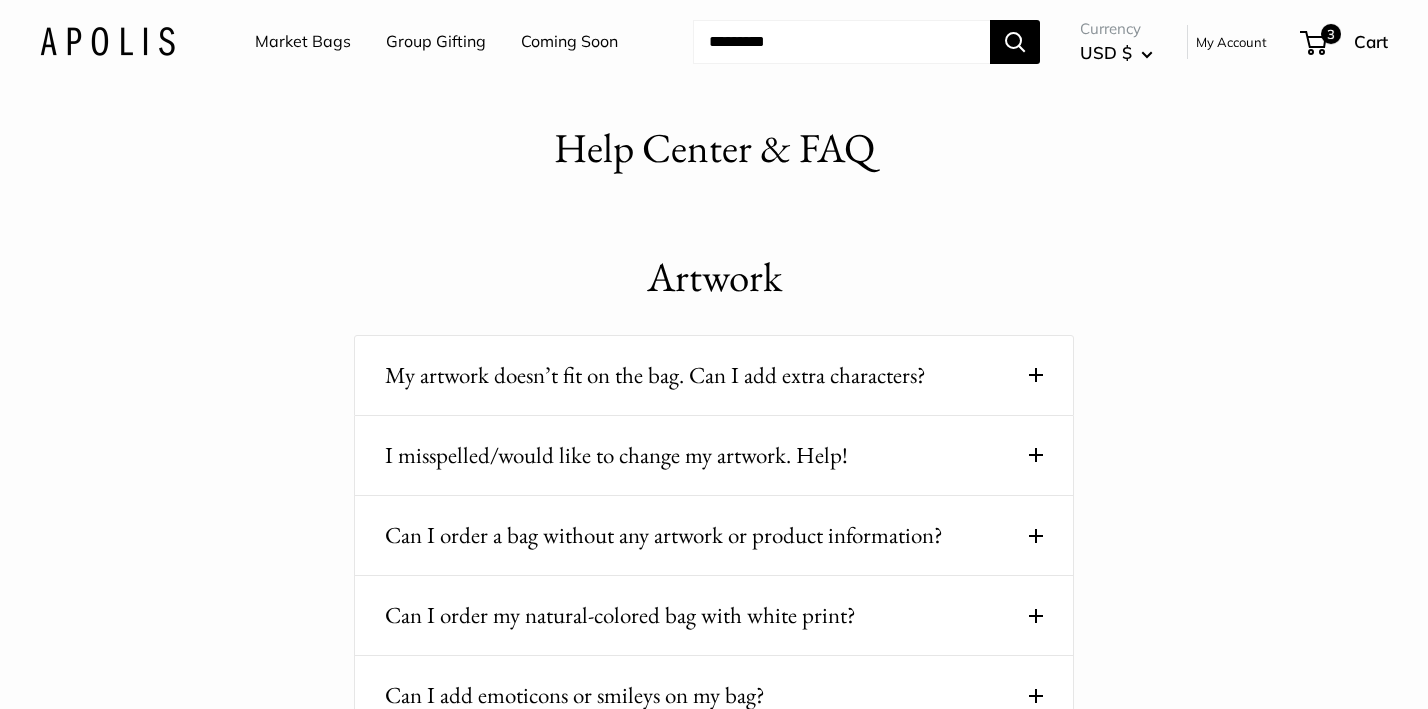 scroll, scrollTop: 0, scrollLeft: 0, axis: both 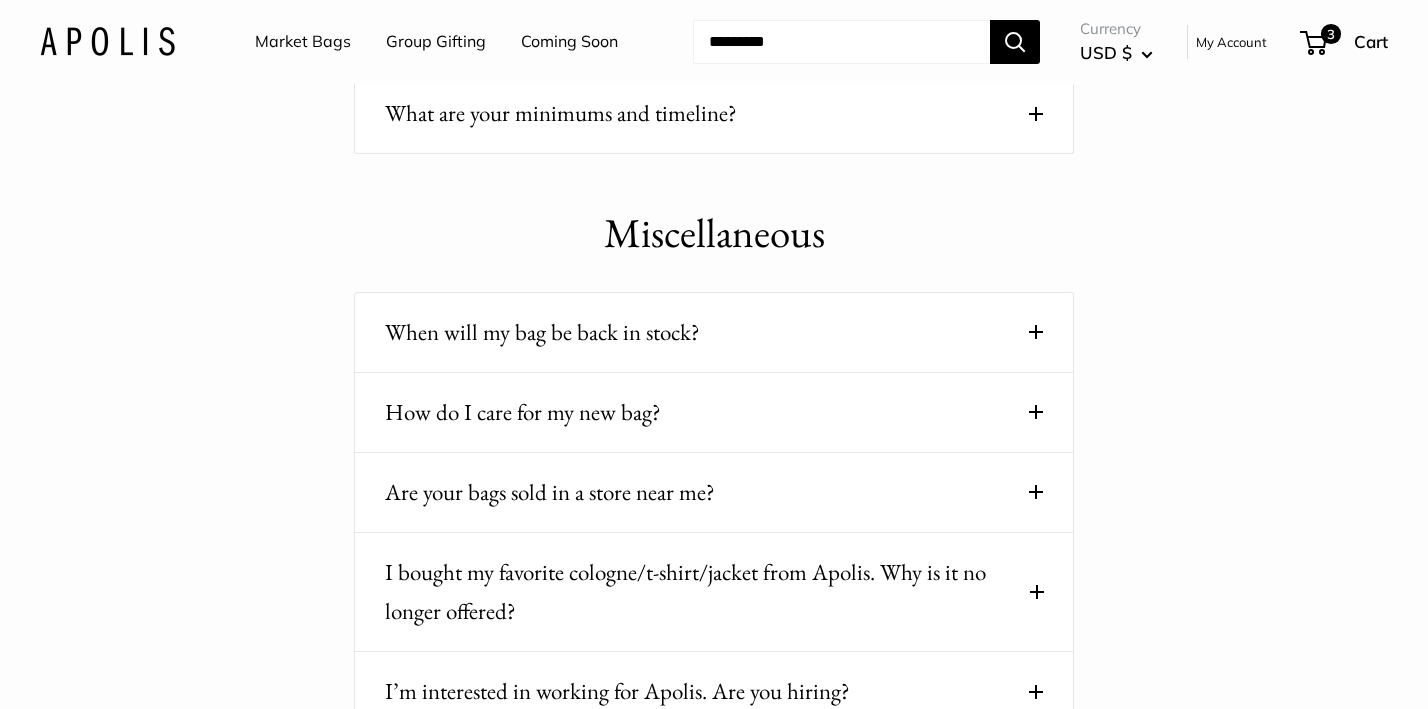 click on "Are your bags sold in a store near me?" at bounding box center (714, 492) 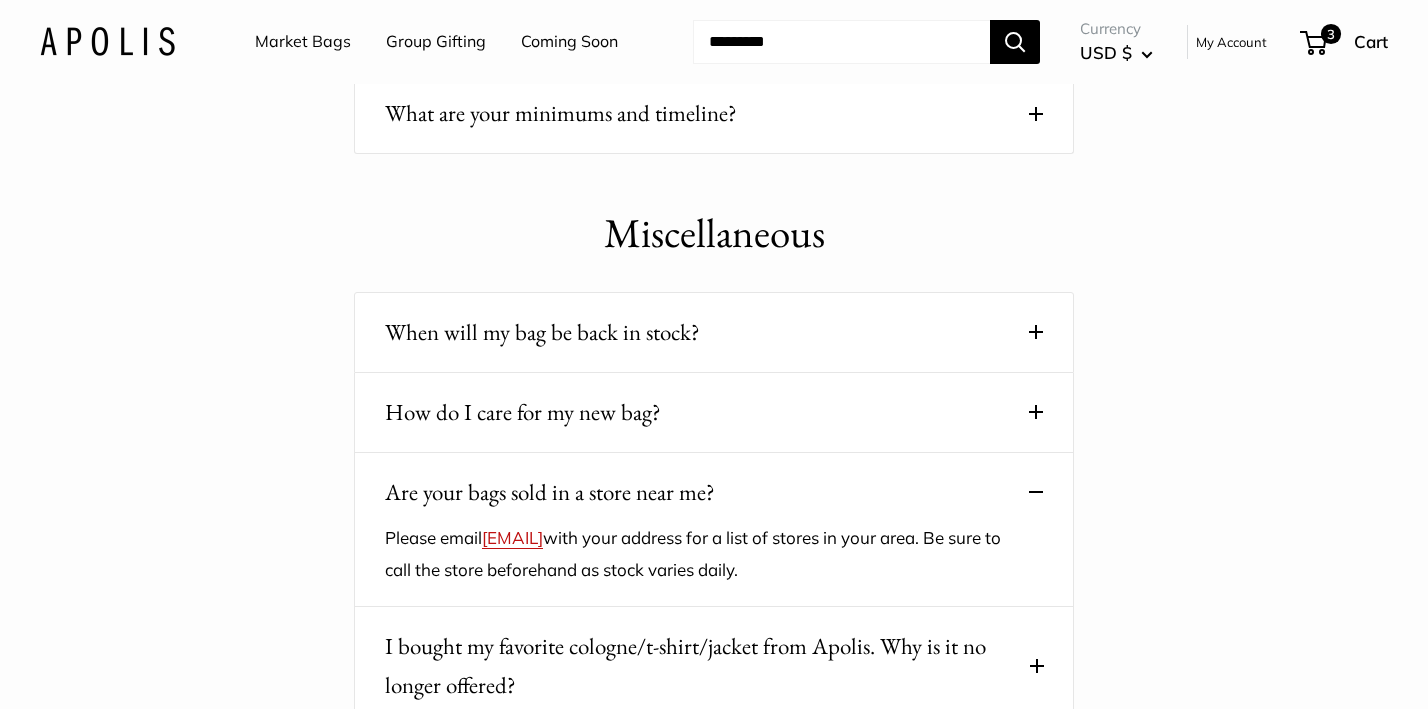 click on "Coming Soon" at bounding box center (569, 42) 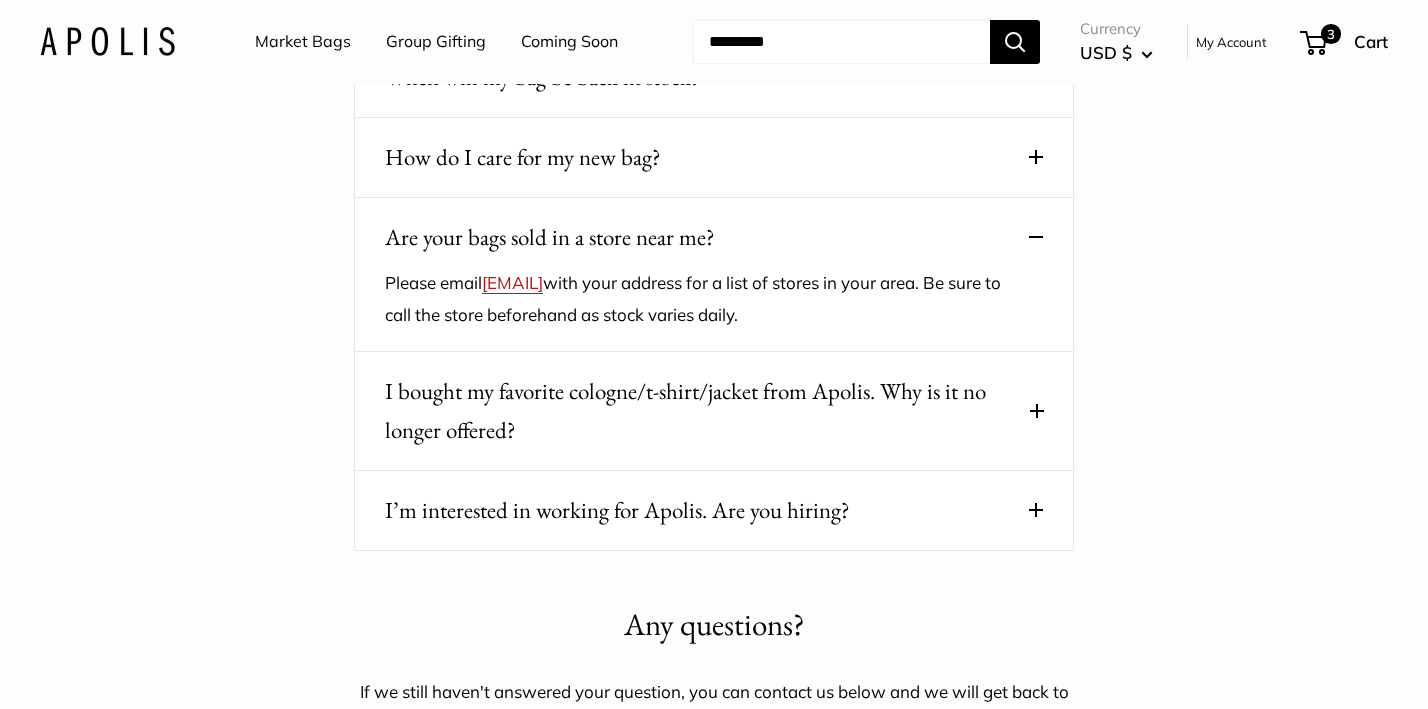 scroll, scrollTop: 2916, scrollLeft: 0, axis: vertical 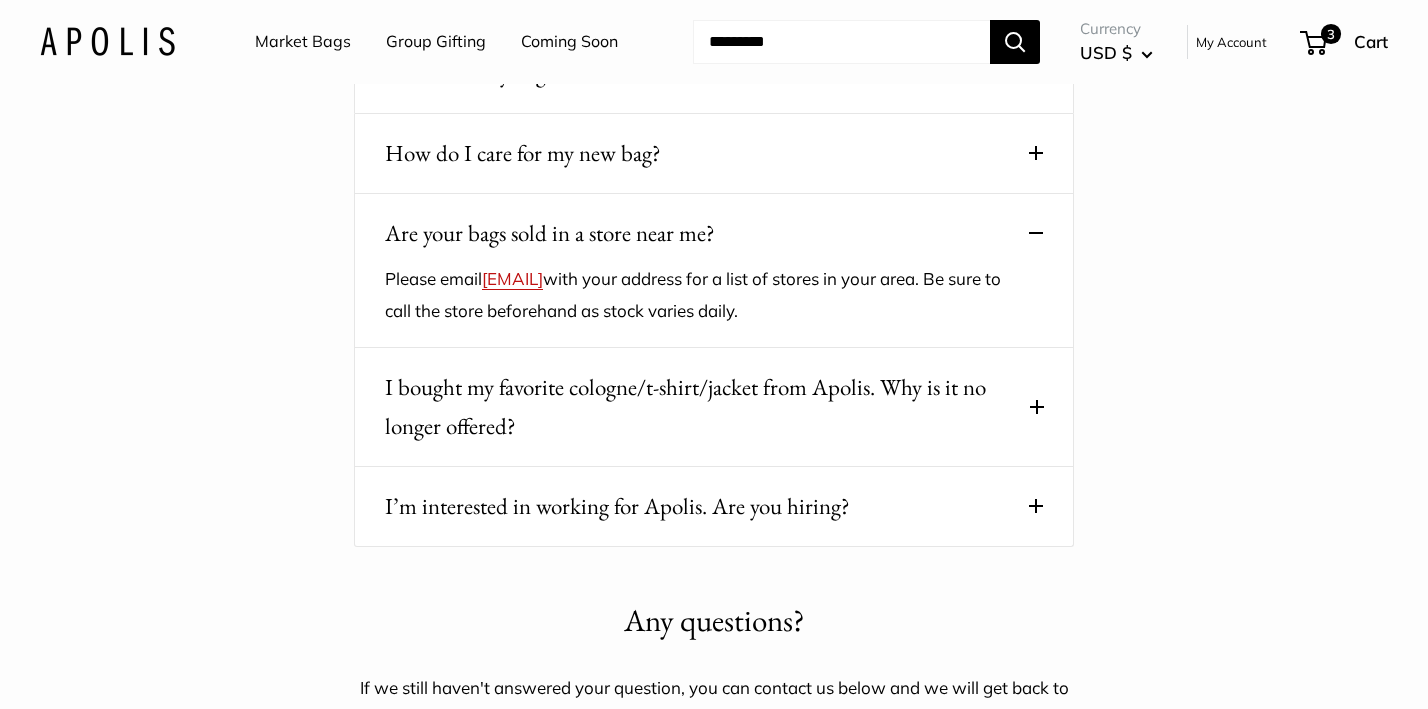 click on "I bought my favorite cologne/t-shirt/jacket from Apolis. Why is it no longer offered?" at bounding box center (714, 407) 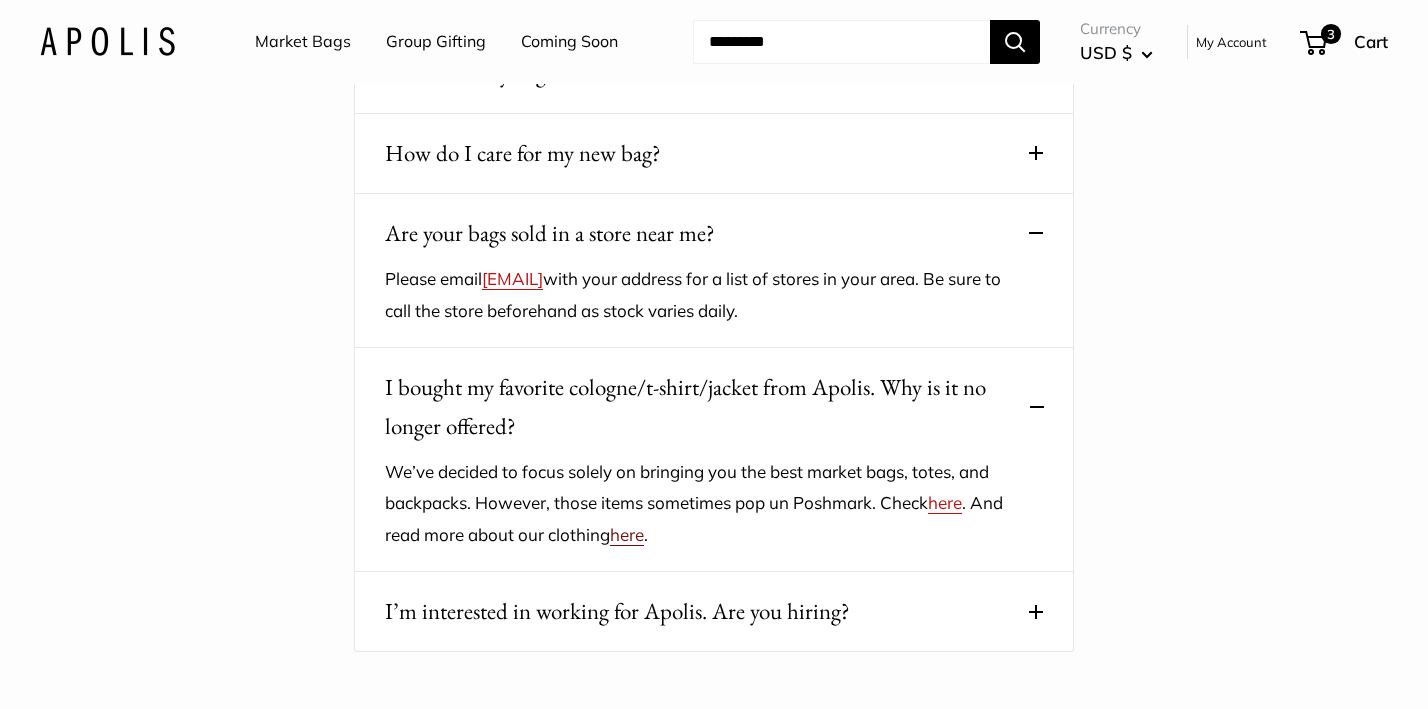 click on "here" at bounding box center [627, 534] 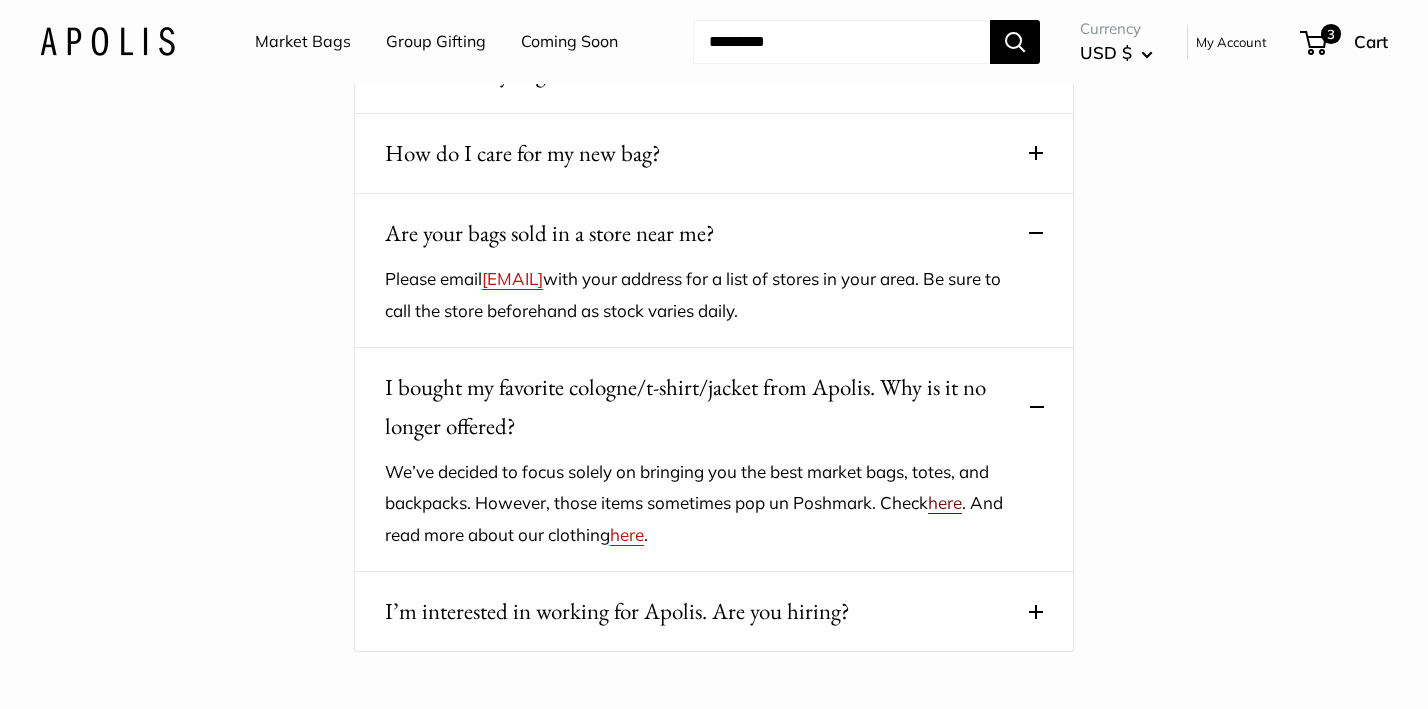 click on "here" at bounding box center (945, 502) 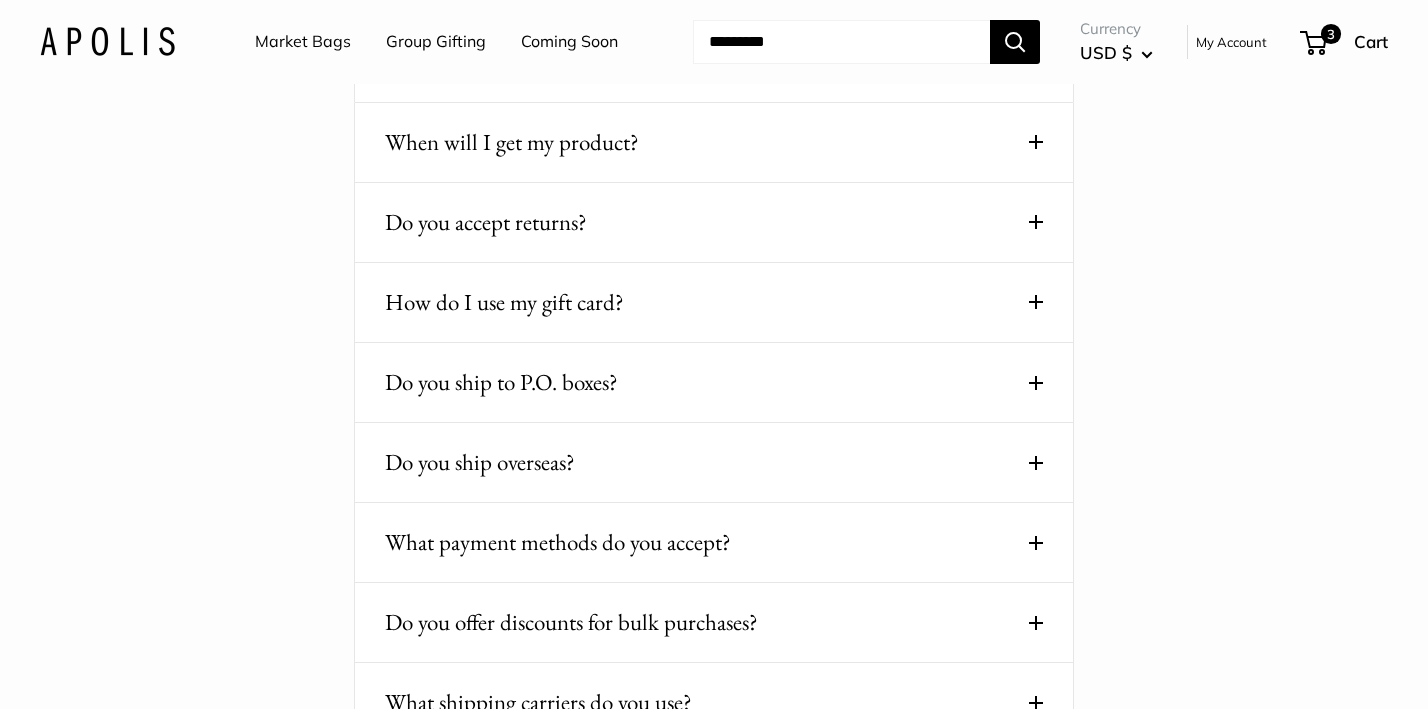 scroll, scrollTop: 553, scrollLeft: 0, axis: vertical 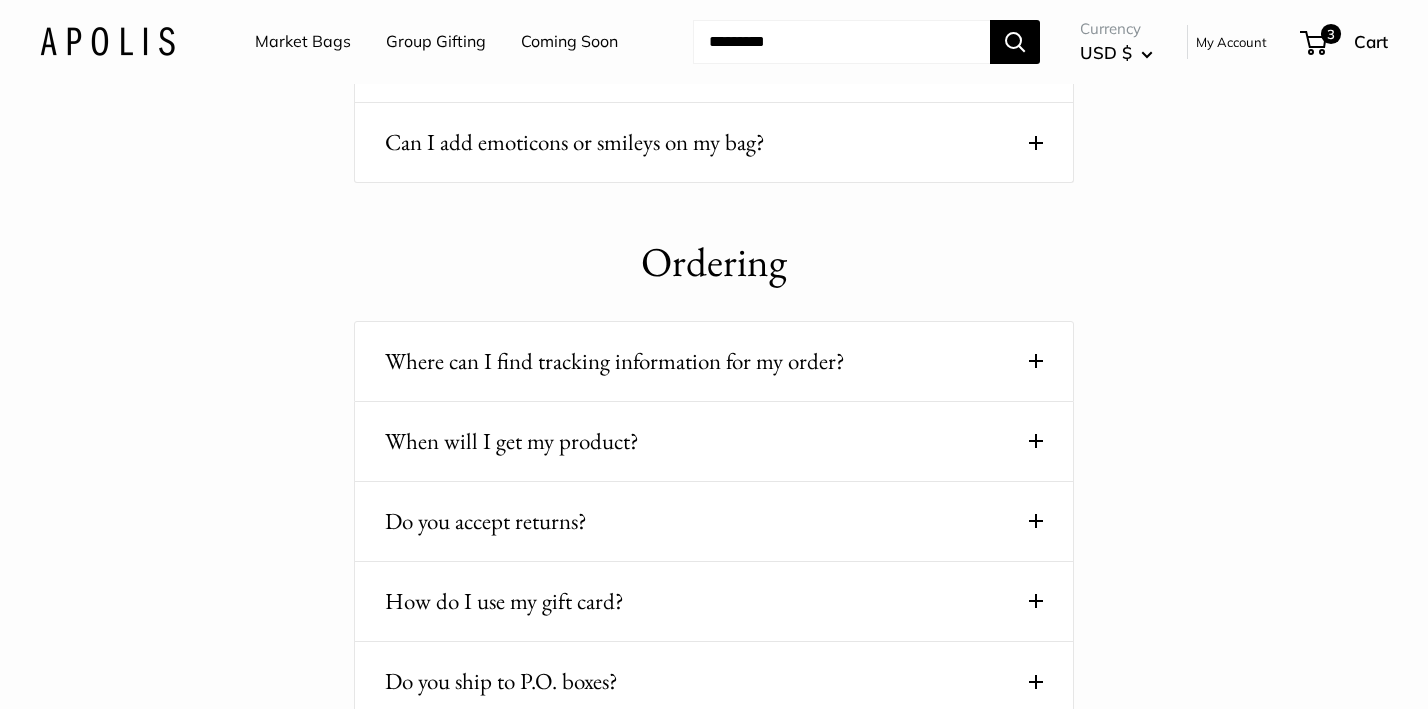 click on "Market Bags" at bounding box center [303, 42] 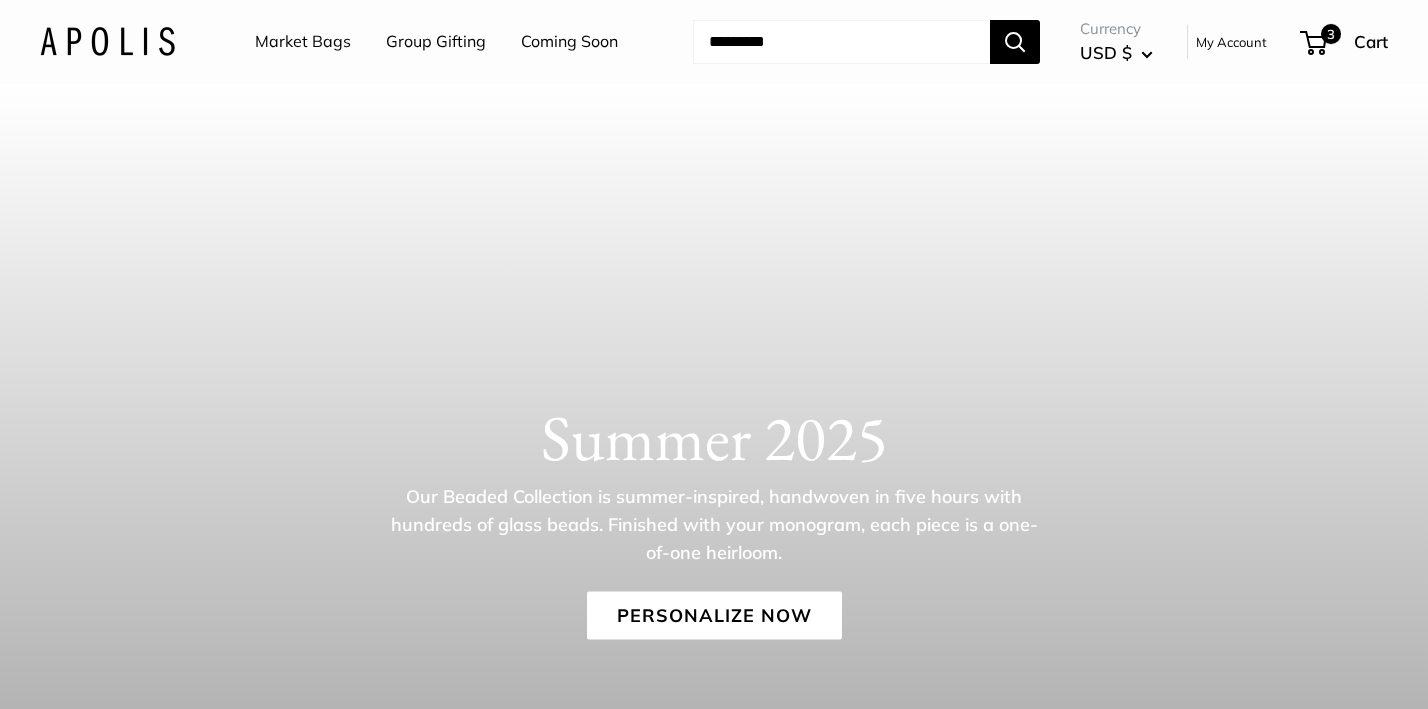 scroll, scrollTop: 0, scrollLeft: 0, axis: both 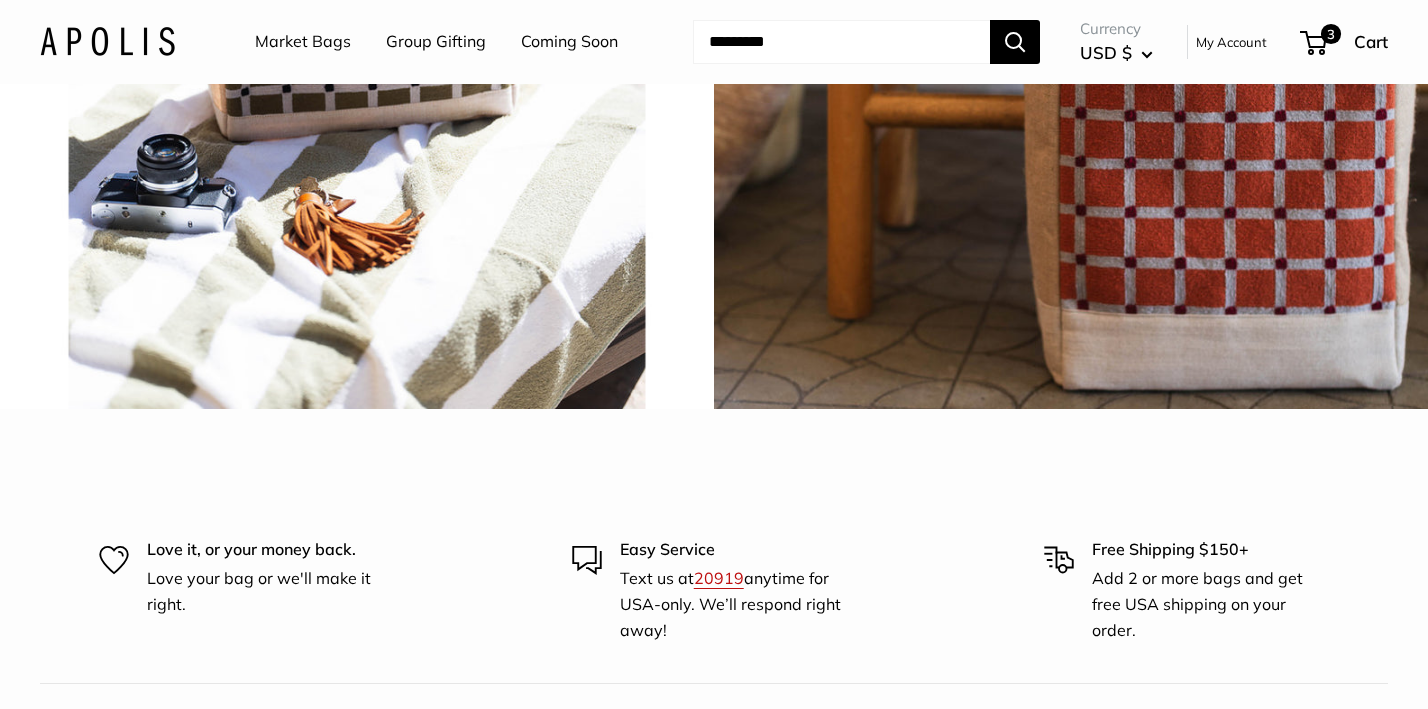 click on "View all" at bounding box center (750, -340) 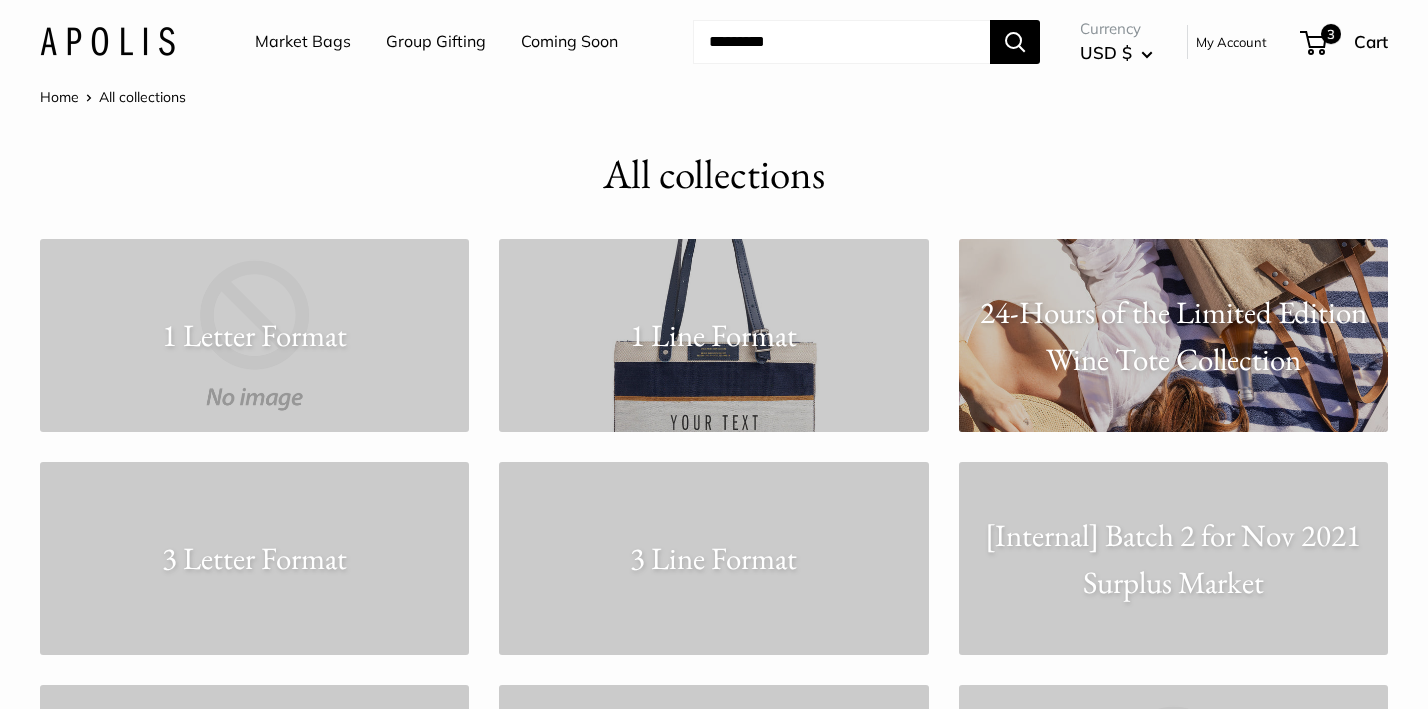 scroll, scrollTop: 0, scrollLeft: 0, axis: both 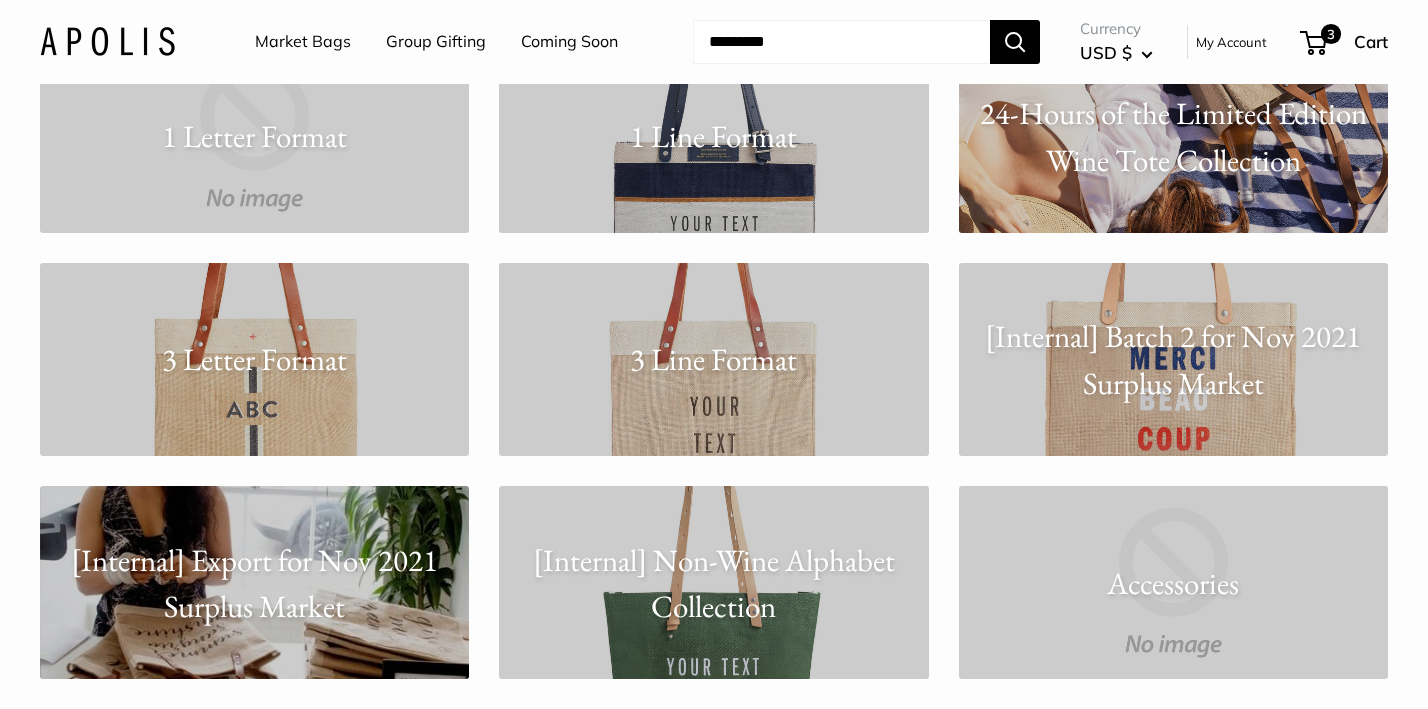 click on "[Internal] Batch 2 for Nov 2021 Surplus Market" at bounding box center (1173, 359) 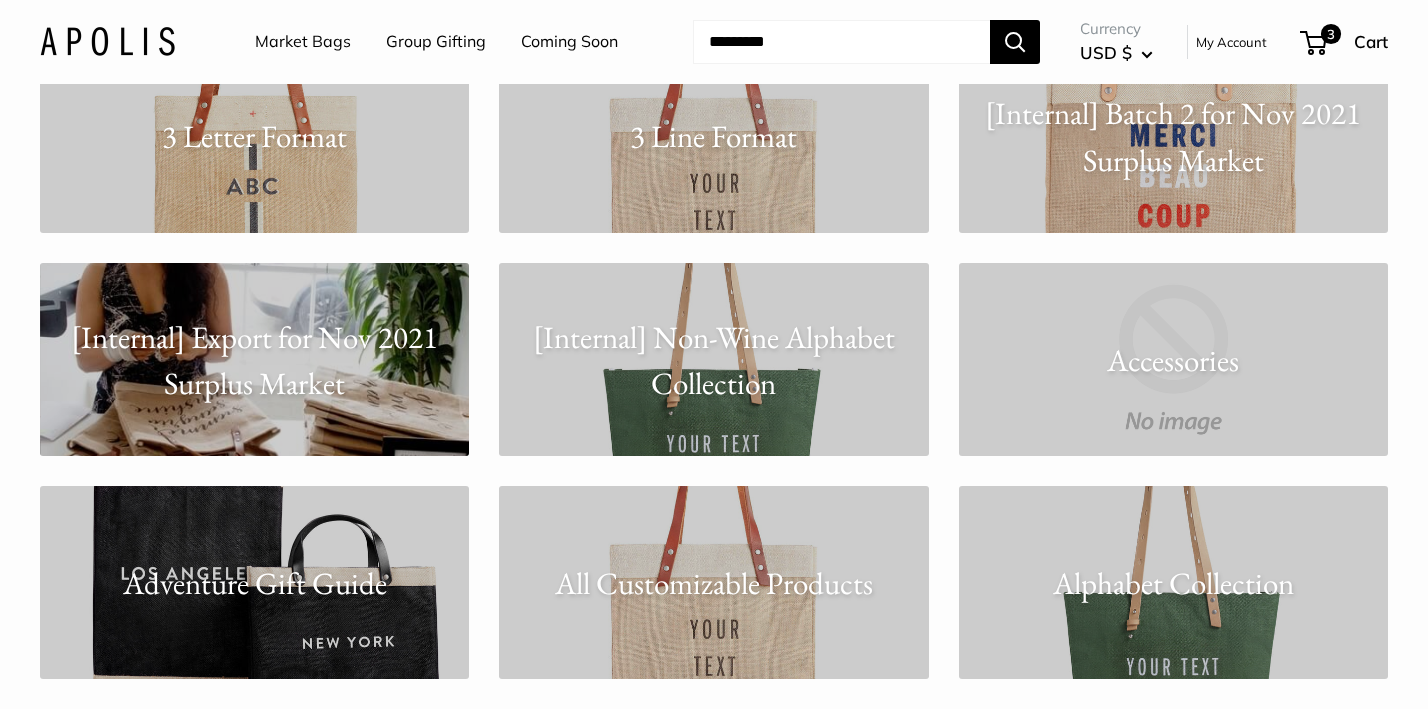 scroll, scrollTop: 423, scrollLeft: 0, axis: vertical 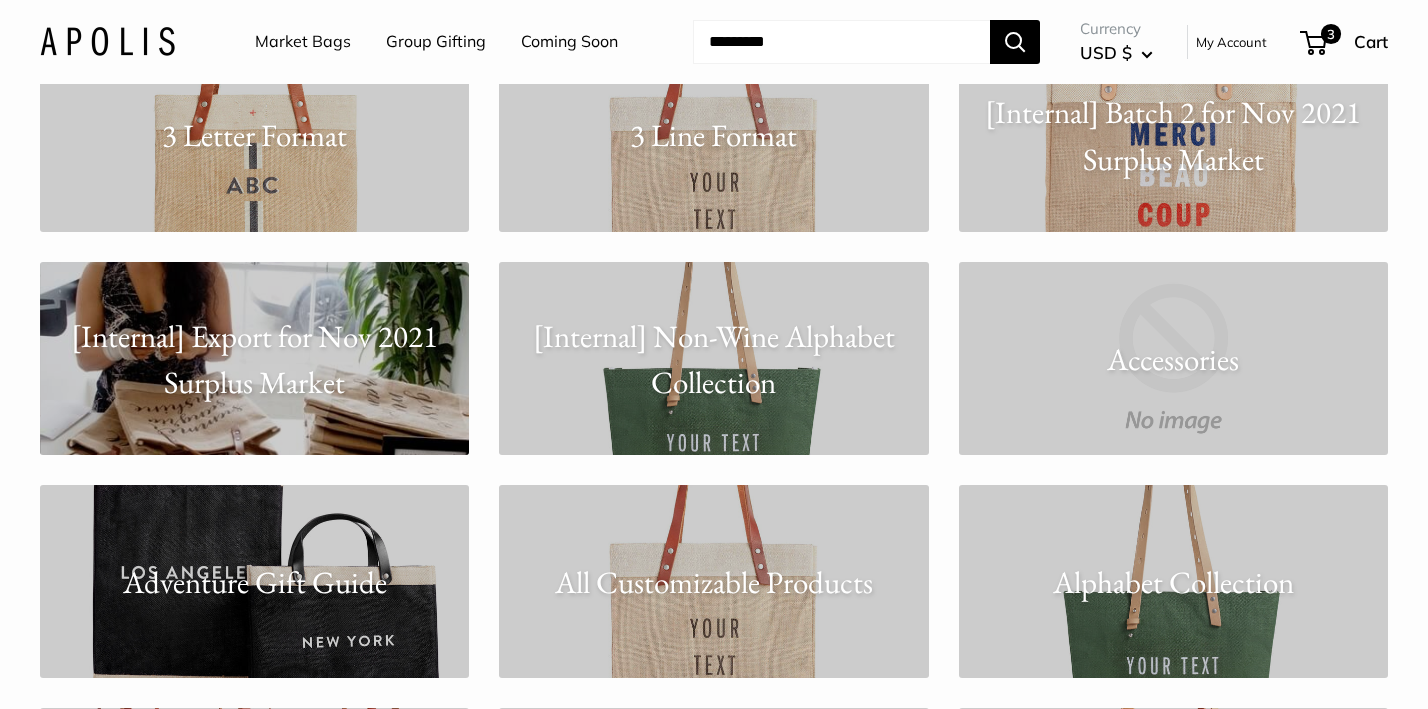 click on "[Internal] Export for Nov 2021 Surplus Market" at bounding box center (254, 358) 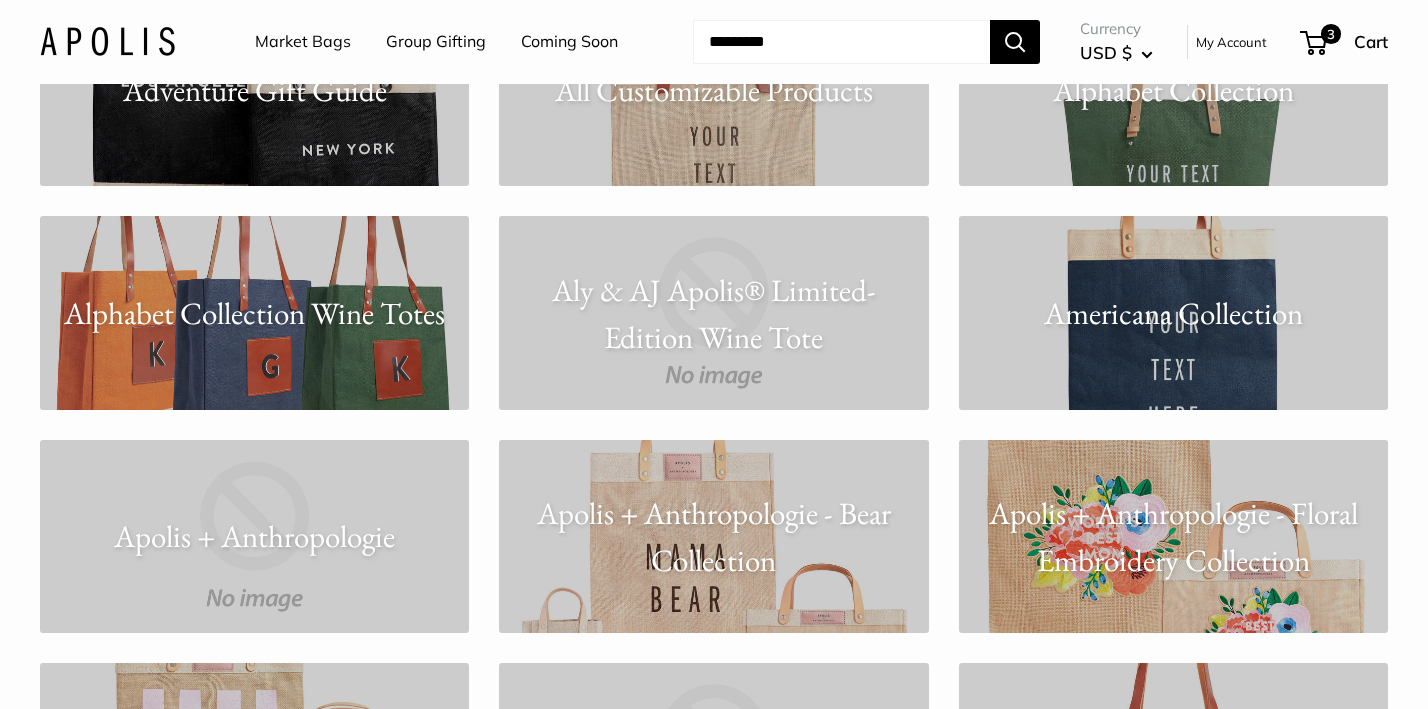 scroll, scrollTop: 935, scrollLeft: 0, axis: vertical 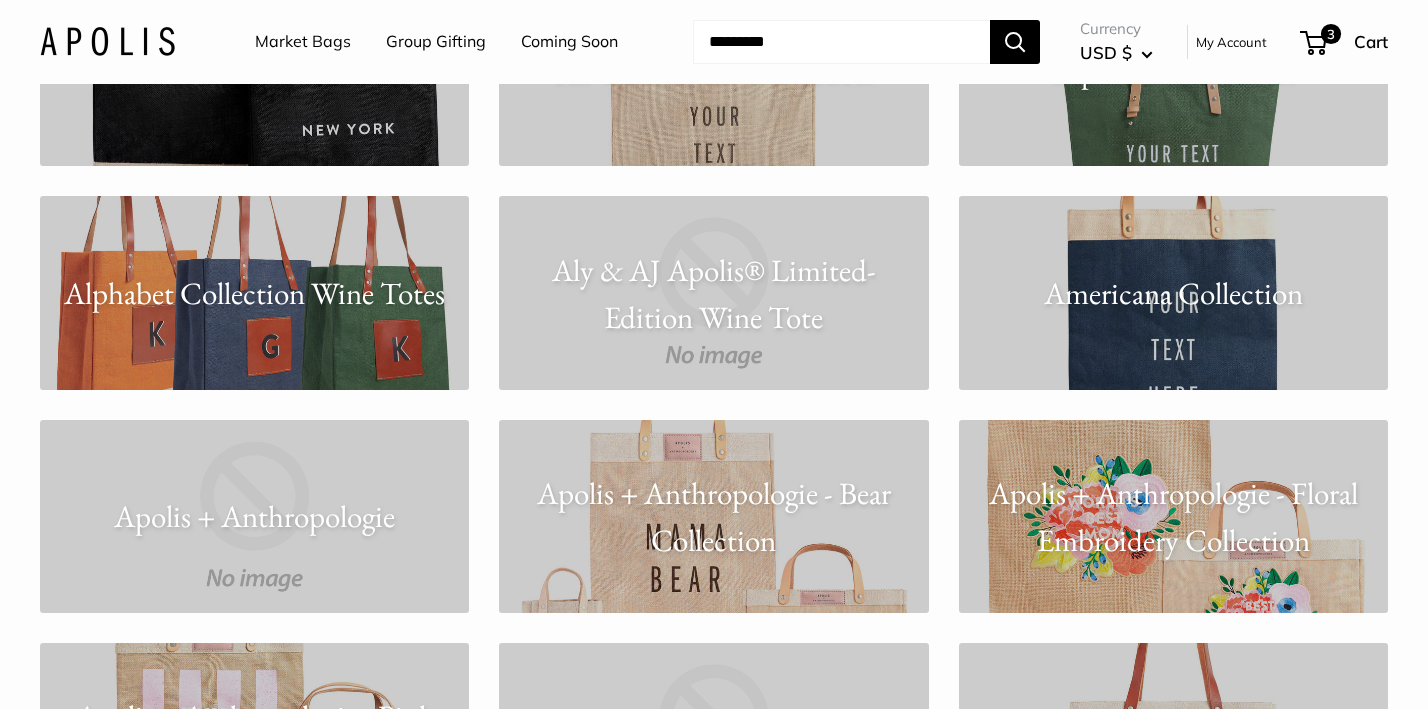 click on "Americana Collection" at bounding box center (1173, 293) 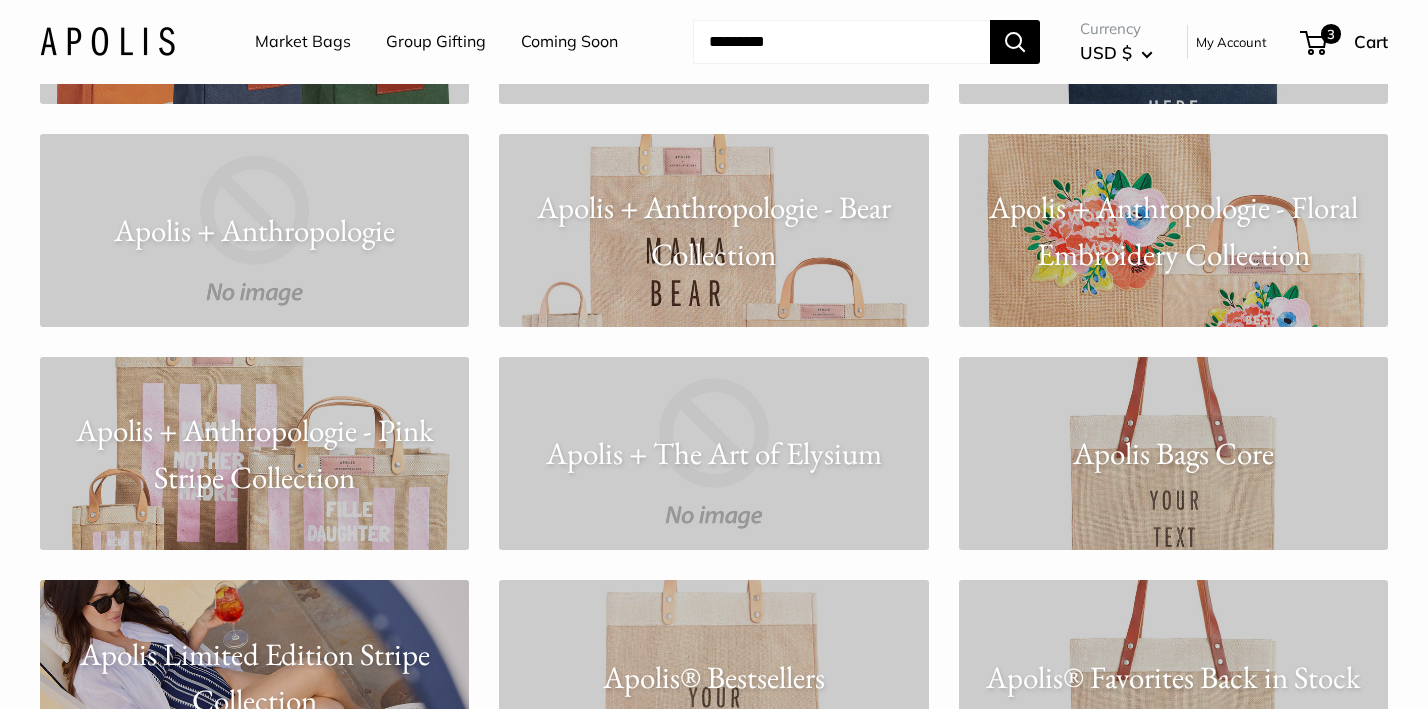 scroll, scrollTop: 1242, scrollLeft: 0, axis: vertical 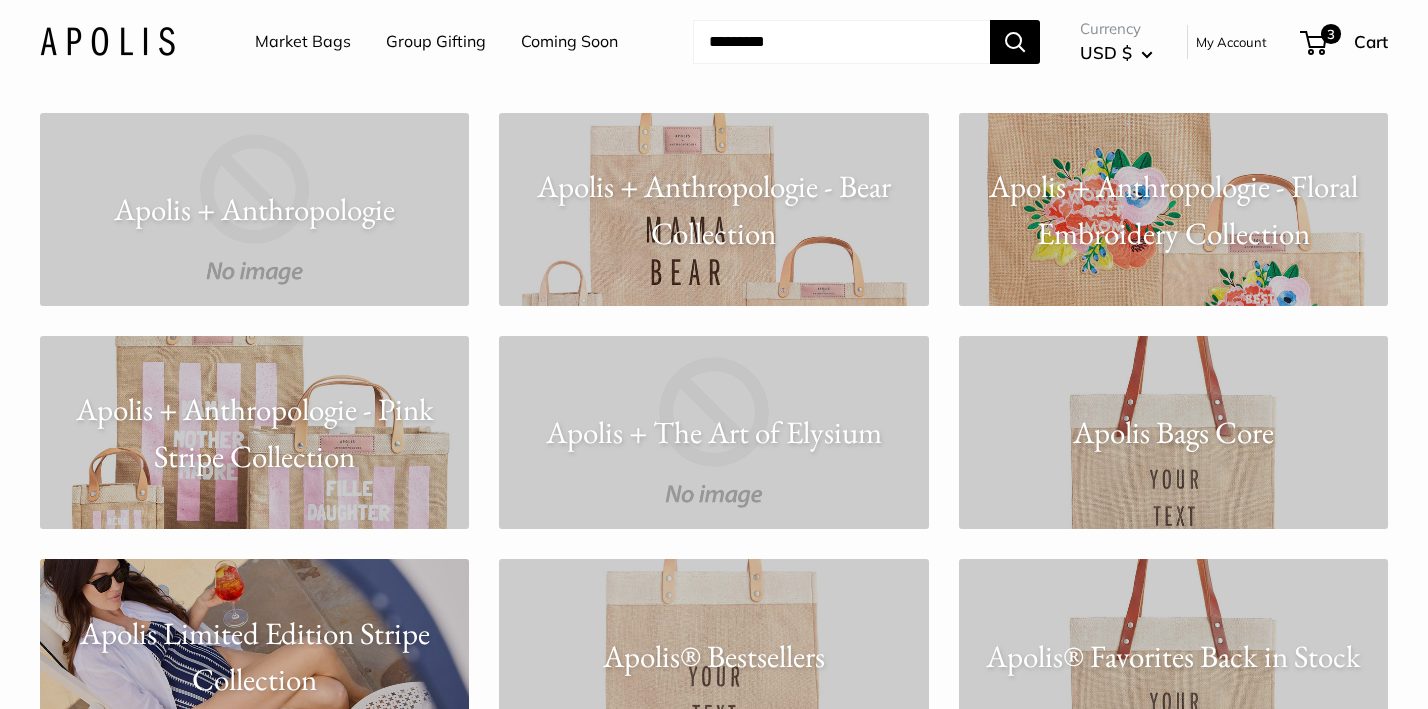 click on "Apolis + Anthropologie - Pink Stripe Collection" at bounding box center (254, 432) 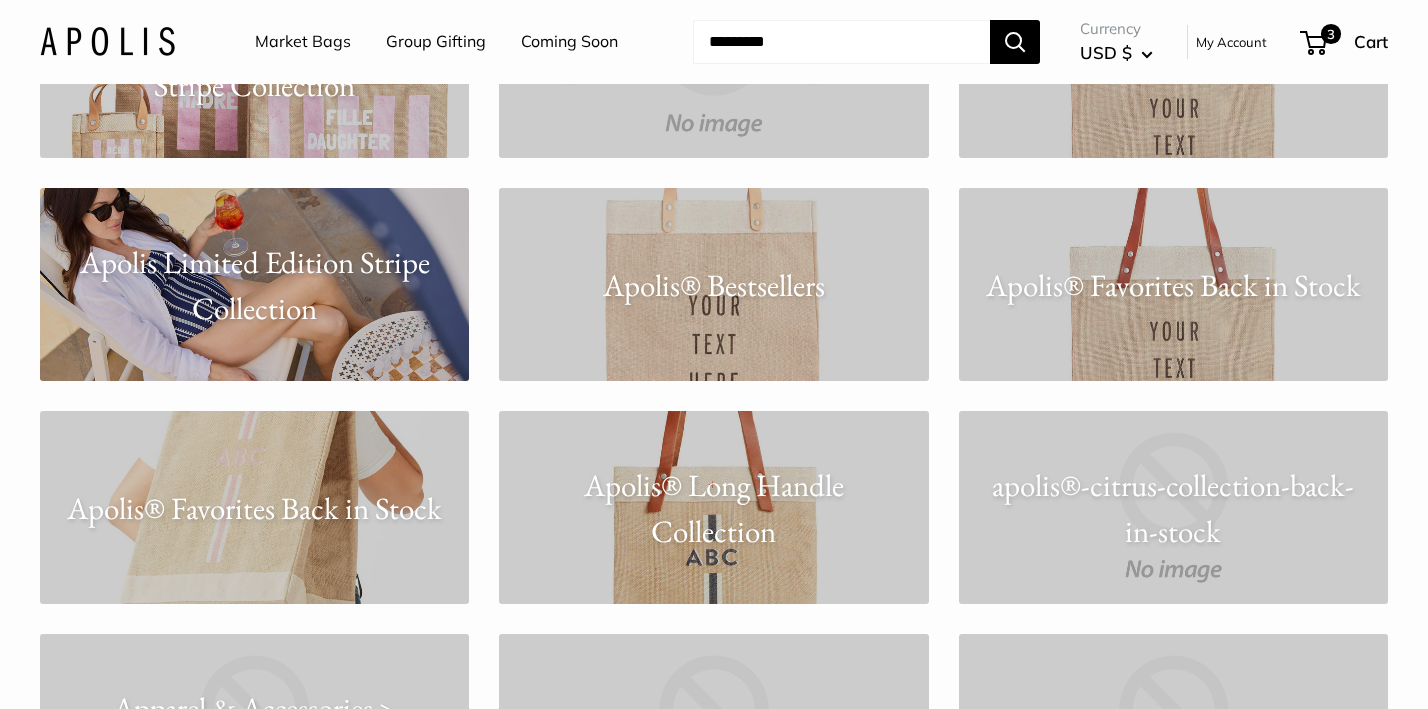 scroll, scrollTop: 1620, scrollLeft: 0, axis: vertical 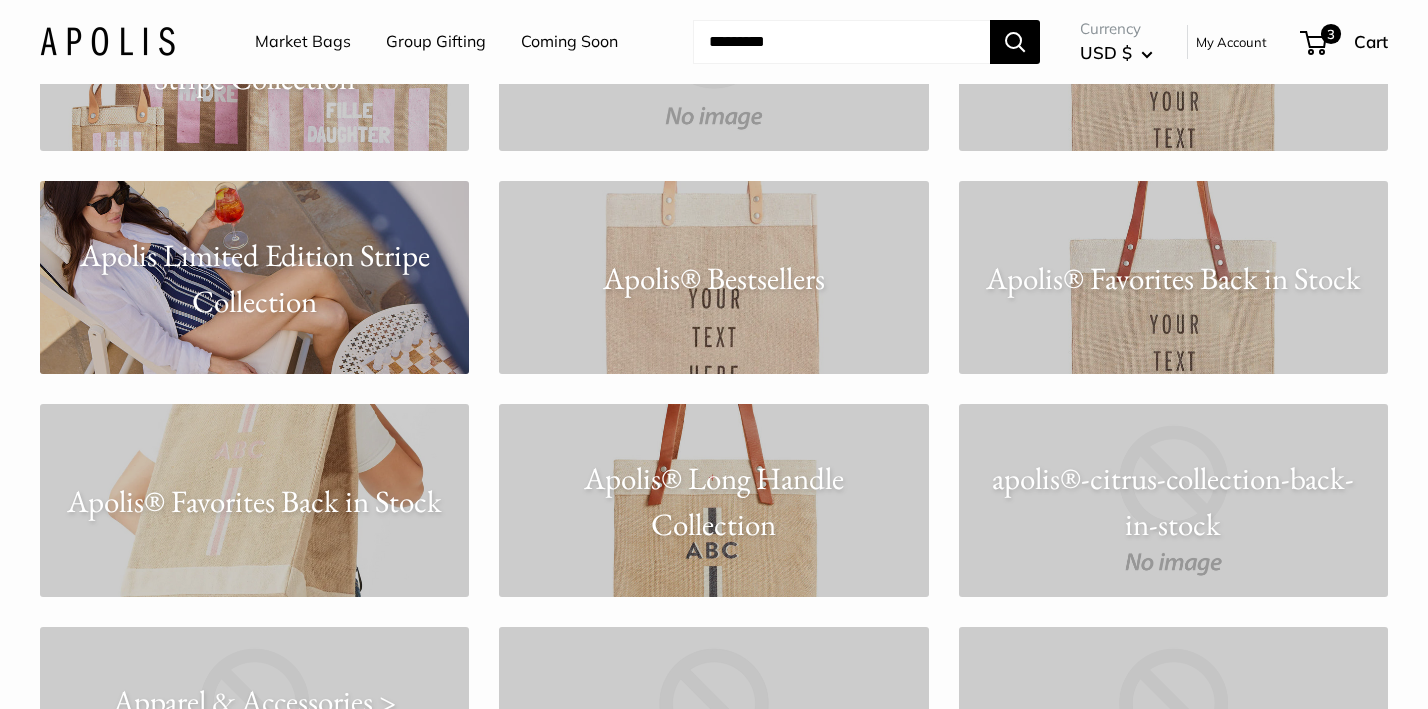 click on "Apolis® Favorites Back in Stock" at bounding box center (254, 501) 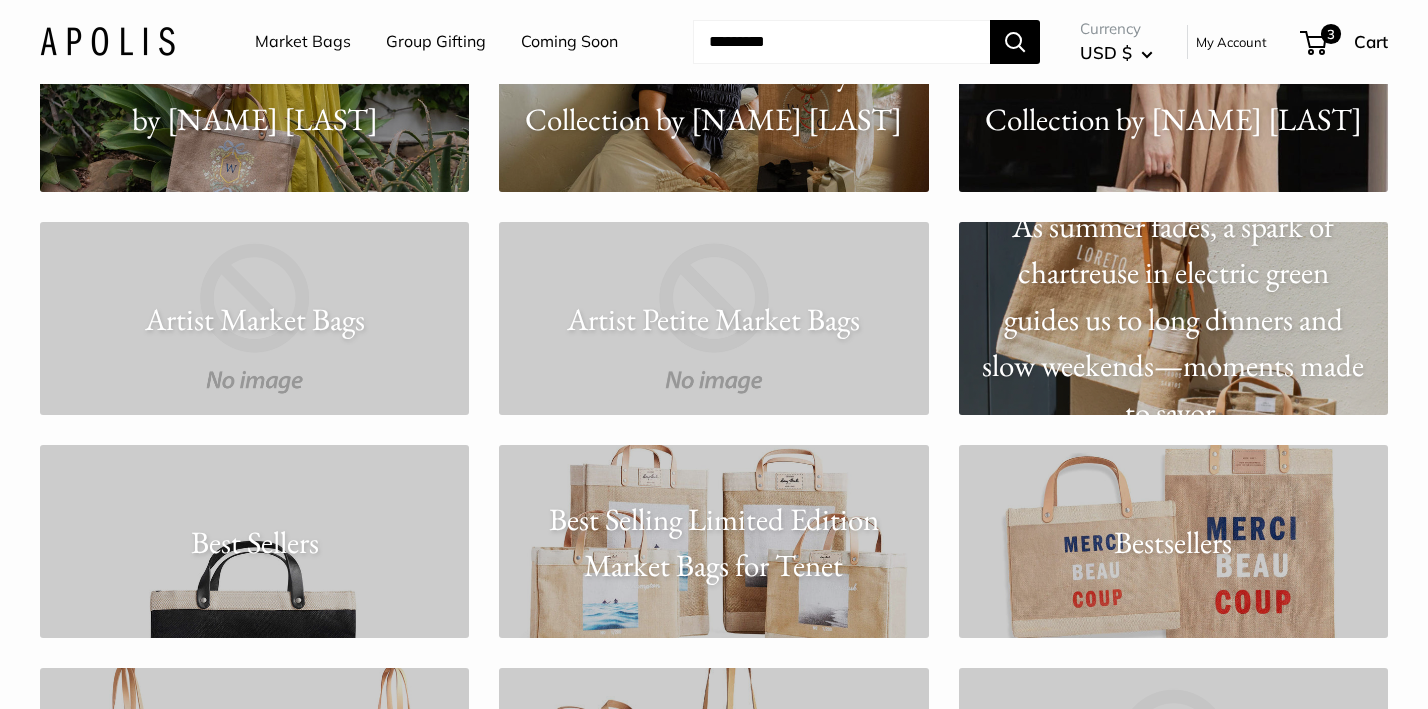 scroll, scrollTop: 2717, scrollLeft: 0, axis: vertical 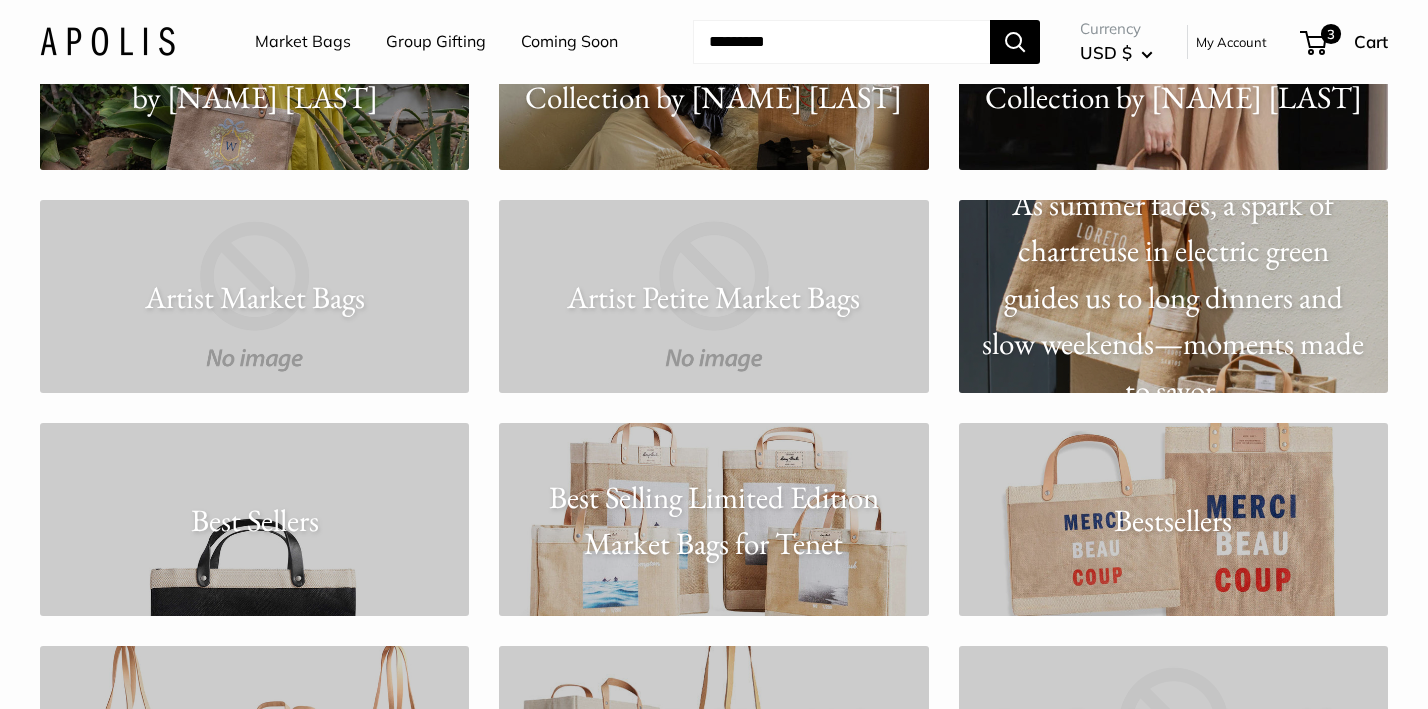 click on "Best Selling Limited Edition Market Bags for Tenet" at bounding box center [713, 519] 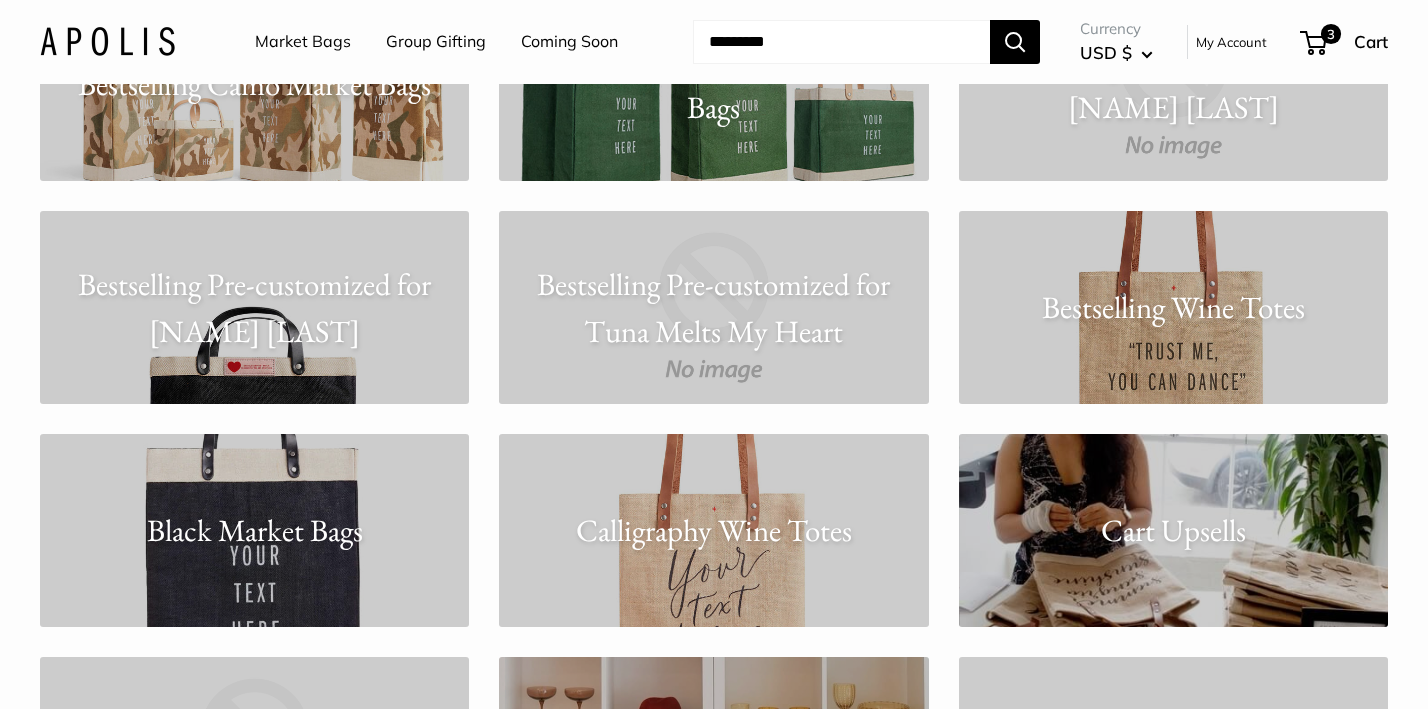 scroll, scrollTop: 3396, scrollLeft: 0, axis: vertical 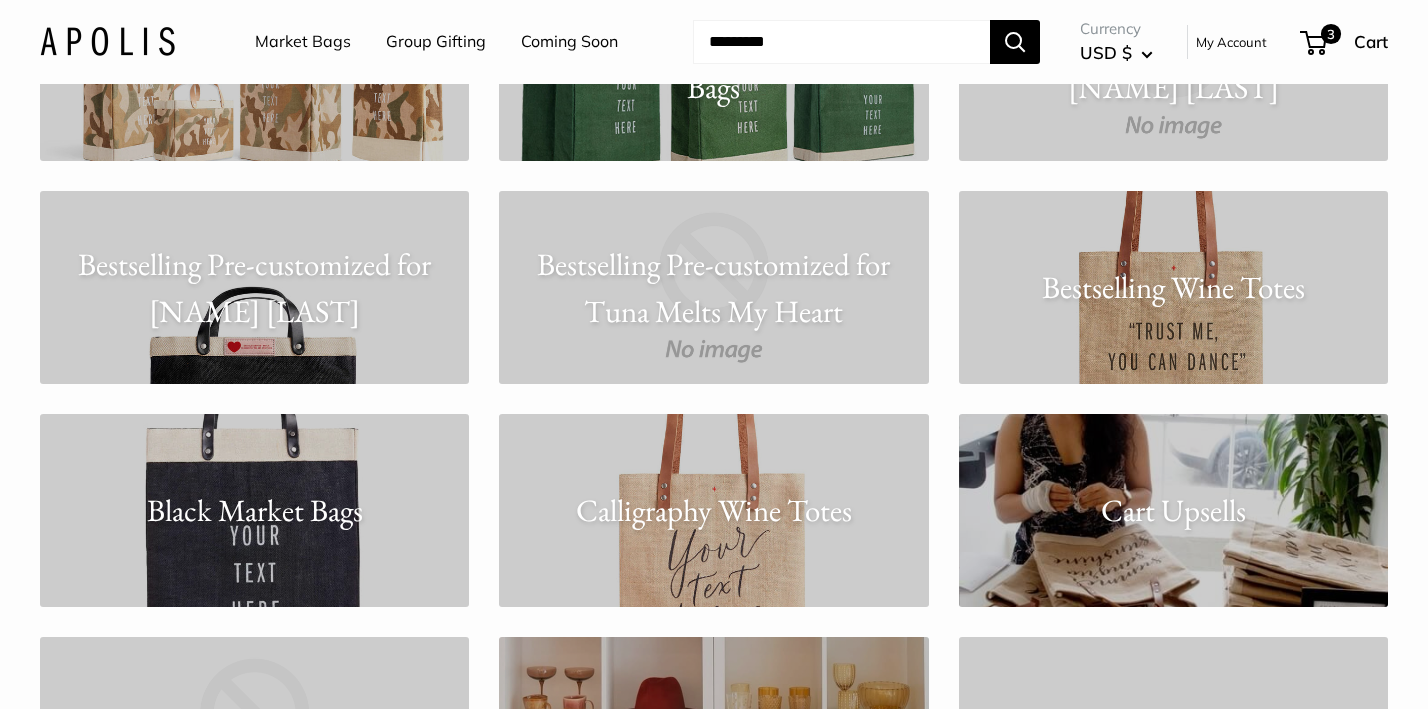 click on "Bestselling Pre-customized for Shanola Hampton" at bounding box center [254, 287] 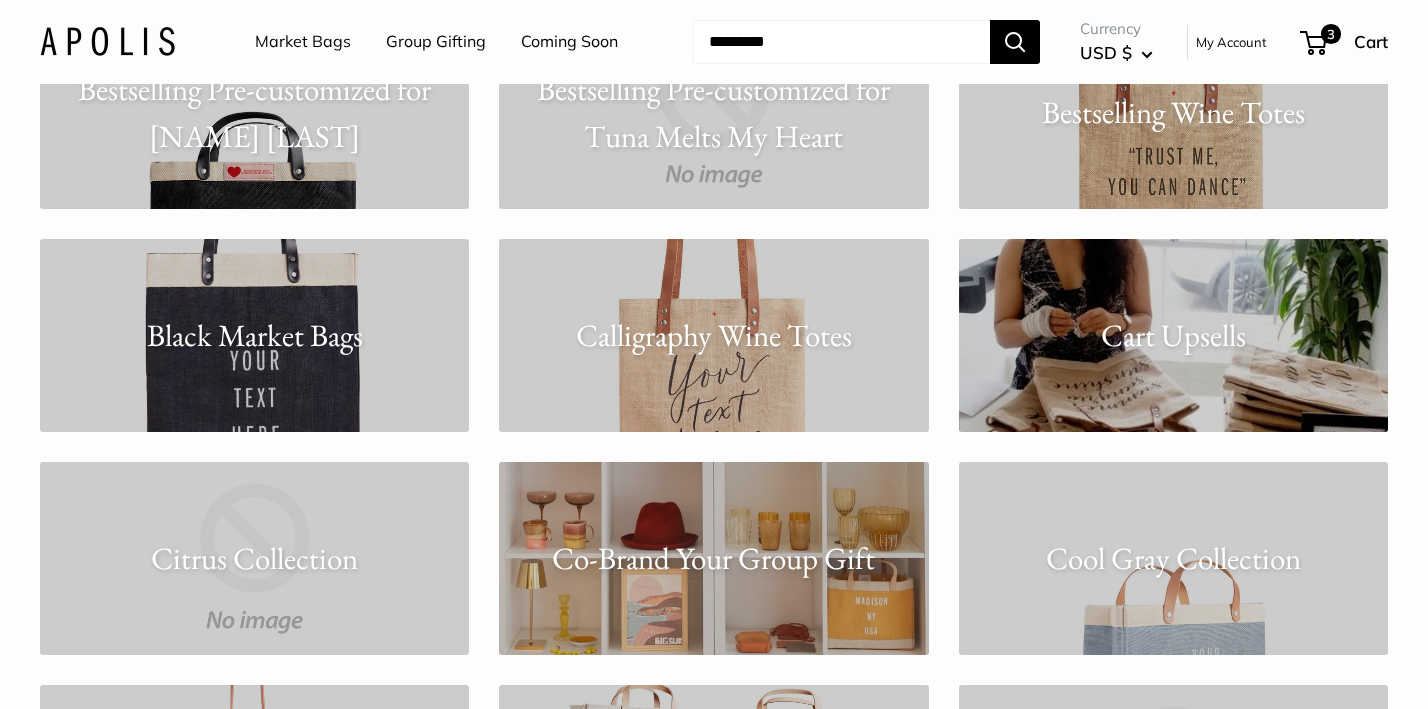scroll, scrollTop: 3578, scrollLeft: 0, axis: vertical 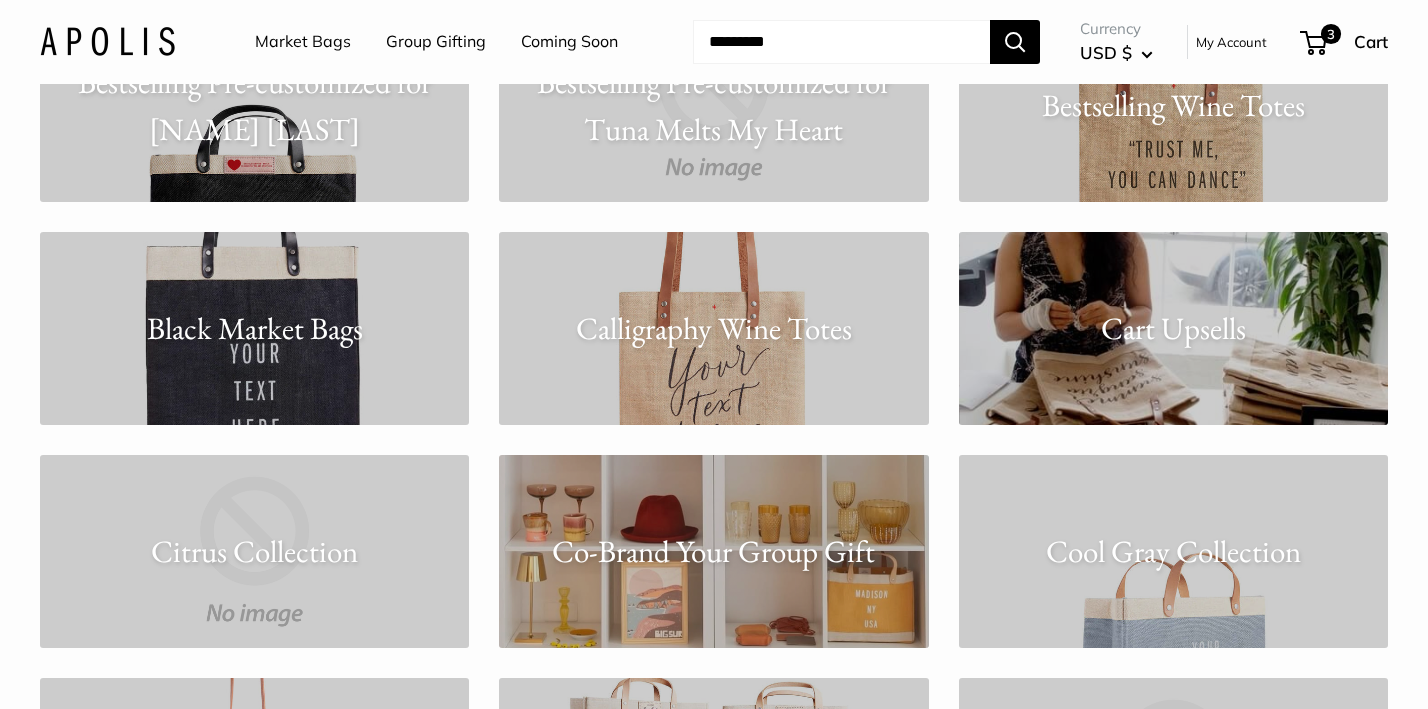 click on "Cart Upsells" at bounding box center (1173, 328) 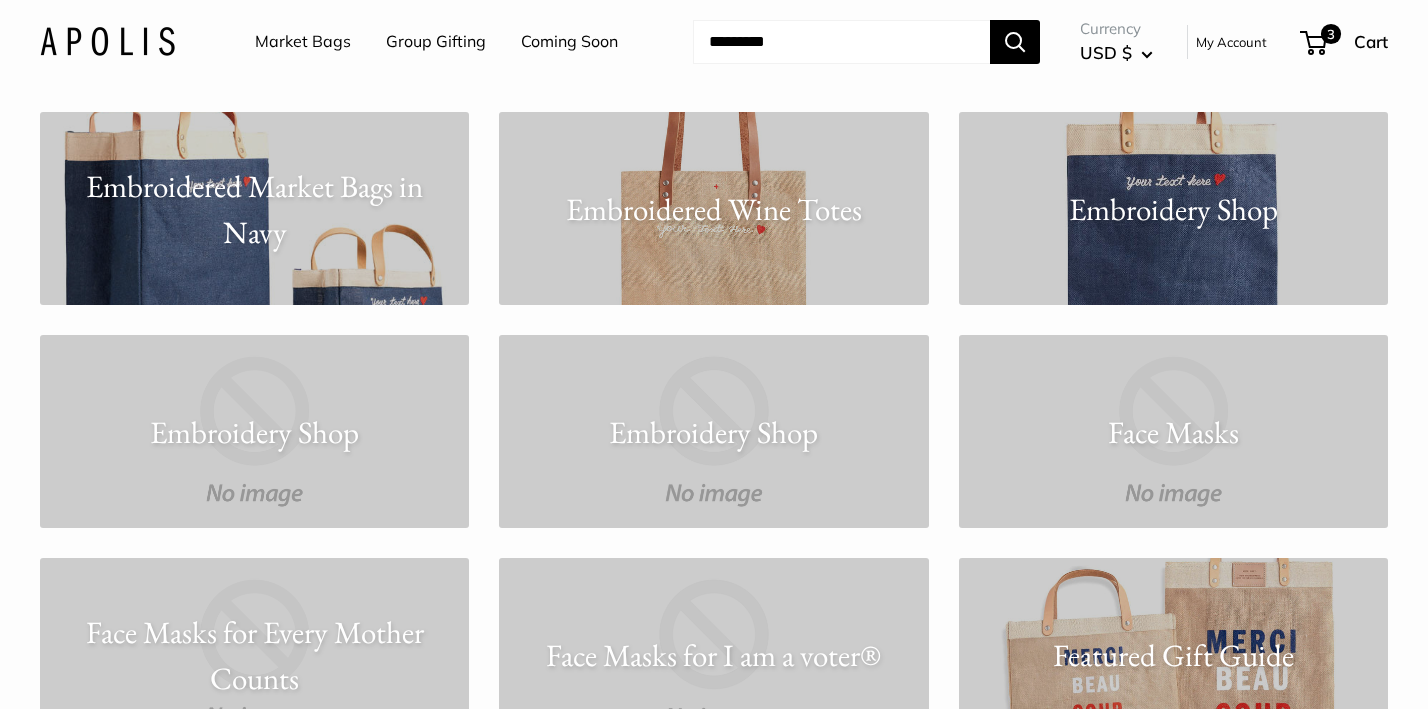 scroll, scrollTop: 5247, scrollLeft: 0, axis: vertical 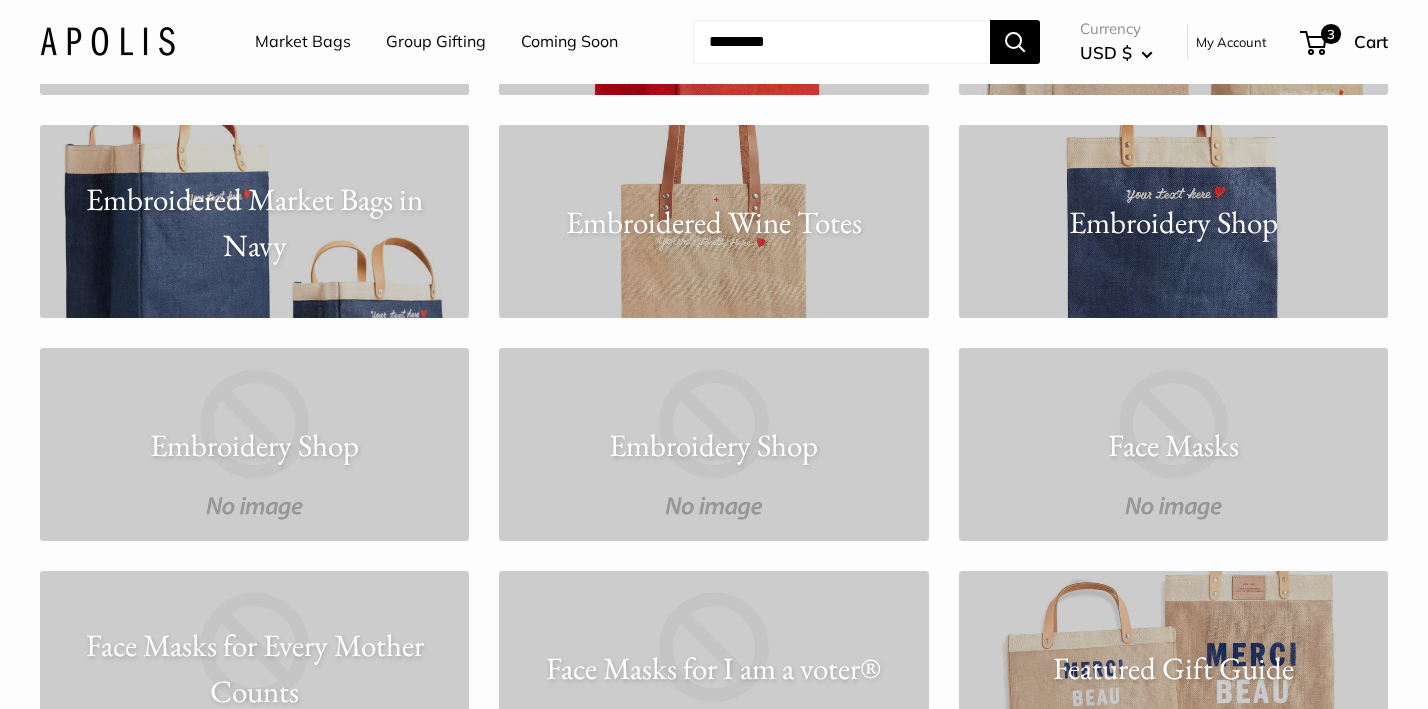 click on "Embroidery Shop" at bounding box center (1173, 221) 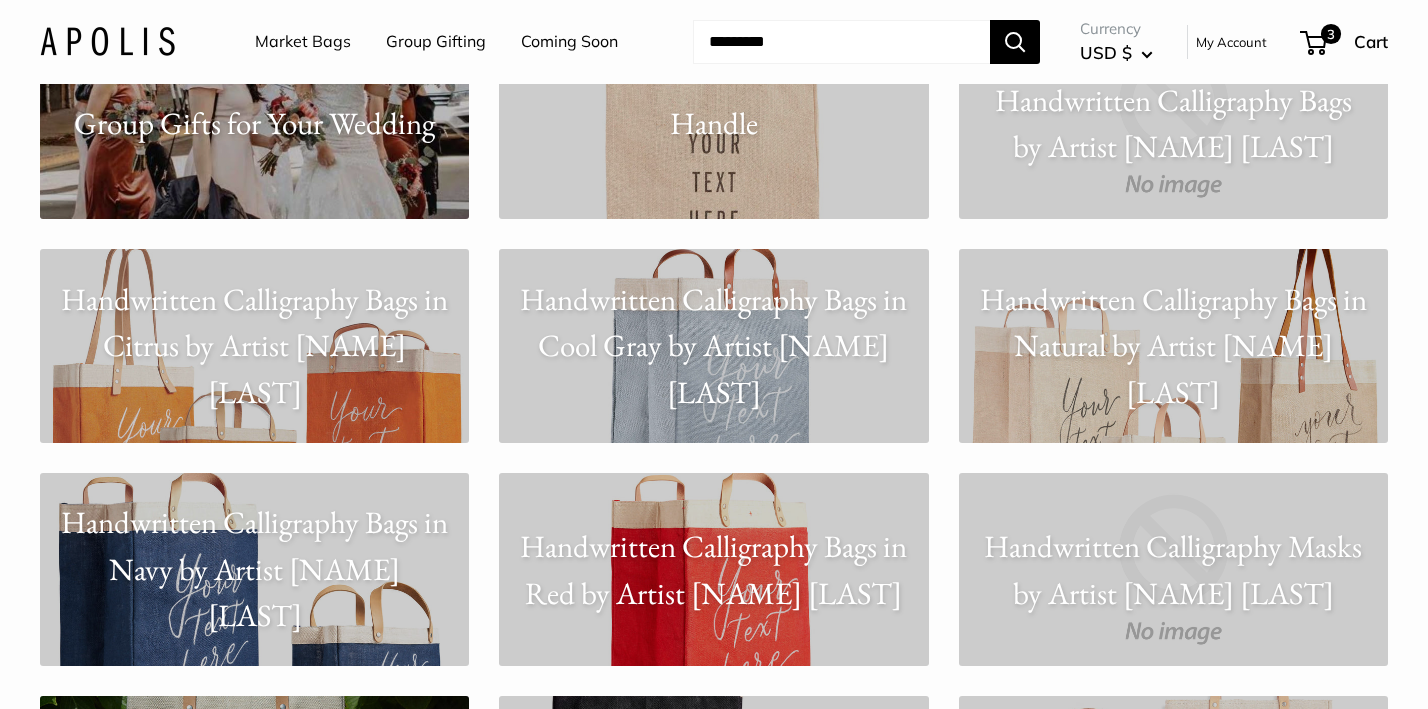scroll, scrollTop: 6699, scrollLeft: 0, axis: vertical 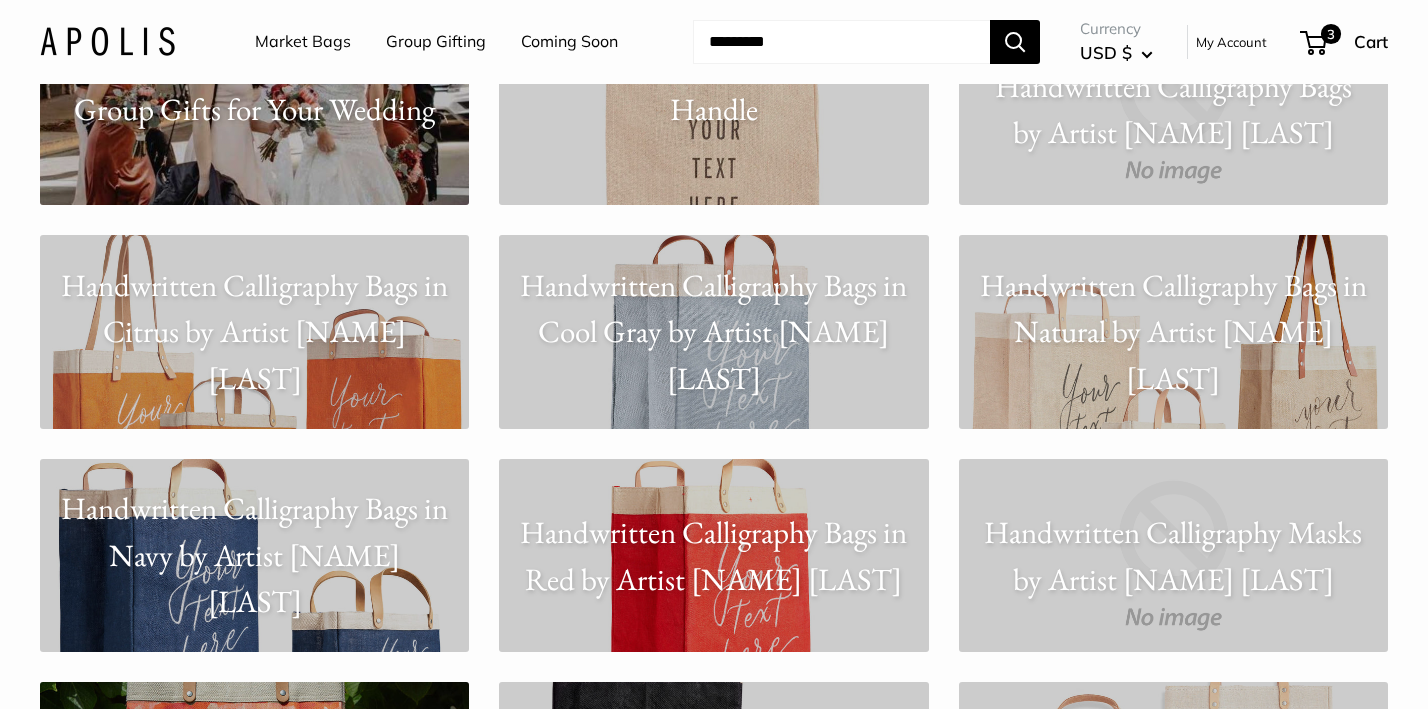 click on "Handwritten Calligraphy Bags in Cool Gray by Artist Kylie Yoshida" at bounding box center [713, 332] 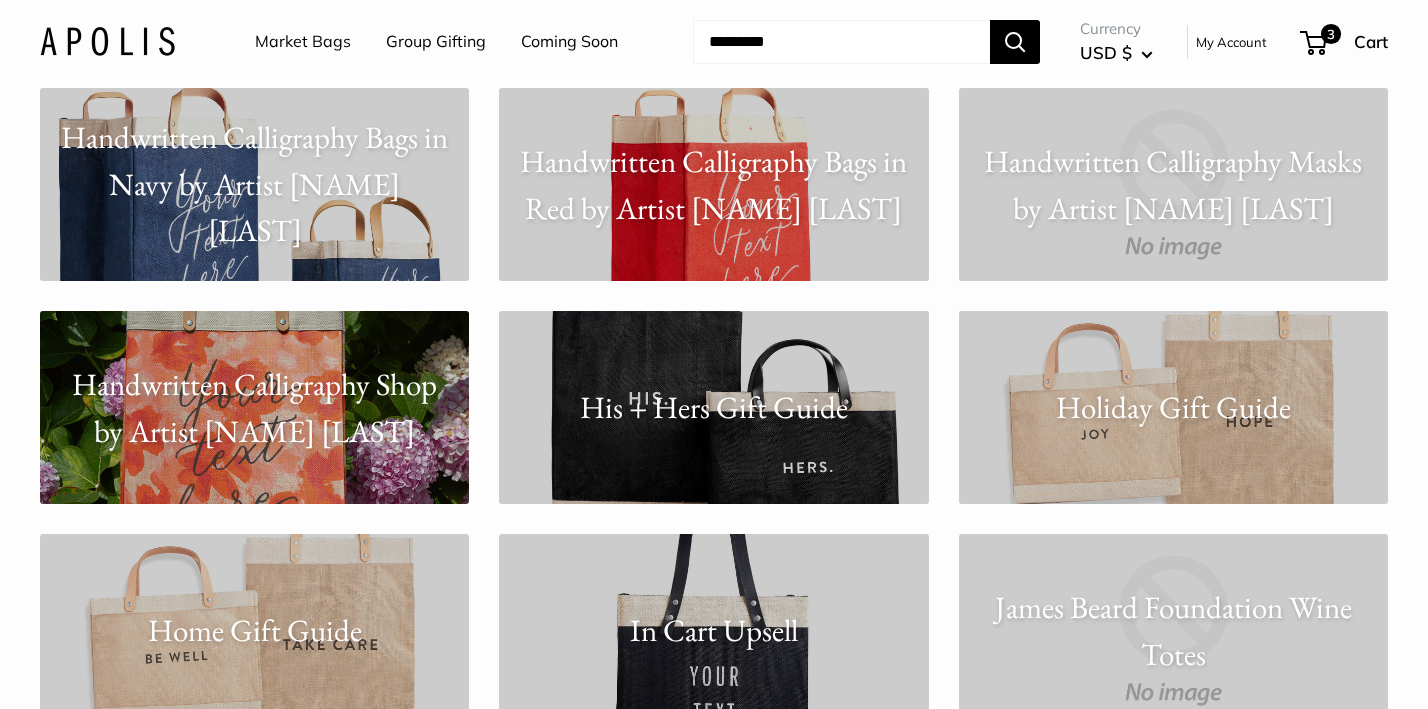scroll, scrollTop: 7066, scrollLeft: 0, axis: vertical 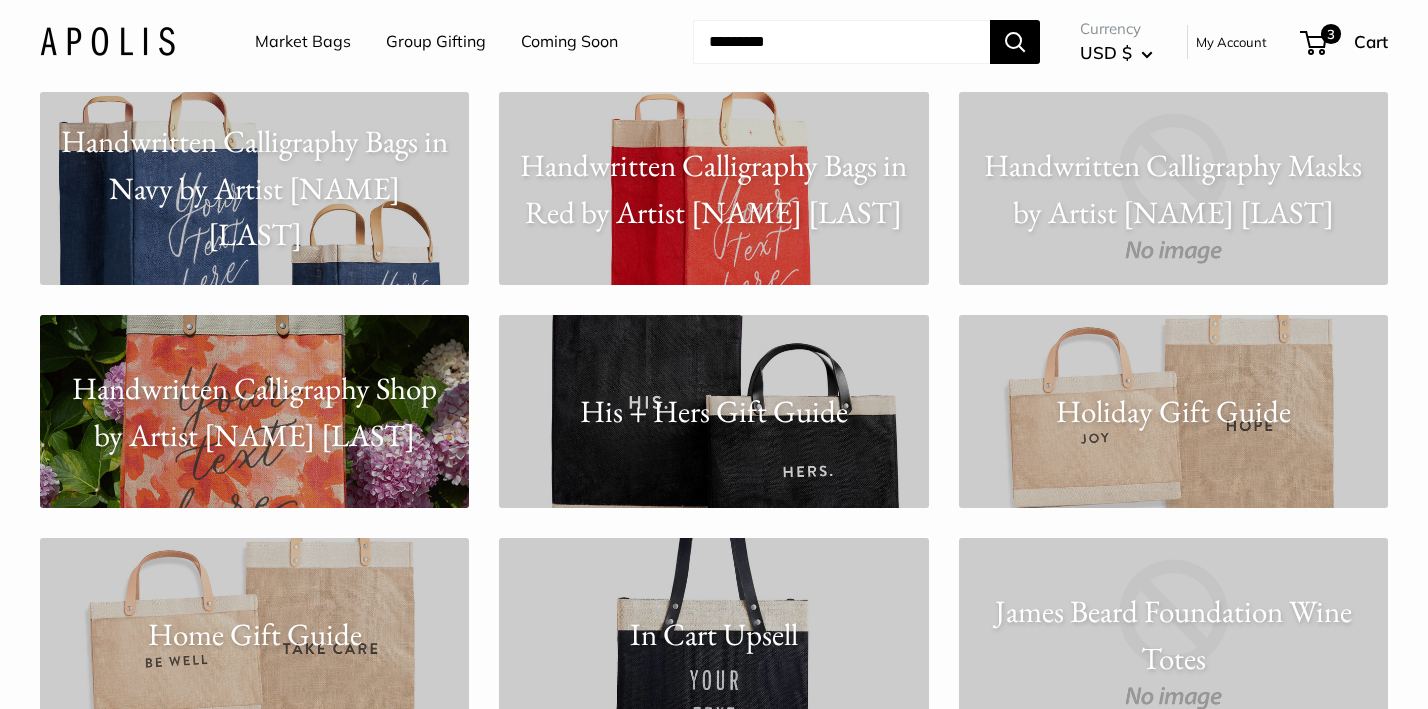 click on "Handwritten Calligraphy Shop by Artist Kylie Yoshida" at bounding box center [254, 411] 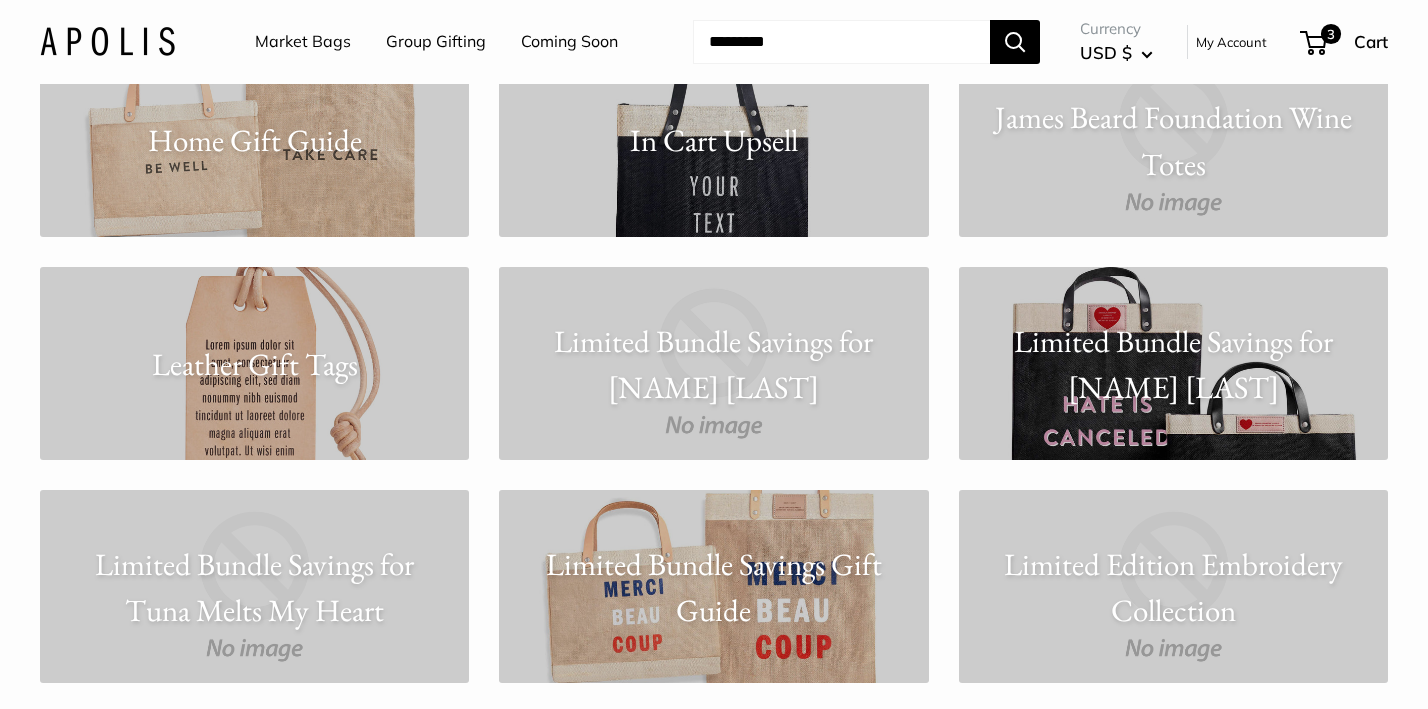 scroll, scrollTop: 7616, scrollLeft: 0, axis: vertical 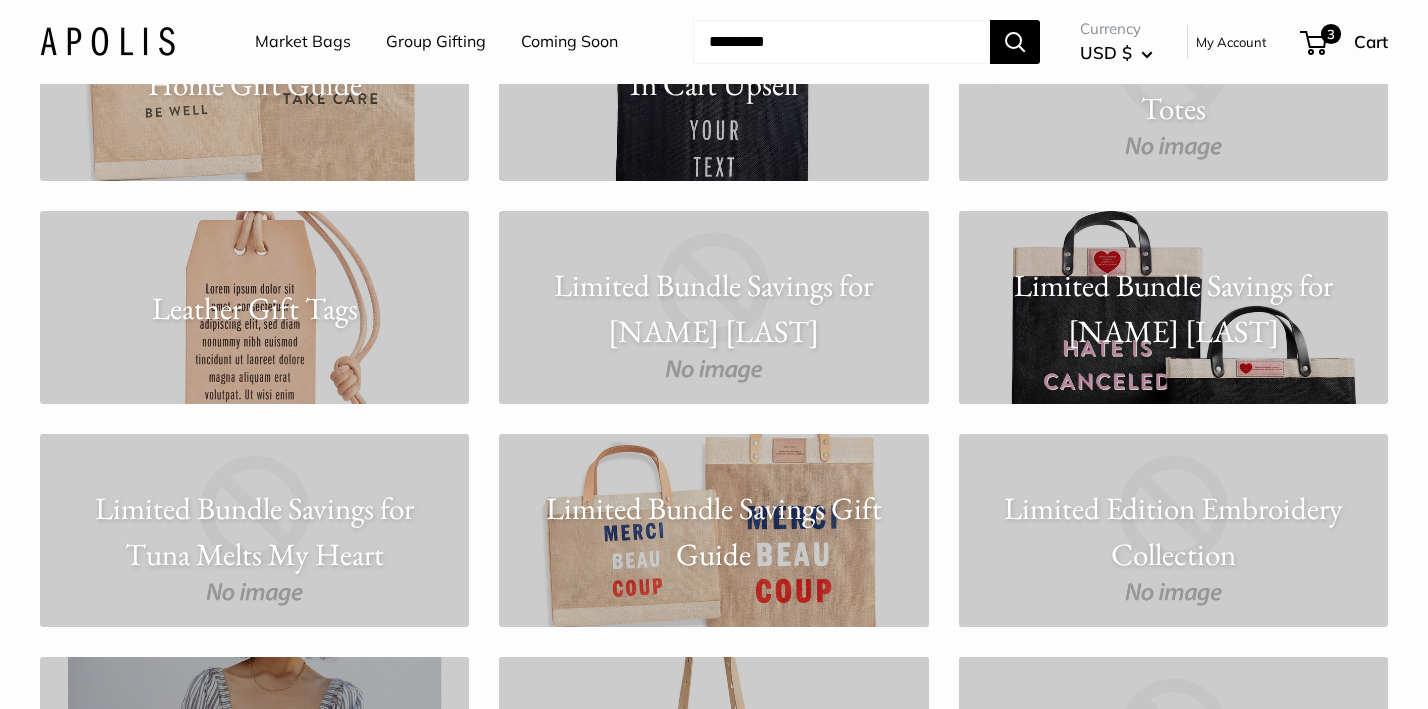 click on "Limited Edition Embroidery Collection" at bounding box center [1173, 530] 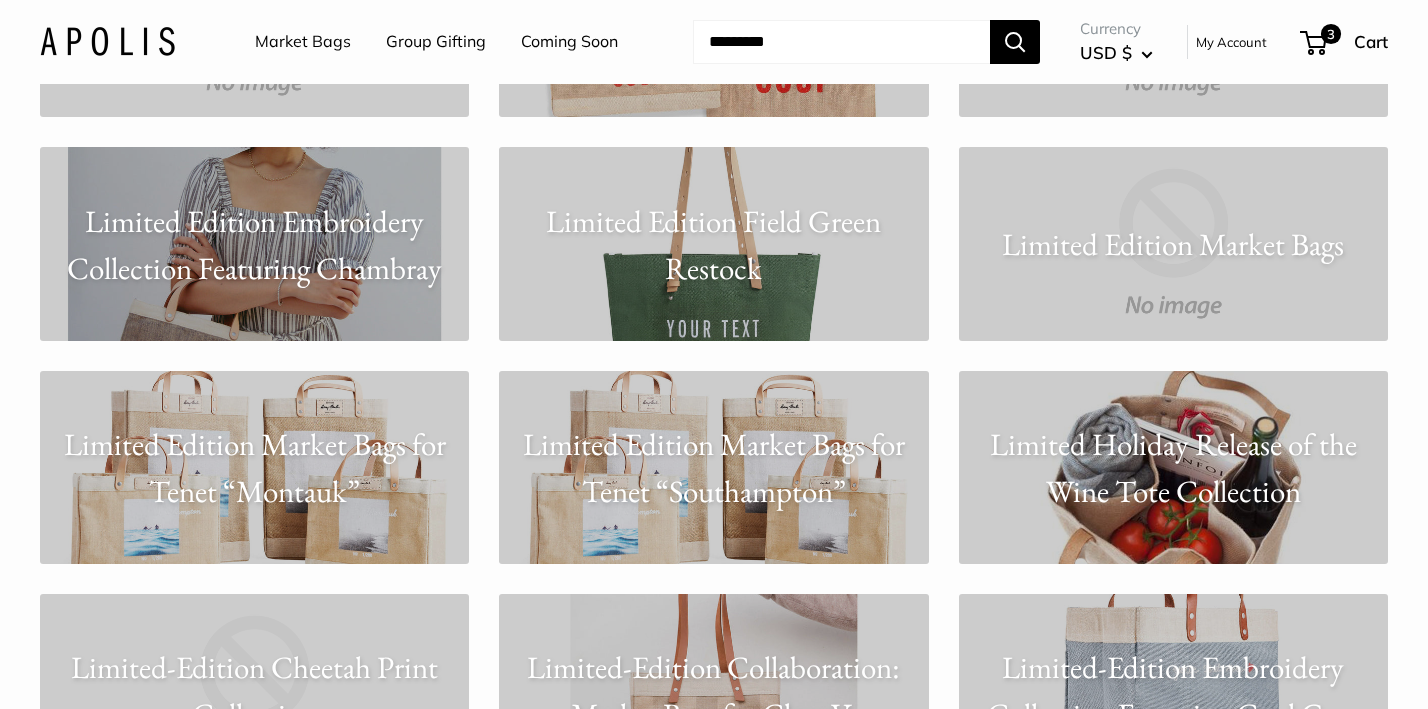 scroll, scrollTop: 8145, scrollLeft: 0, axis: vertical 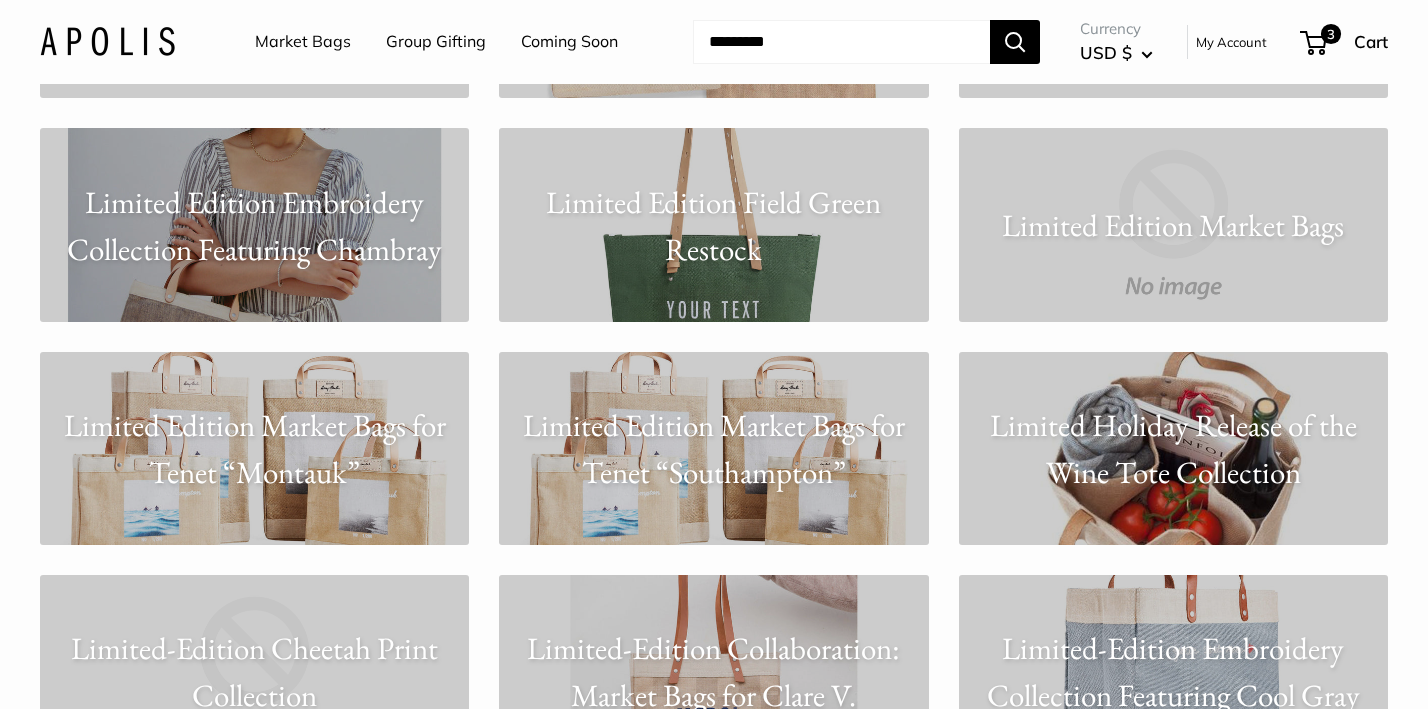 click on "Limited Edition Embroidery Collection Featuring Chambray" at bounding box center [254, 225] 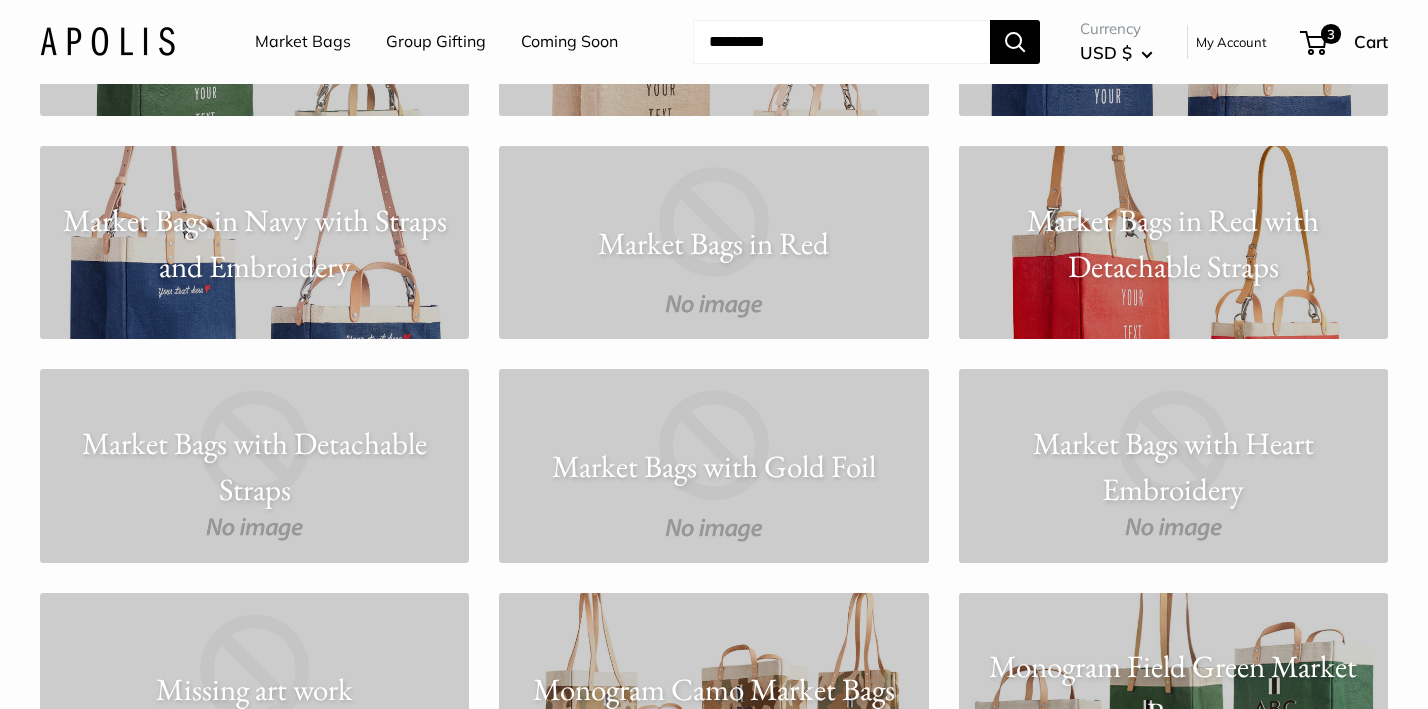 scroll, scrollTop: 10138, scrollLeft: 0, axis: vertical 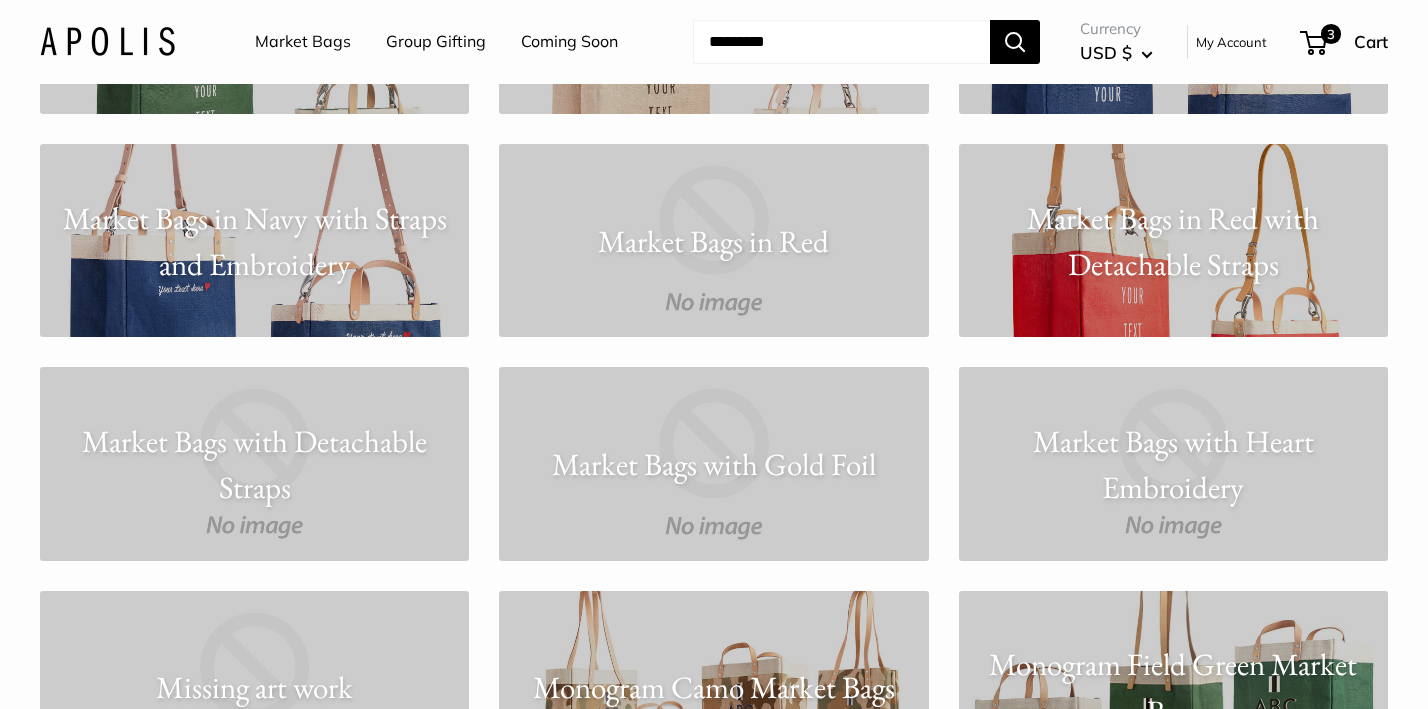 click on "Market Bags in Navy with Straps and Embroidery" at bounding box center [254, 240] 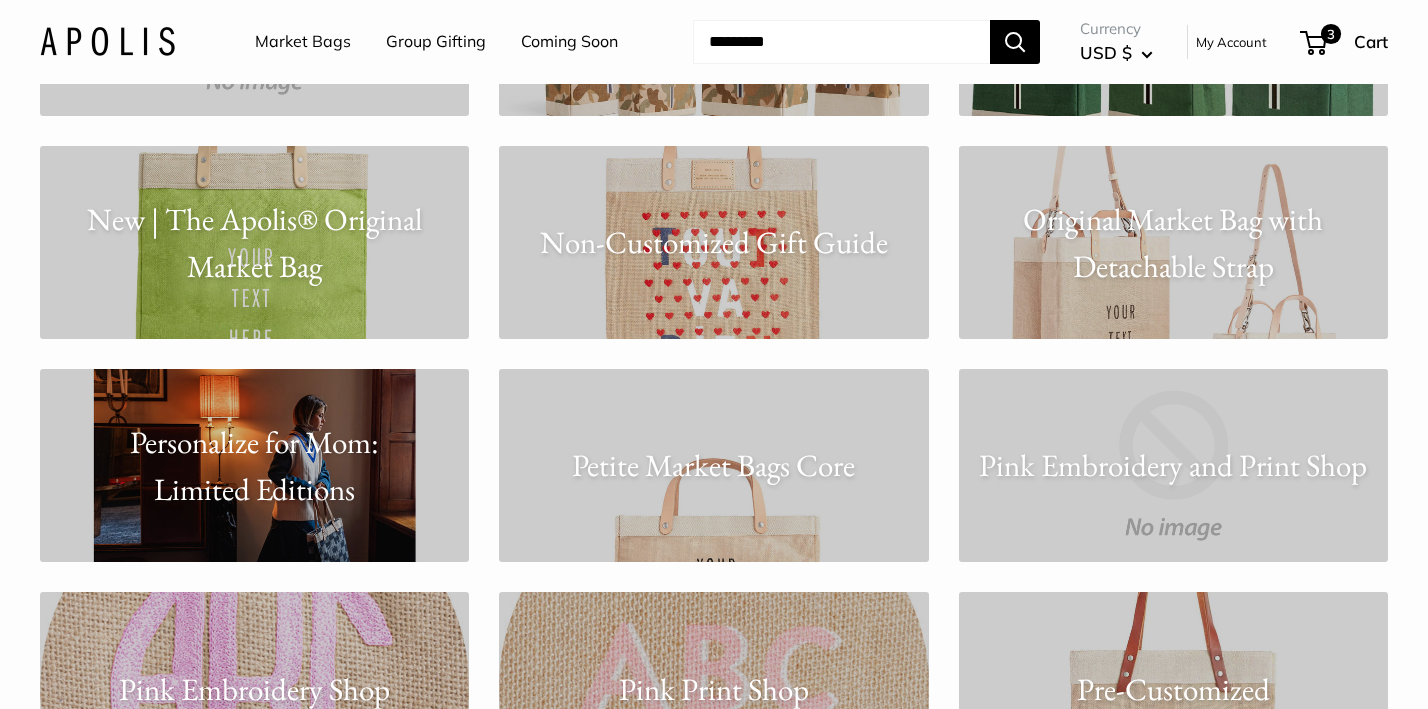 scroll, scrollTop: 10807, scrollLeft: 0, axis: vertical 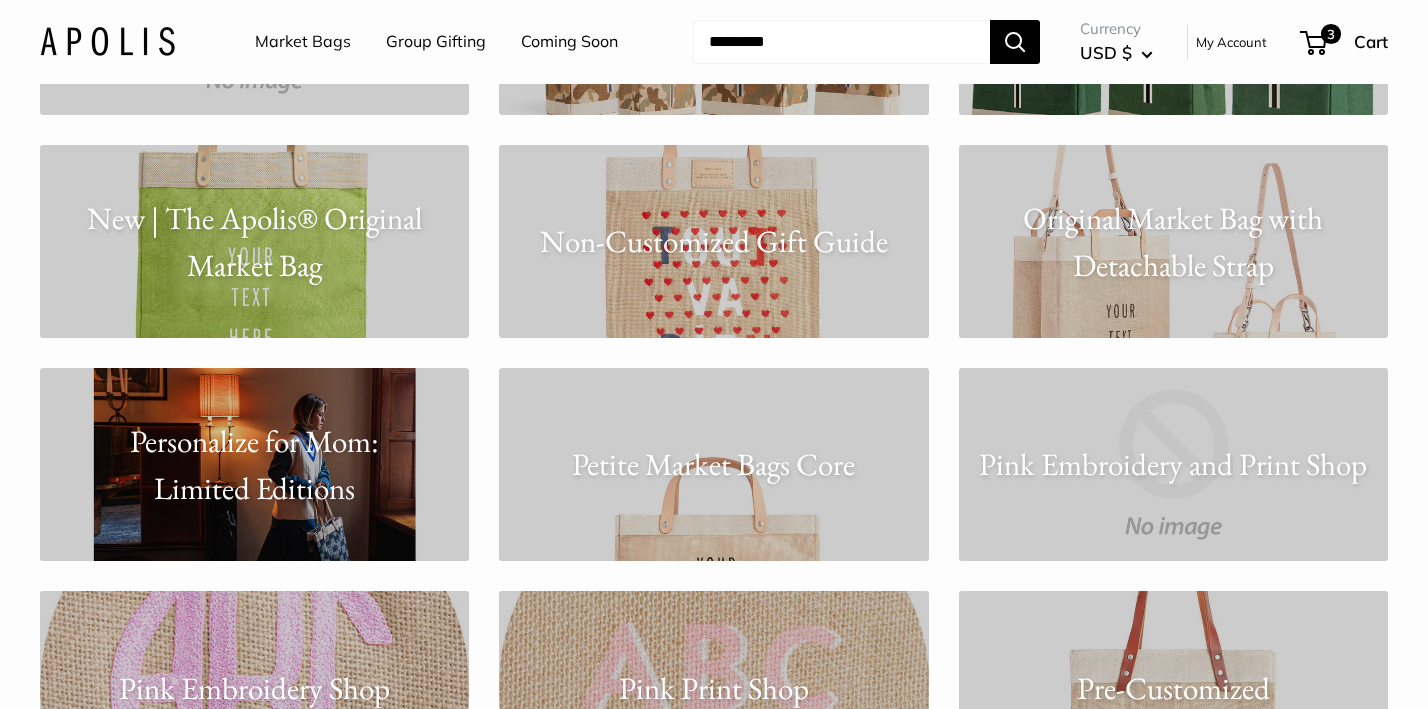 click on "Non-Customized Gift Guide" at bounding box center (713, 241) 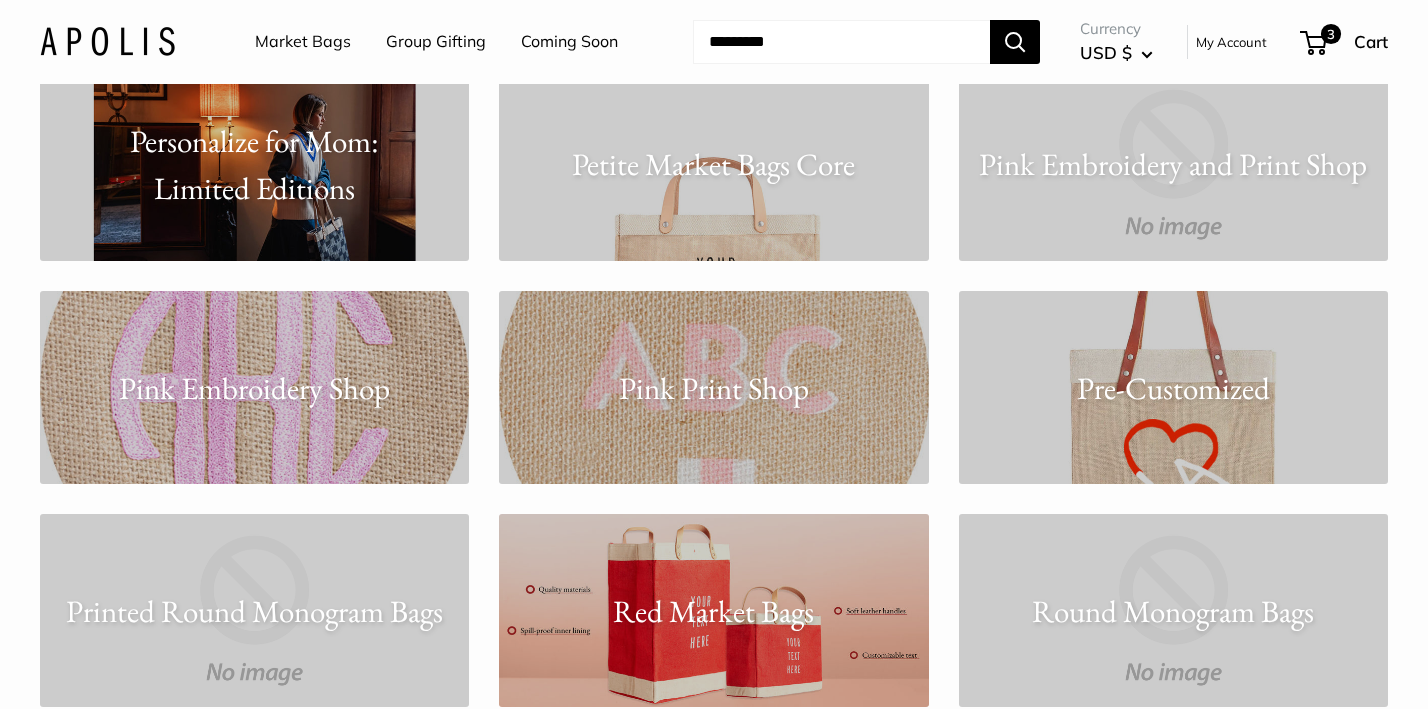 scroll, scrollTop: 11130, scrollLeft: 0, axis: vertical 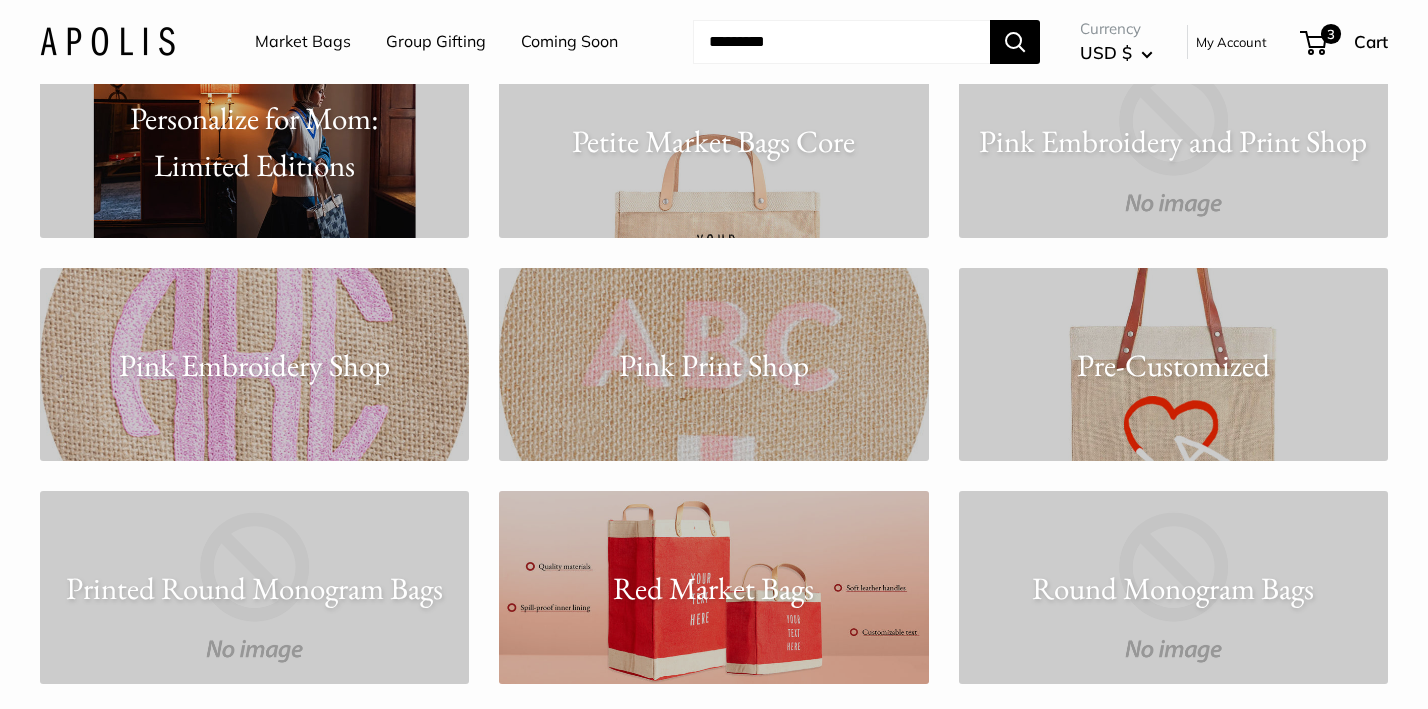 click on "Pink Print Shop" at bounding box center (713, 364) 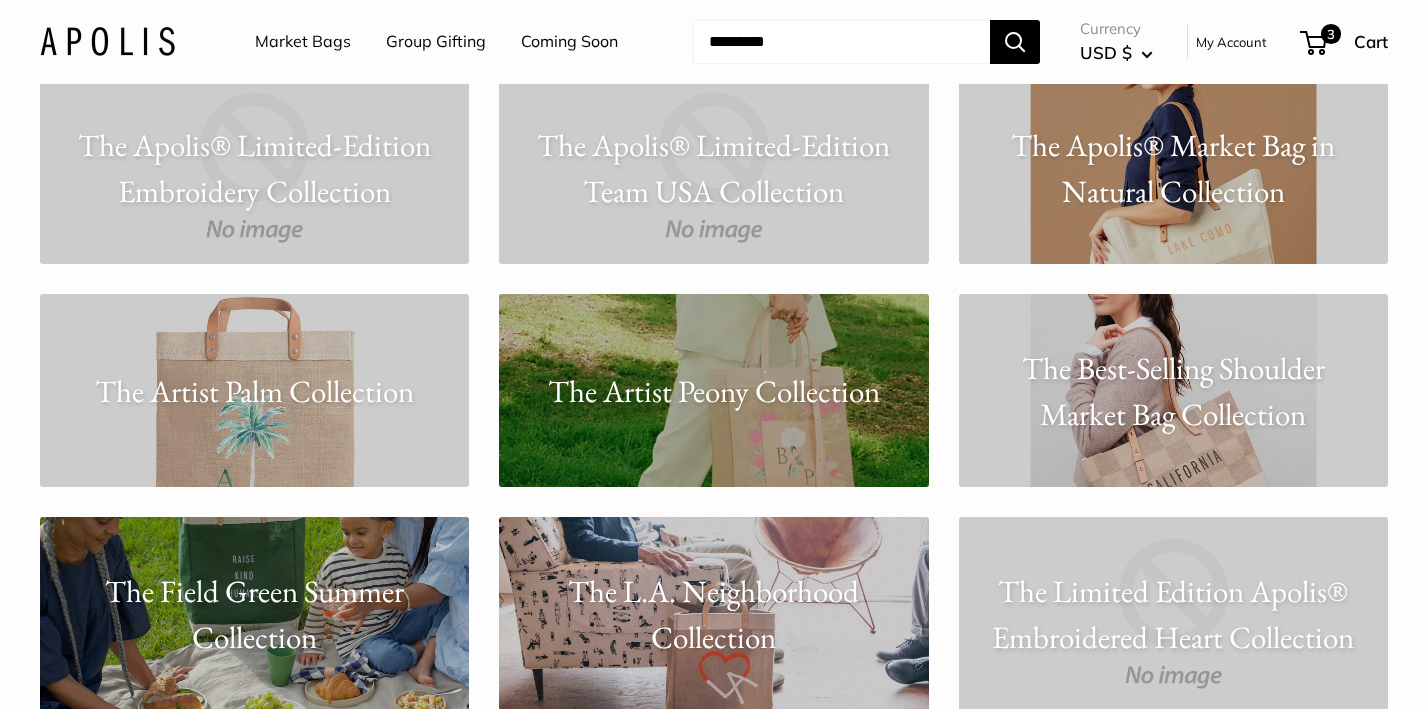 scroll, scrollTop: 12447, scrollLeft: 0, axis: vertical 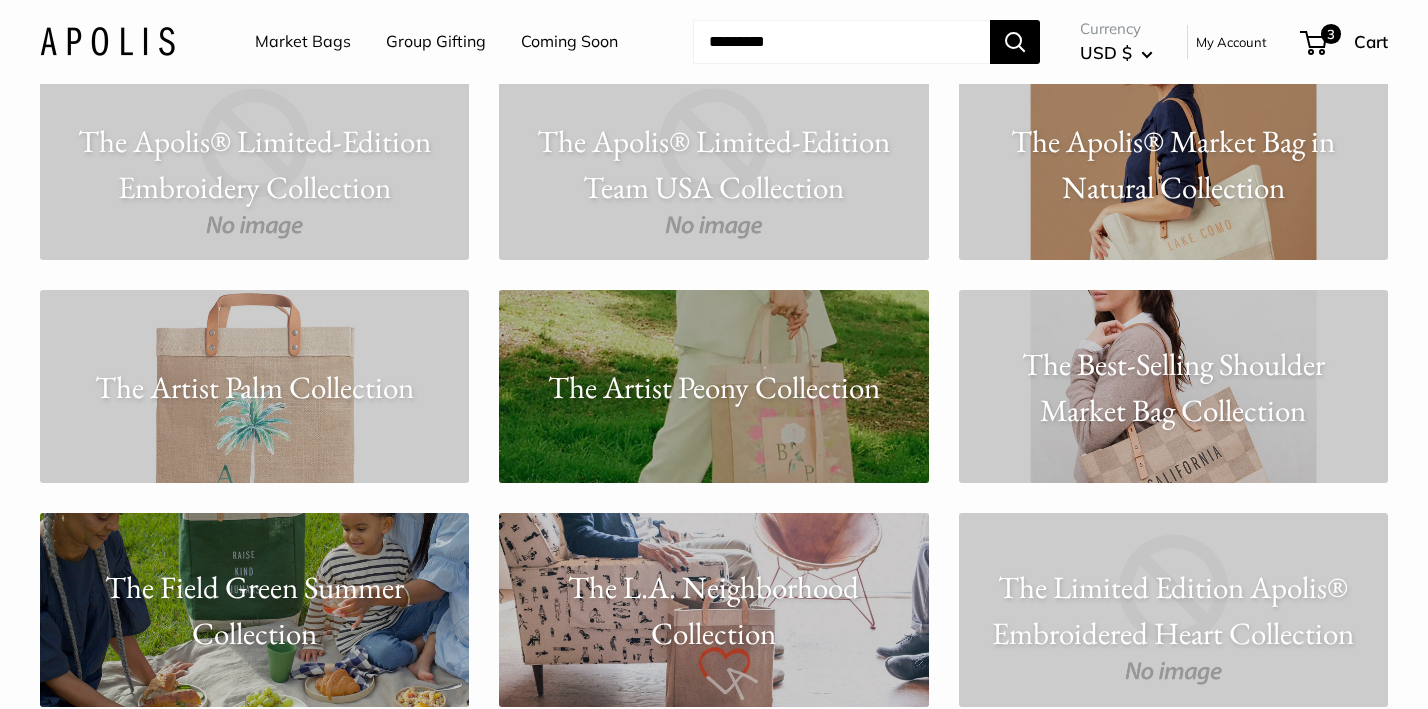 click on "The Best-Selling Shoulder Market Bag Collection" at bounding box center (1173, 386) 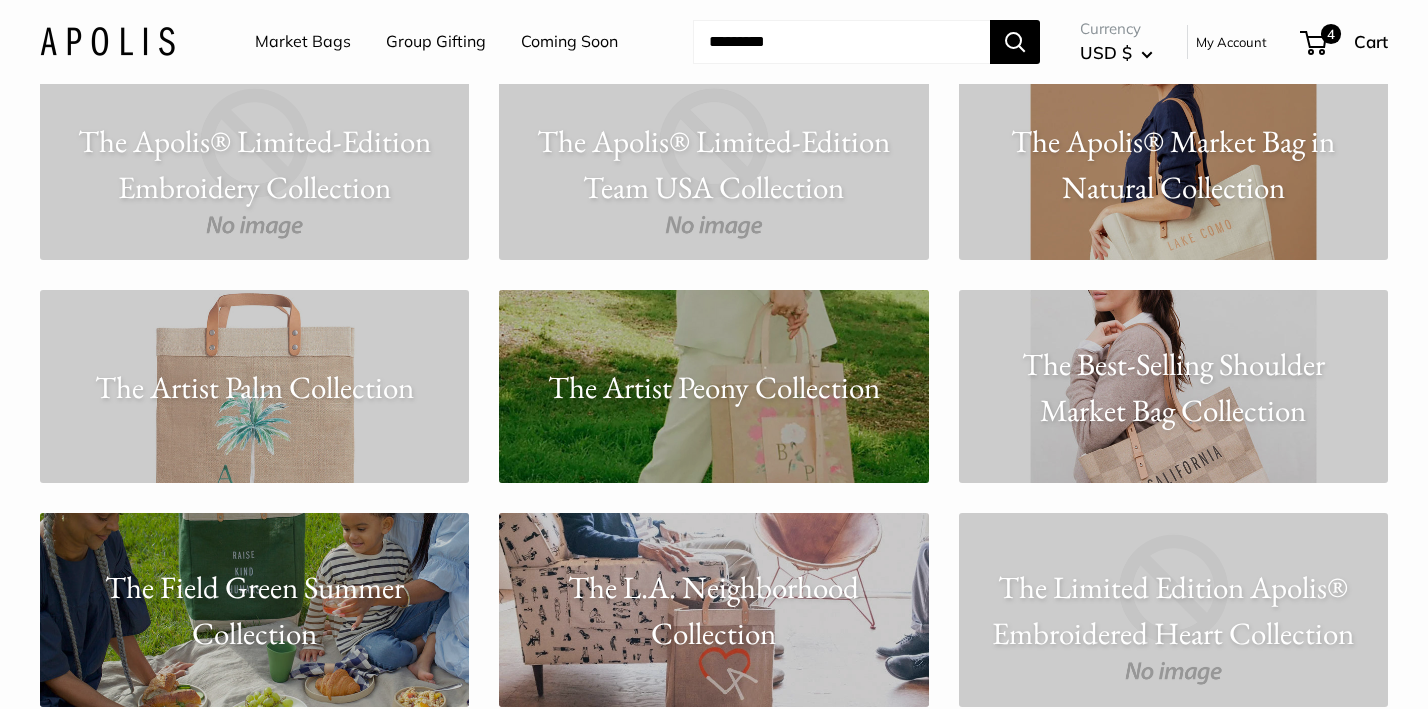 click on "The Artist Peony Collection" at bounding box center [713, 386] 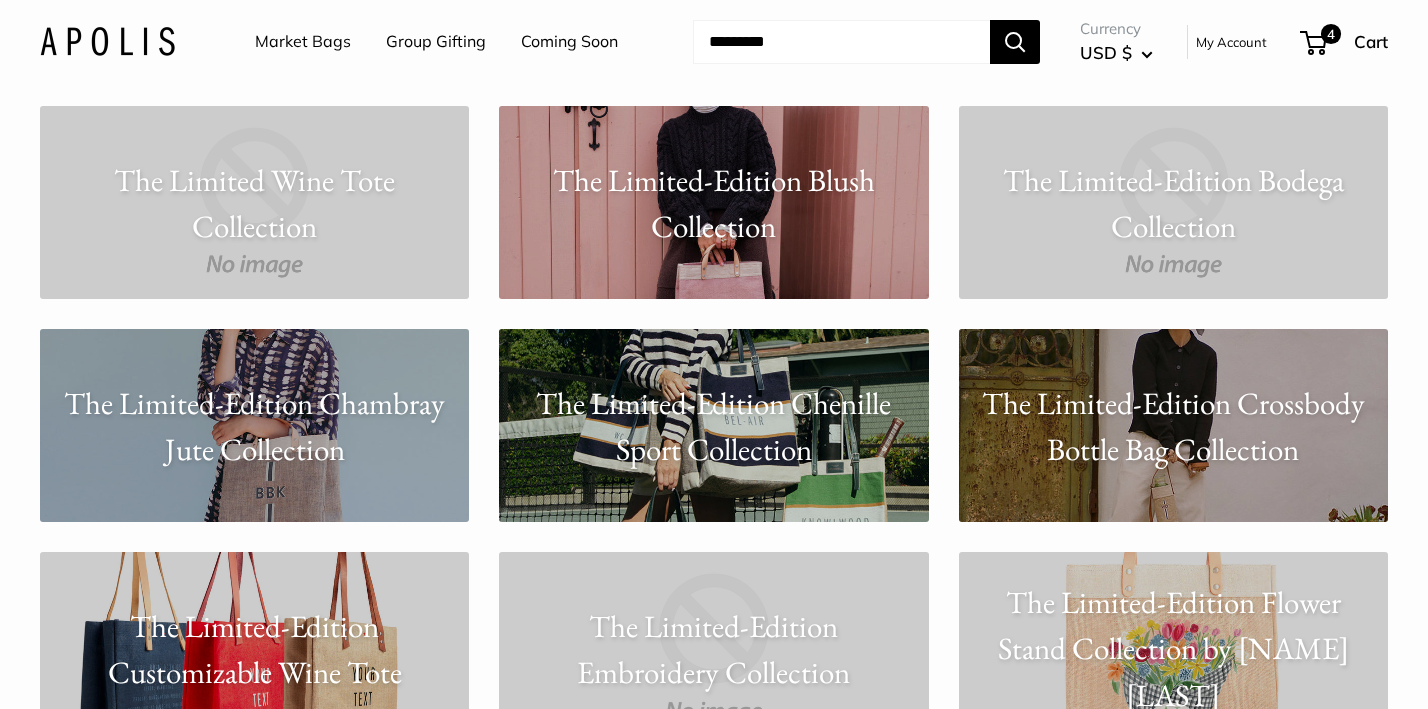 scroll, scrollTop: 13519, scrollLeft: 0, axis: vertical 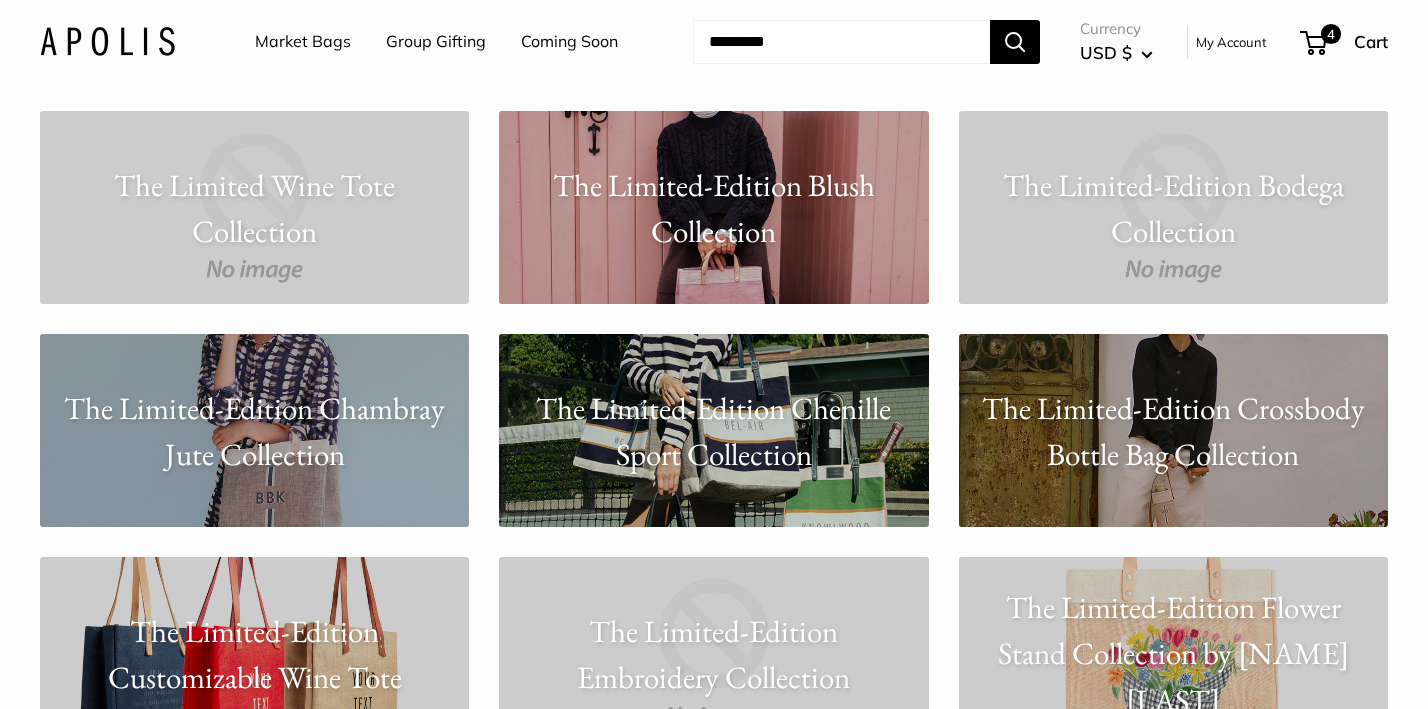 click on "The Limited-Edition Chambray Jute Collection" at bounding box center [254, 430] 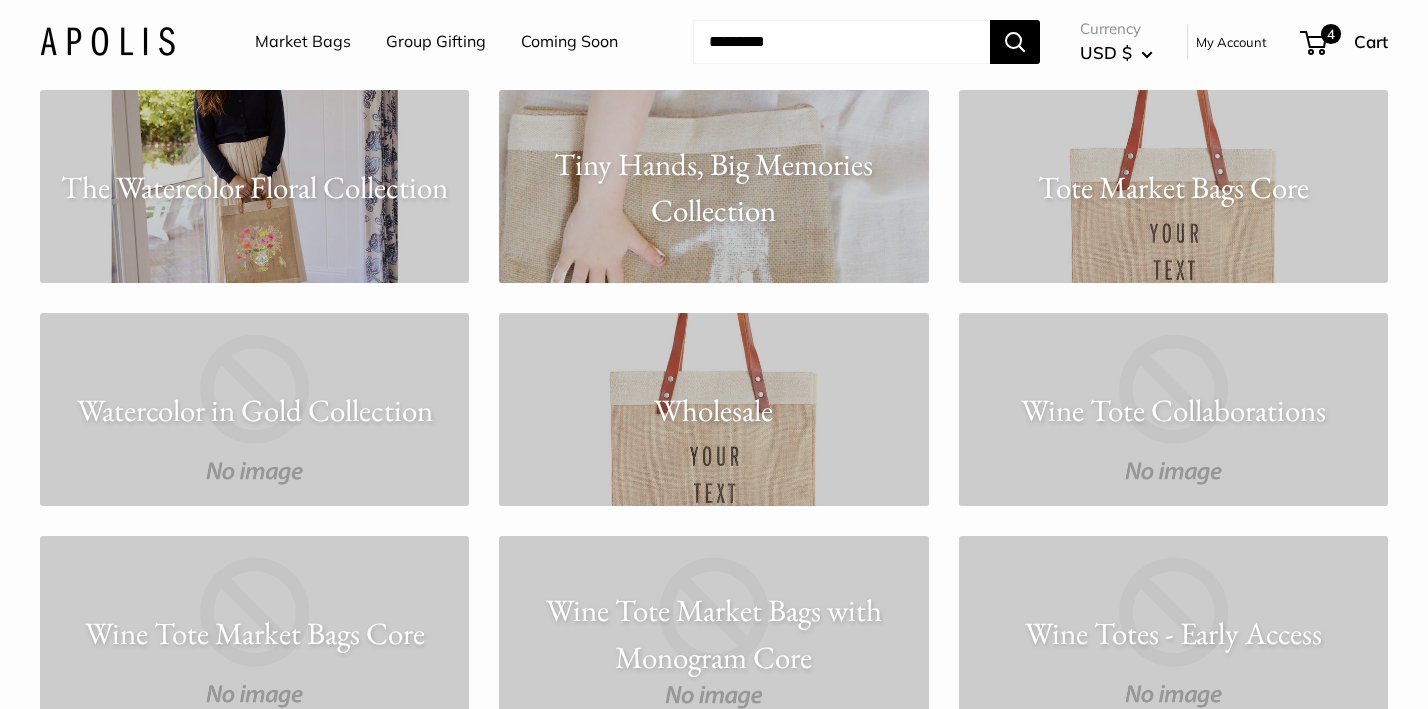 scroll, scrollTop: 14884, scrollLeft: 0, axis: vertical 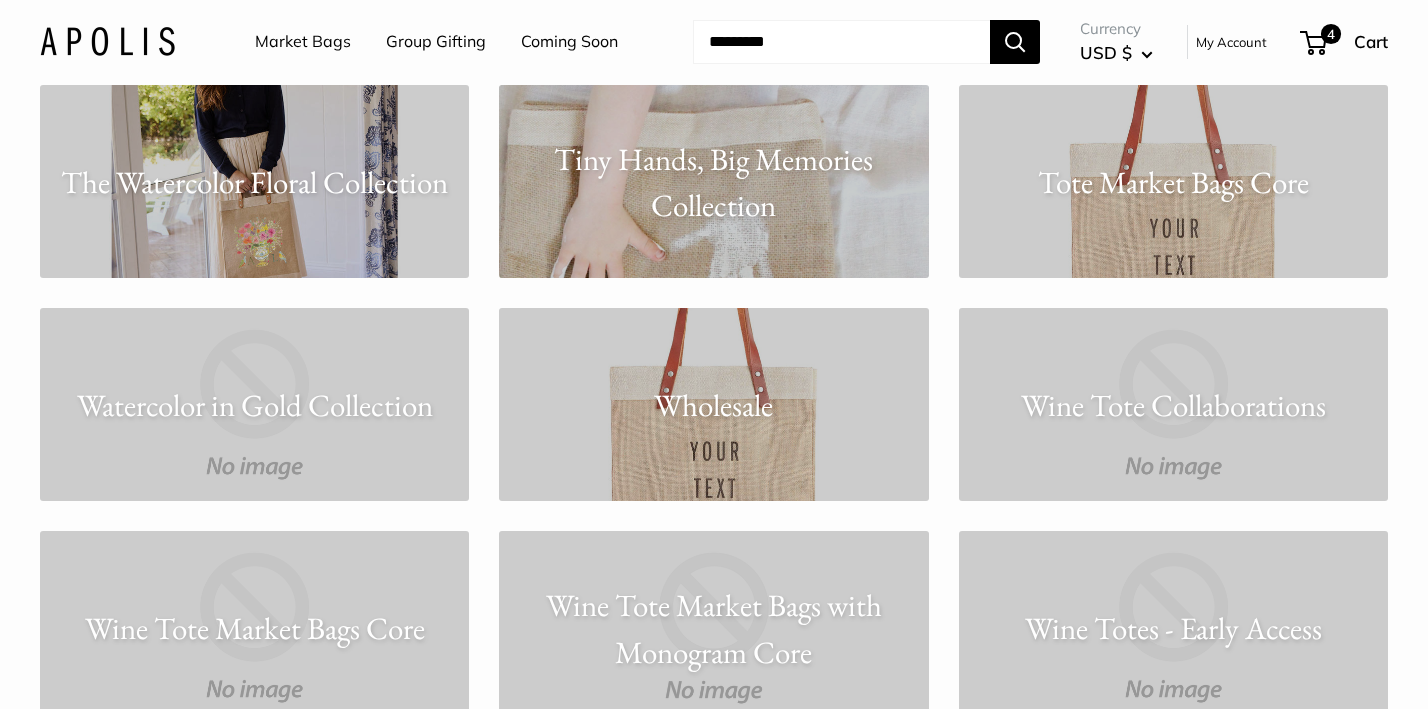 click on "The Watercolor Floral Collection" at bounding box center (254, 181) 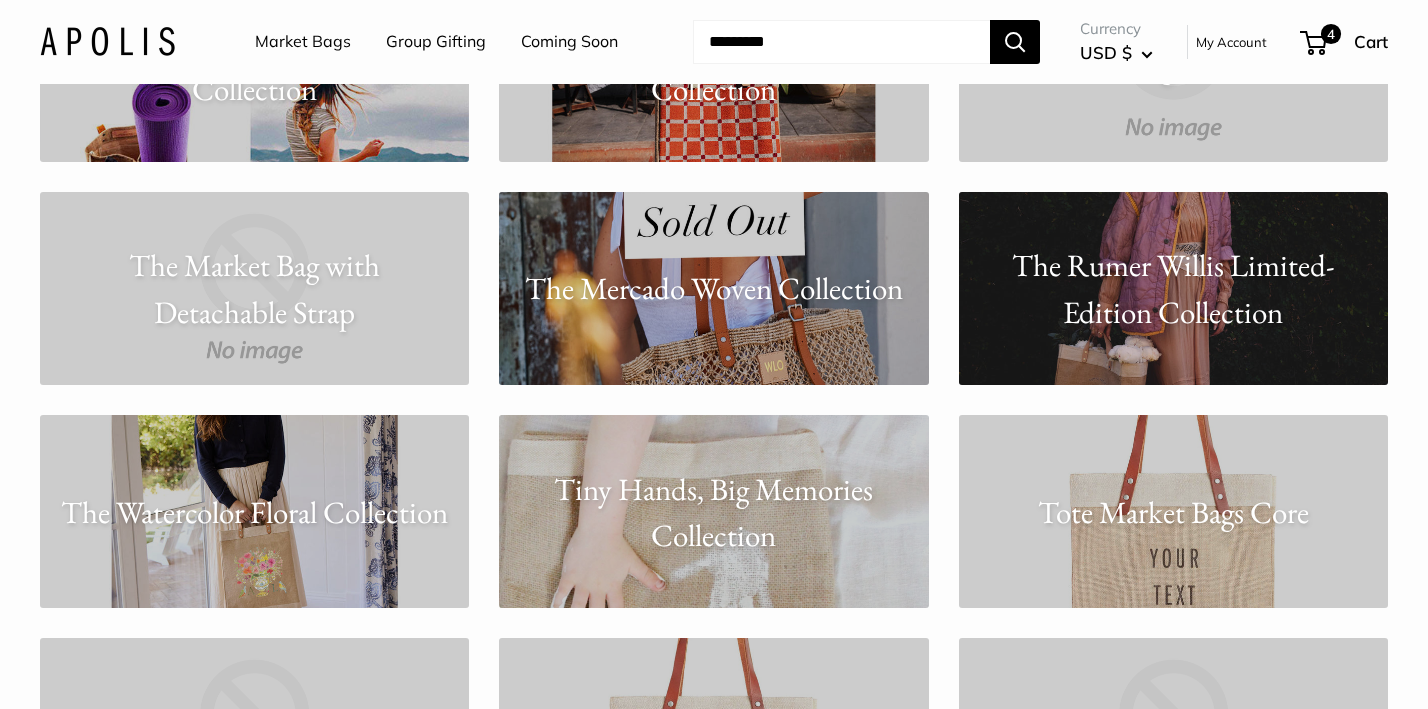 scroll, scrollTop: 14550, scrollLeft: 0, axis: vertical 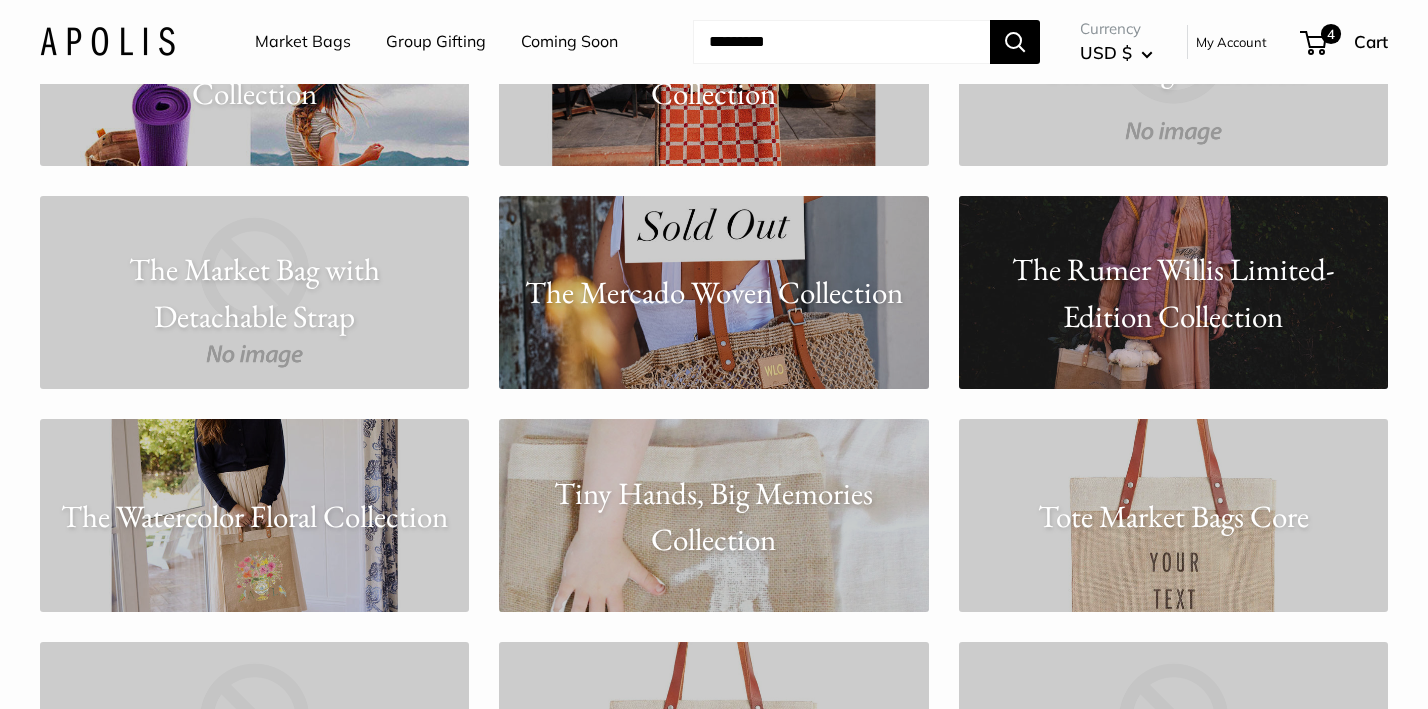click on "The Rumer Willis Limited-Edition Collection" at bounding box center (1173, 292) 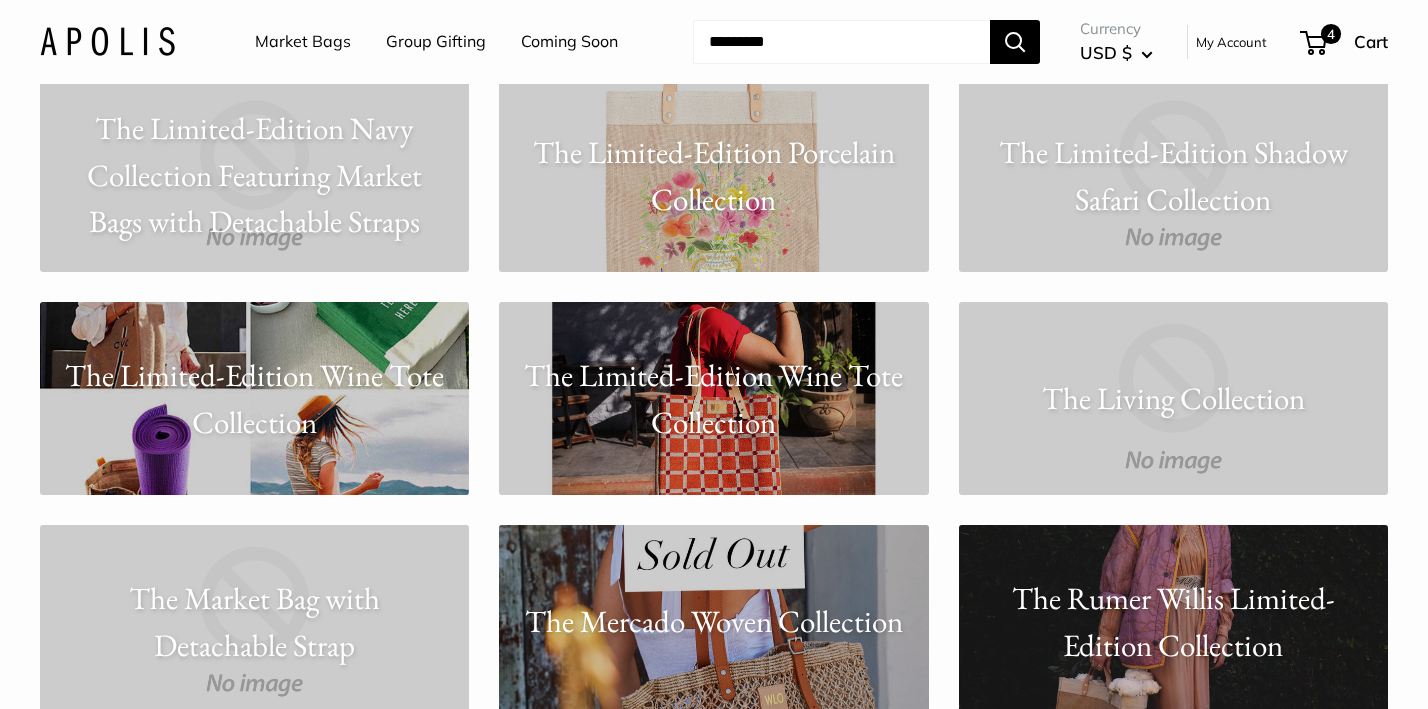 scroll, scrollTop: 14235, scrollLeft: 0, axis: vertical 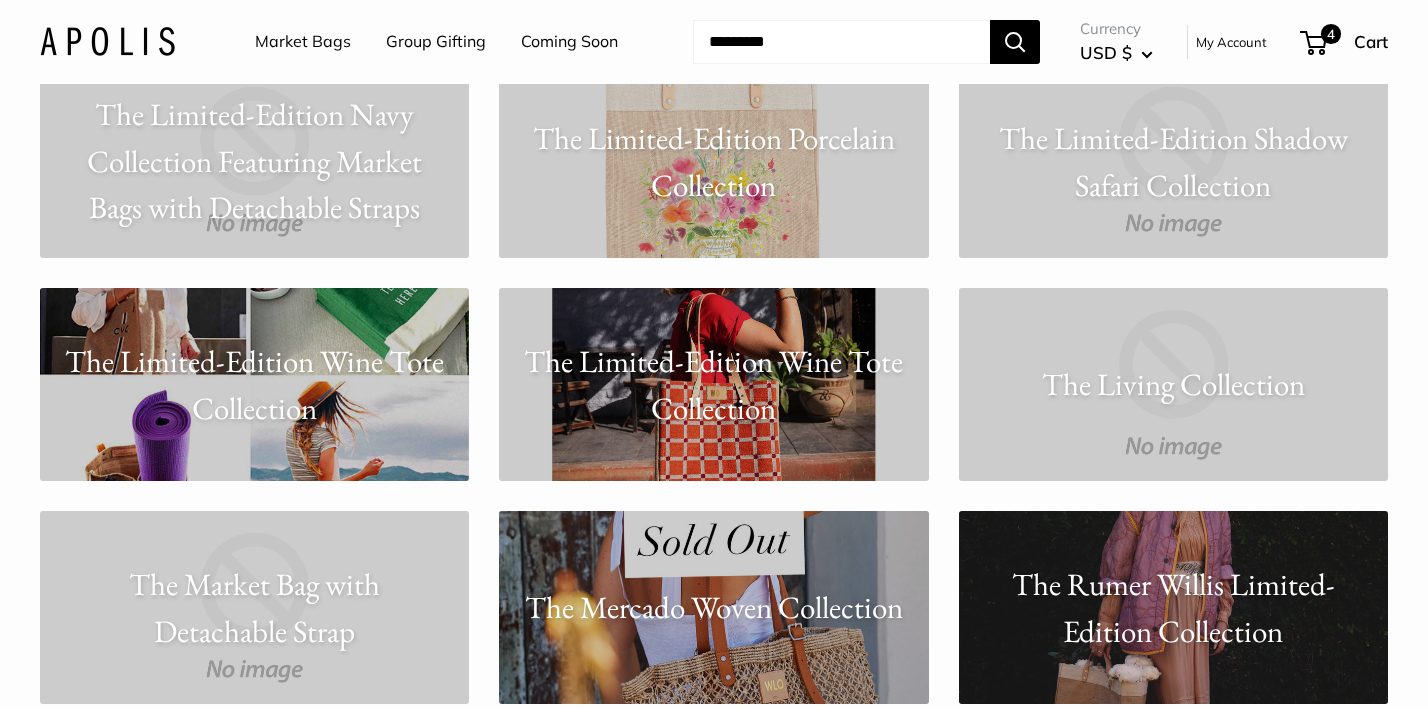 click on "The Limited-Edition Wine Tote Collection" at bounding box center (254, 384) 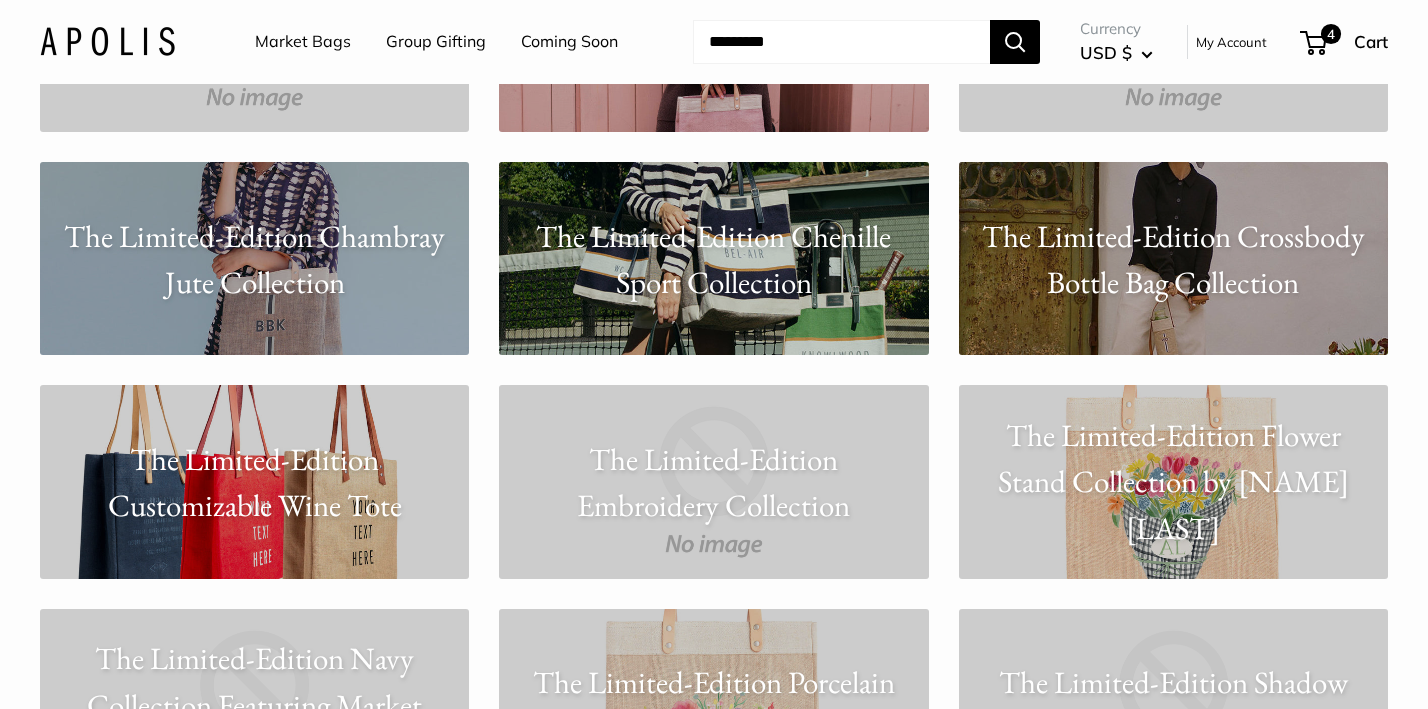 scroll, scrollTop: 13672, scrollLeft: 0, axis: vertical 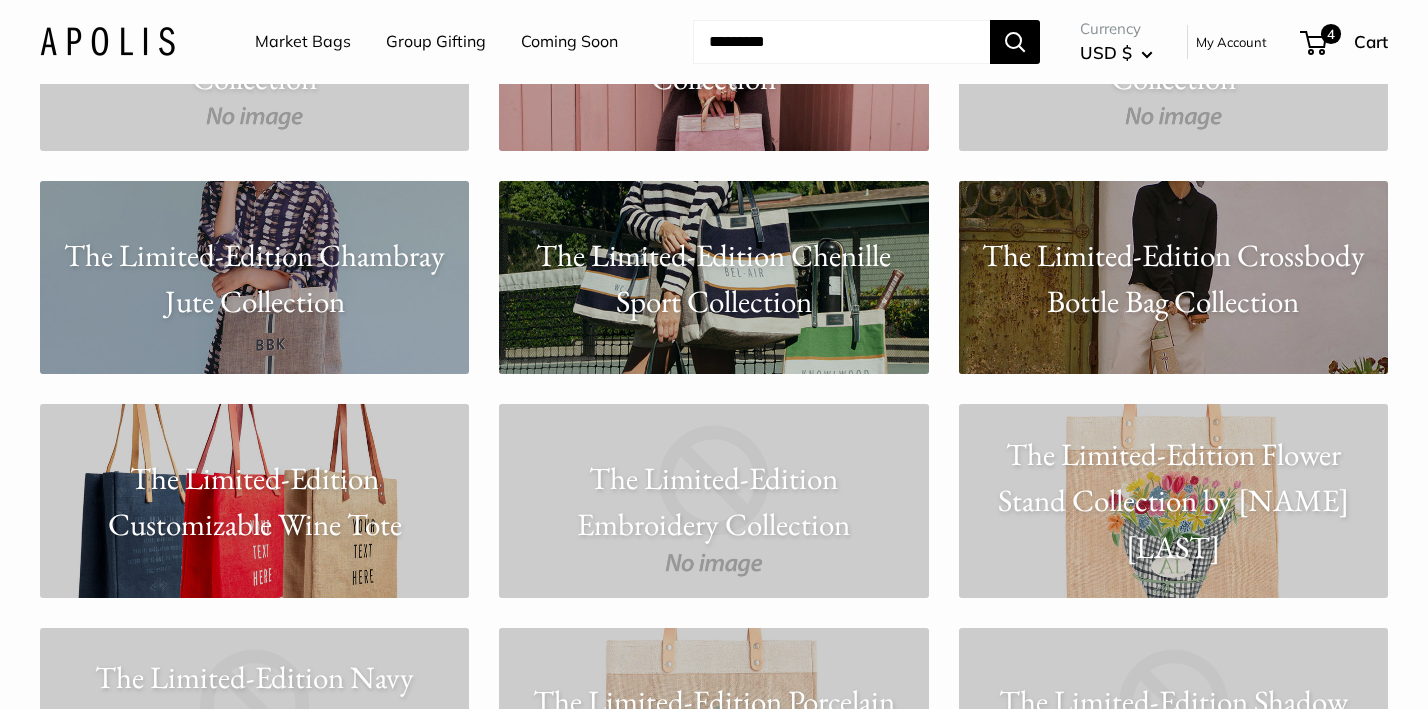 click on "The Limited-Edition Customizable Wine Tote" at bounding box center [254, 500] 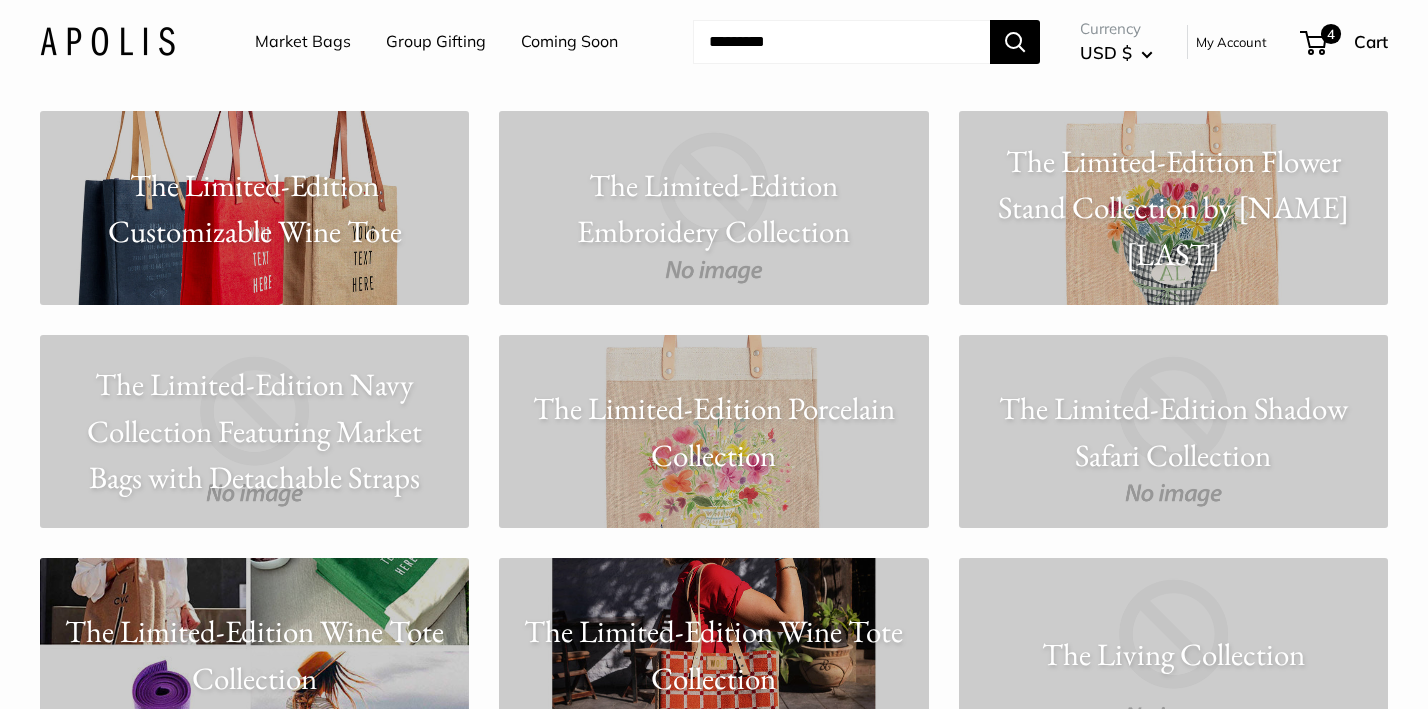 scroll, scrollTop: 13967, scrollLeft: 0, axis: vertical 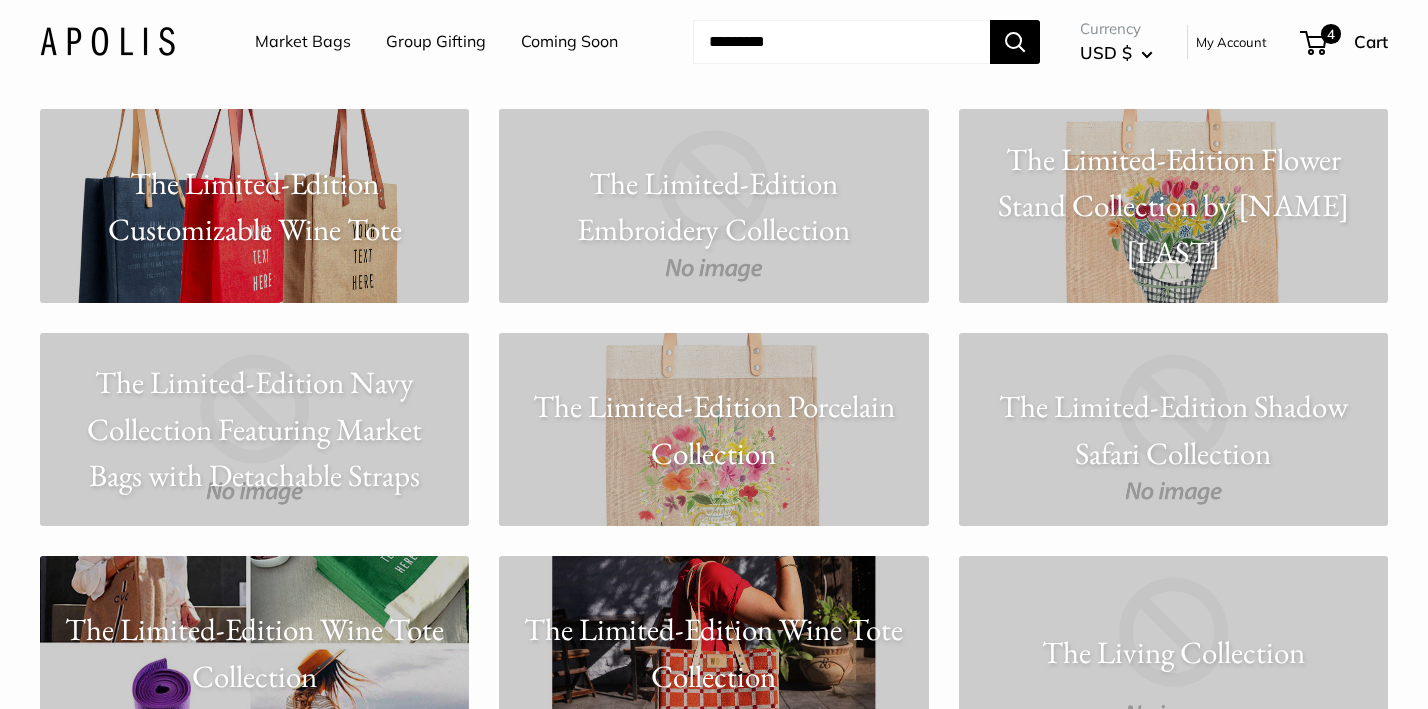 click on "The Limited-Edition Navy Collection Featuring Market Bags with Detachable Straps" at bounding box center [254, 429] 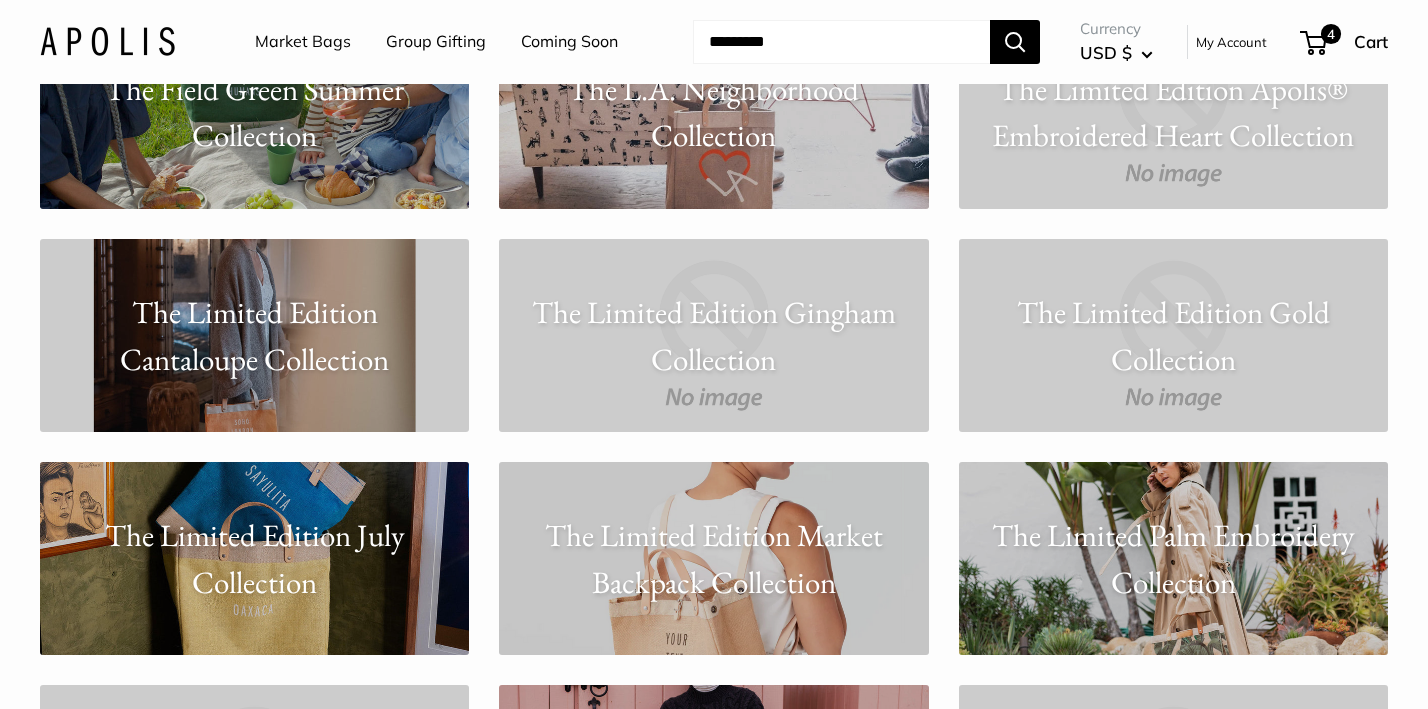 scroll, scrollTop: 12937, scrollLeft: 0, axis: vertical 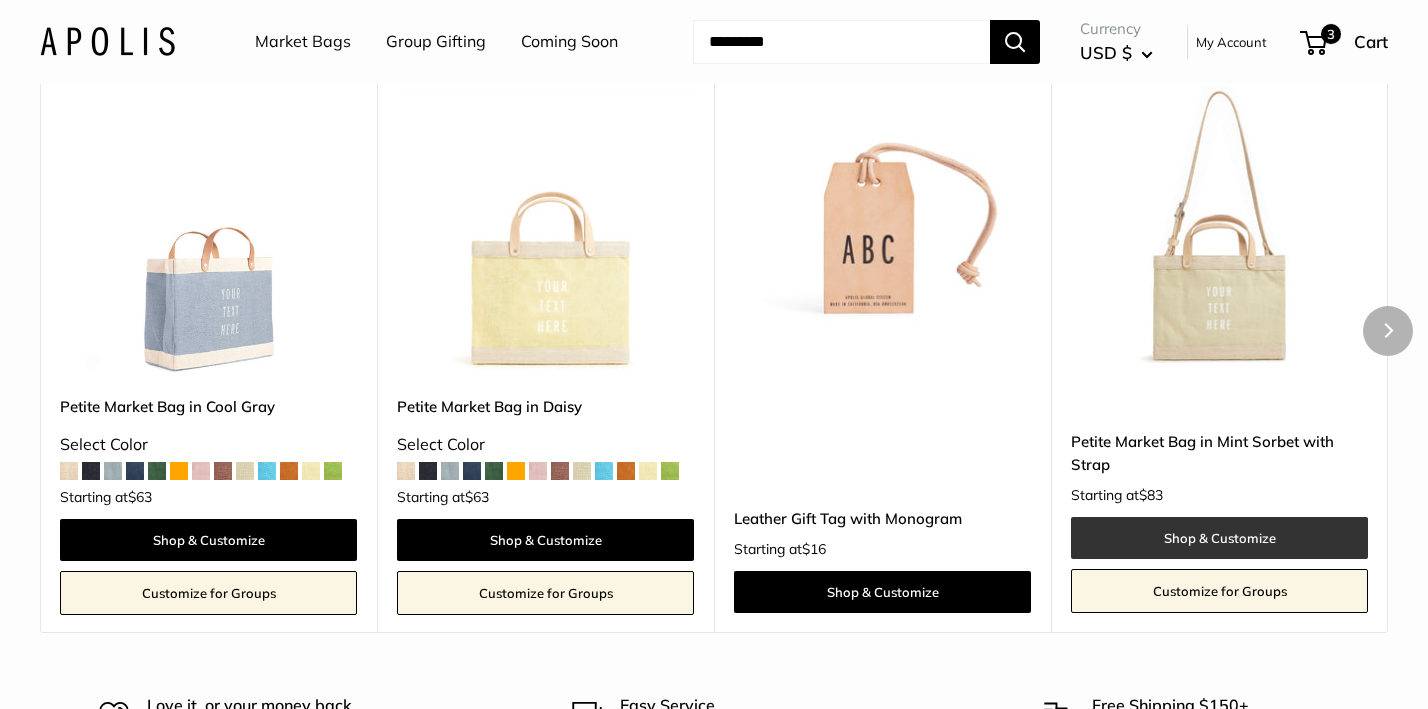 click on "Shop & Customize" at bounding box center [1219, 538] 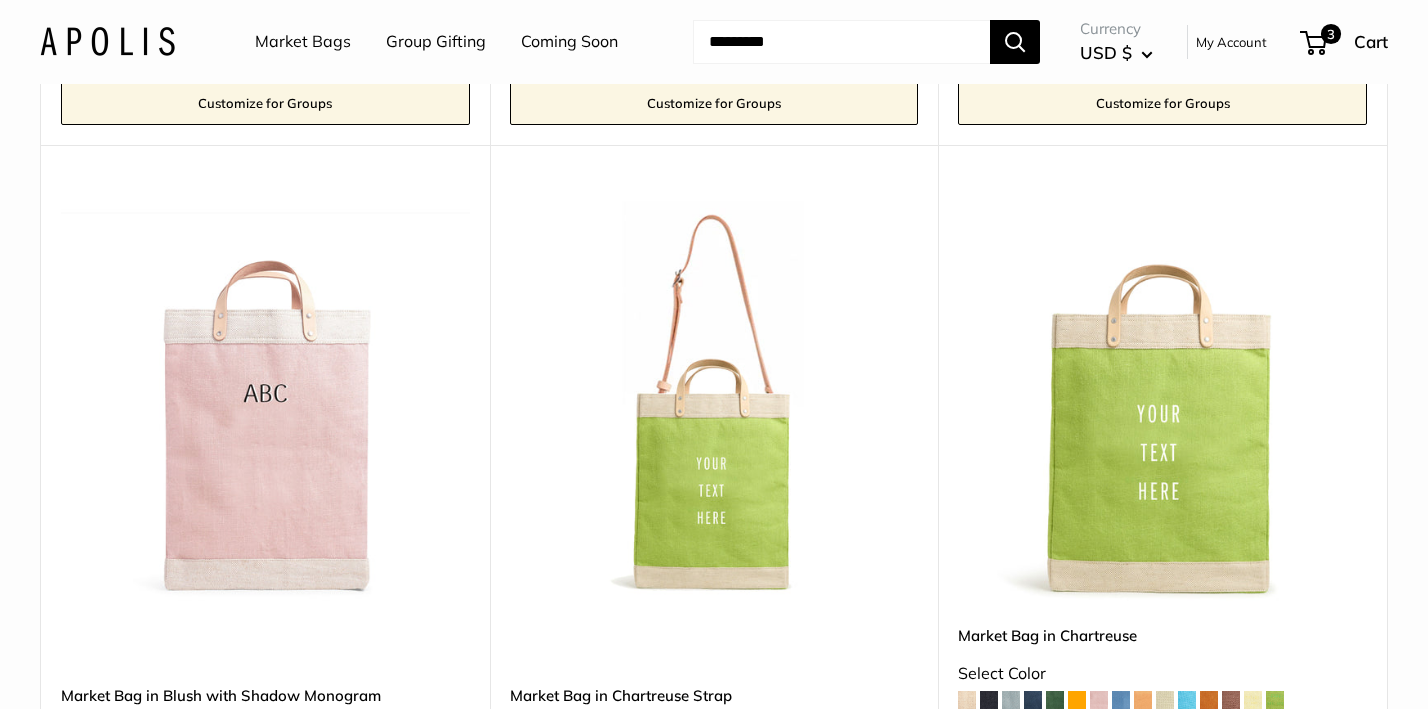 scroll, scrollTop: 4329, scrollLeft: 0, axis: vertical 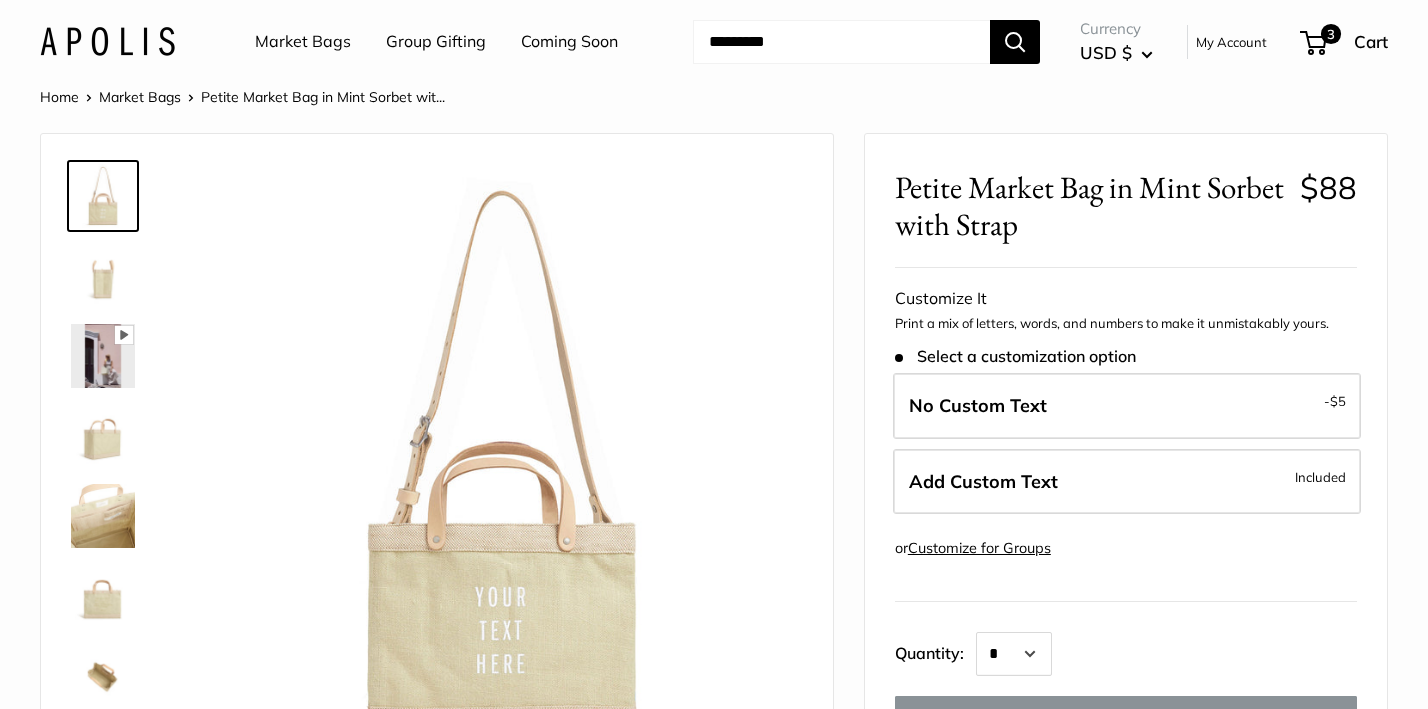 click at bounding box center [103, 356] 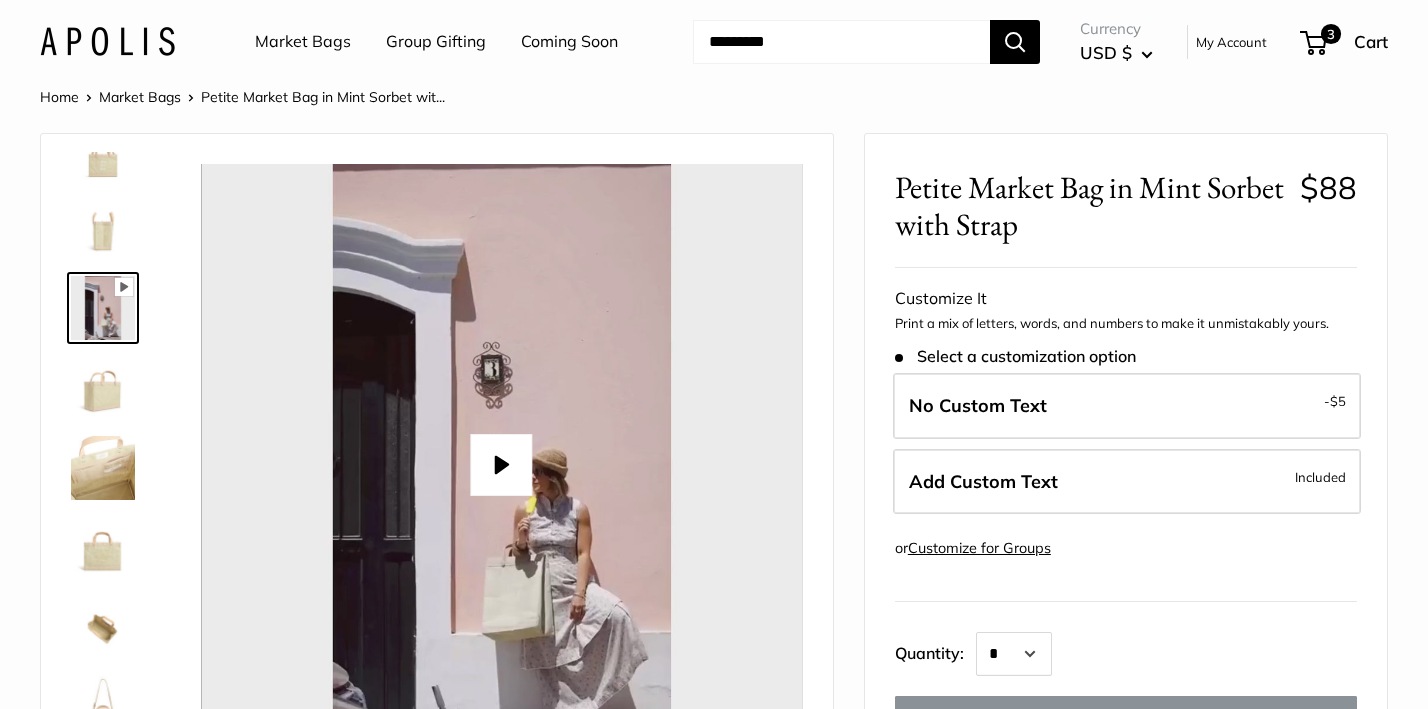 scroll, scrollTop: 48, scrollLeft: 0, axis: vertical 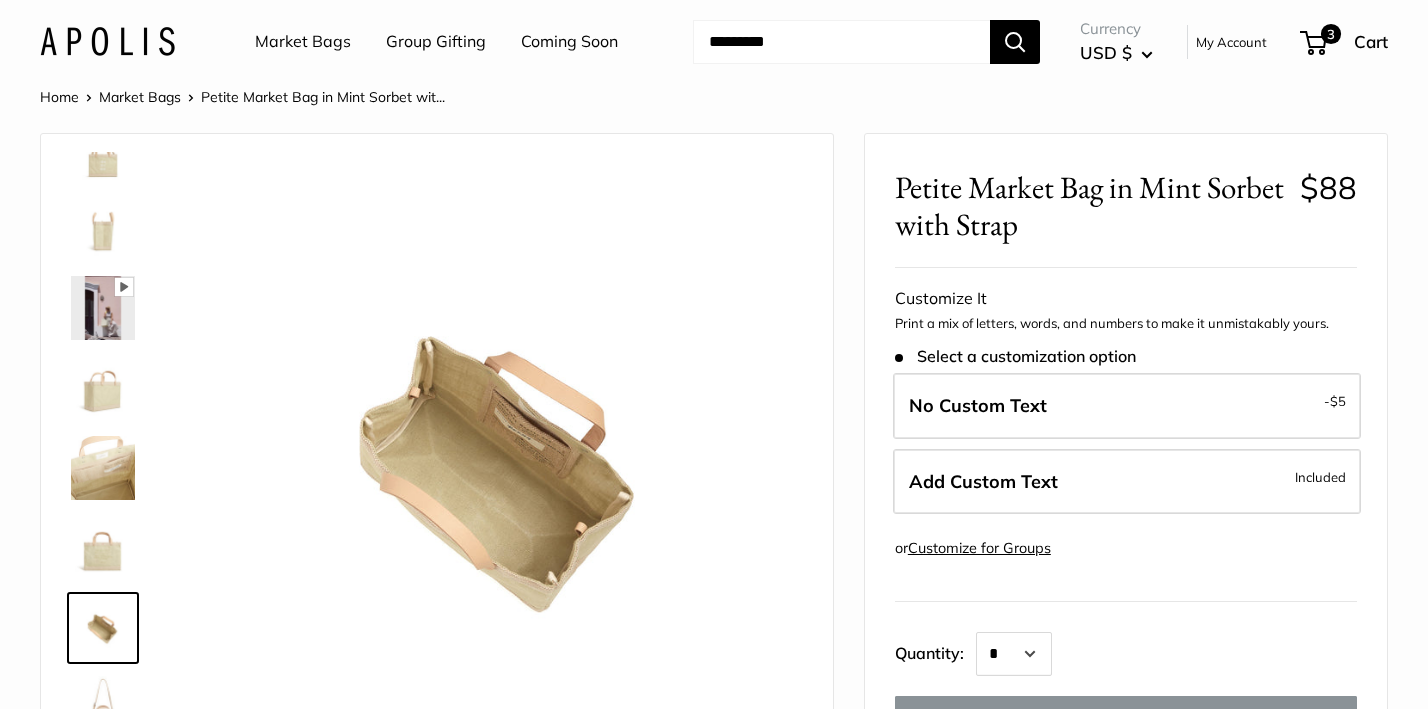 click at bounding box center [103, 468] 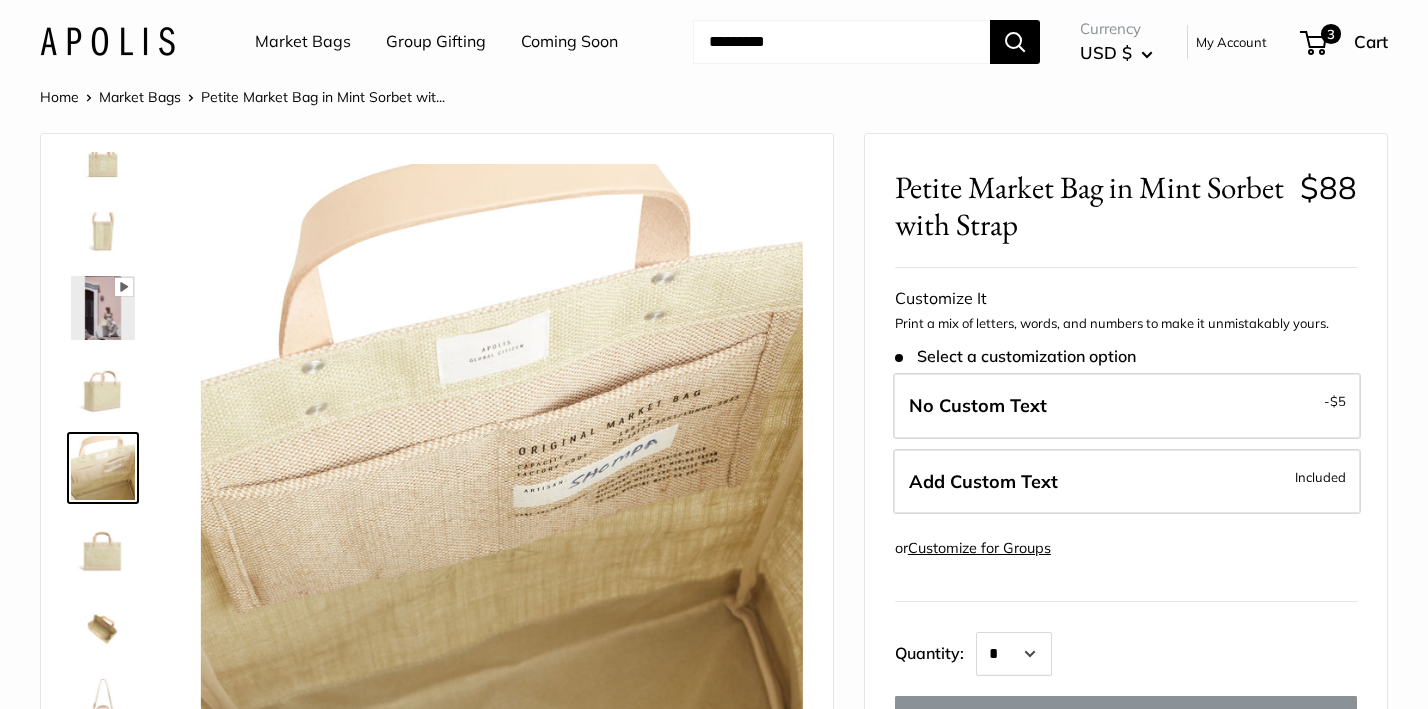 click at bounding box center [103, 228] 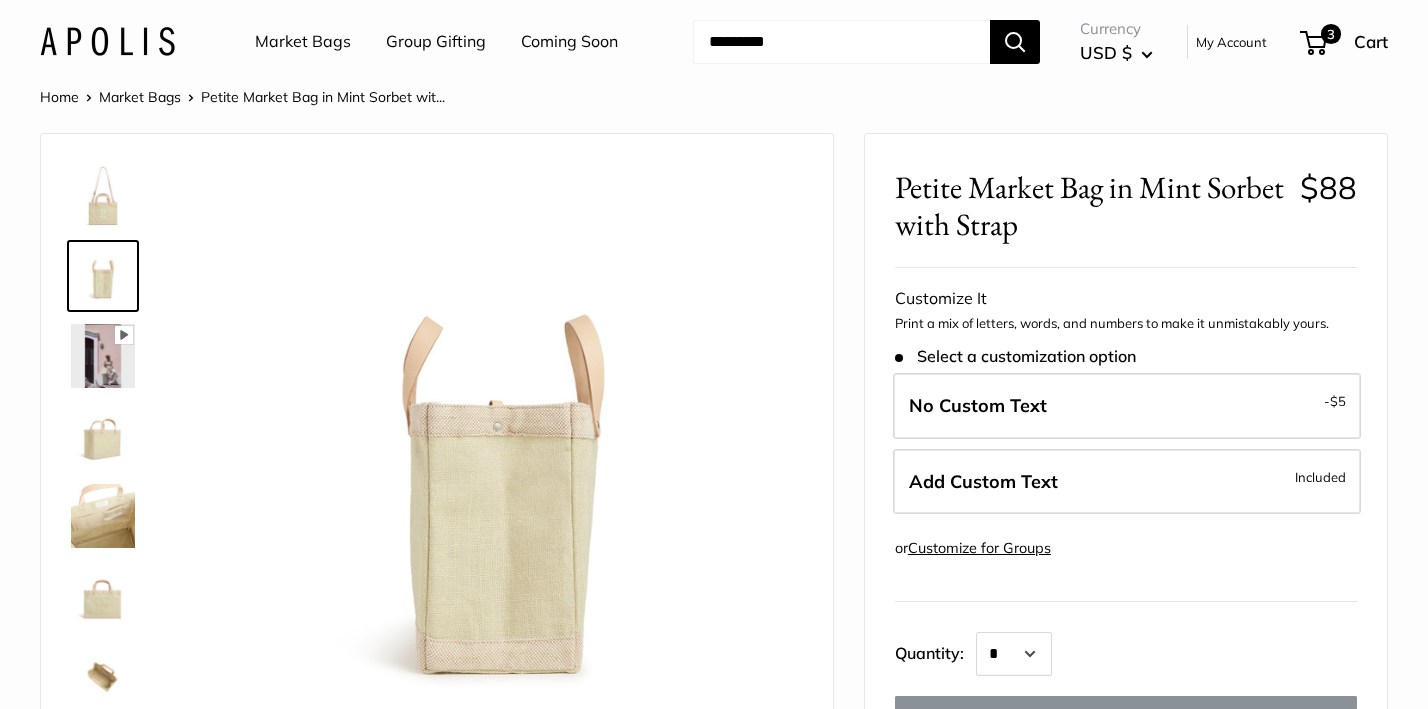 click at bounding box center [103, 196] 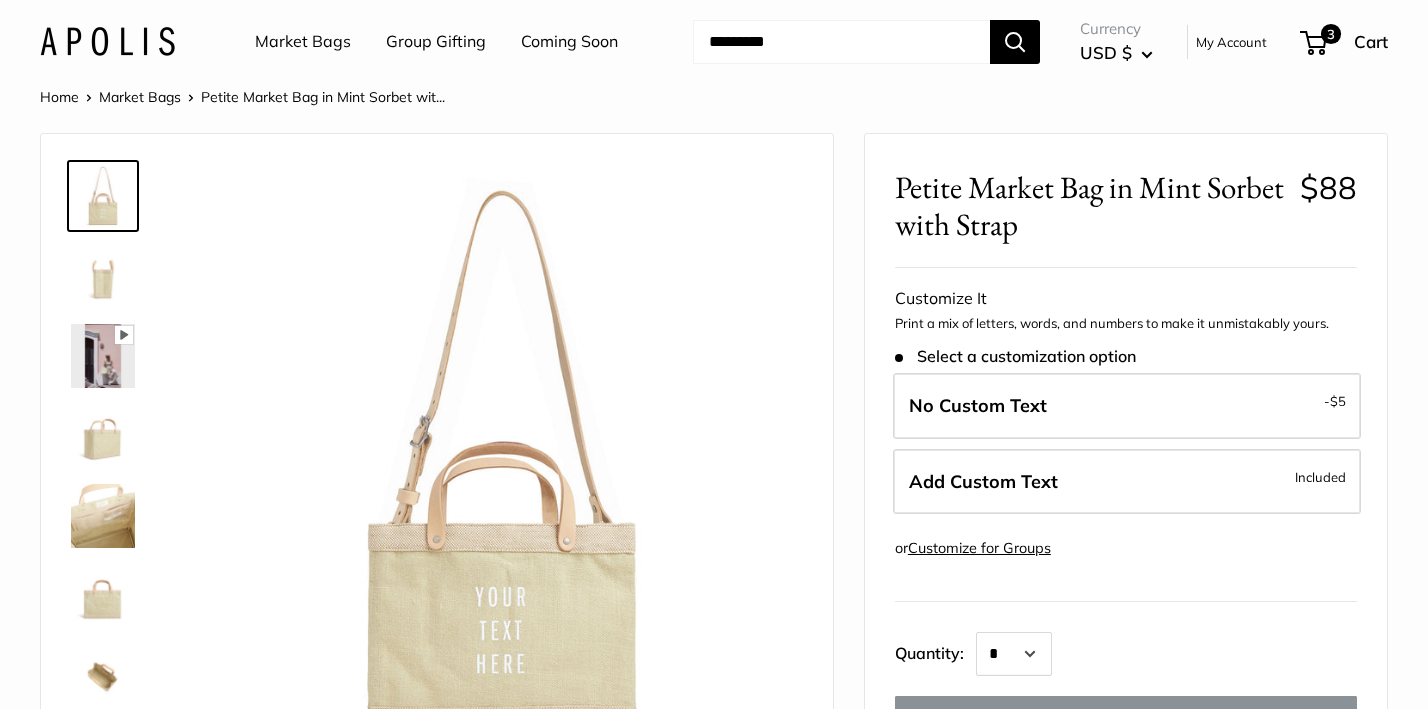click at bounding box center (103, 596) 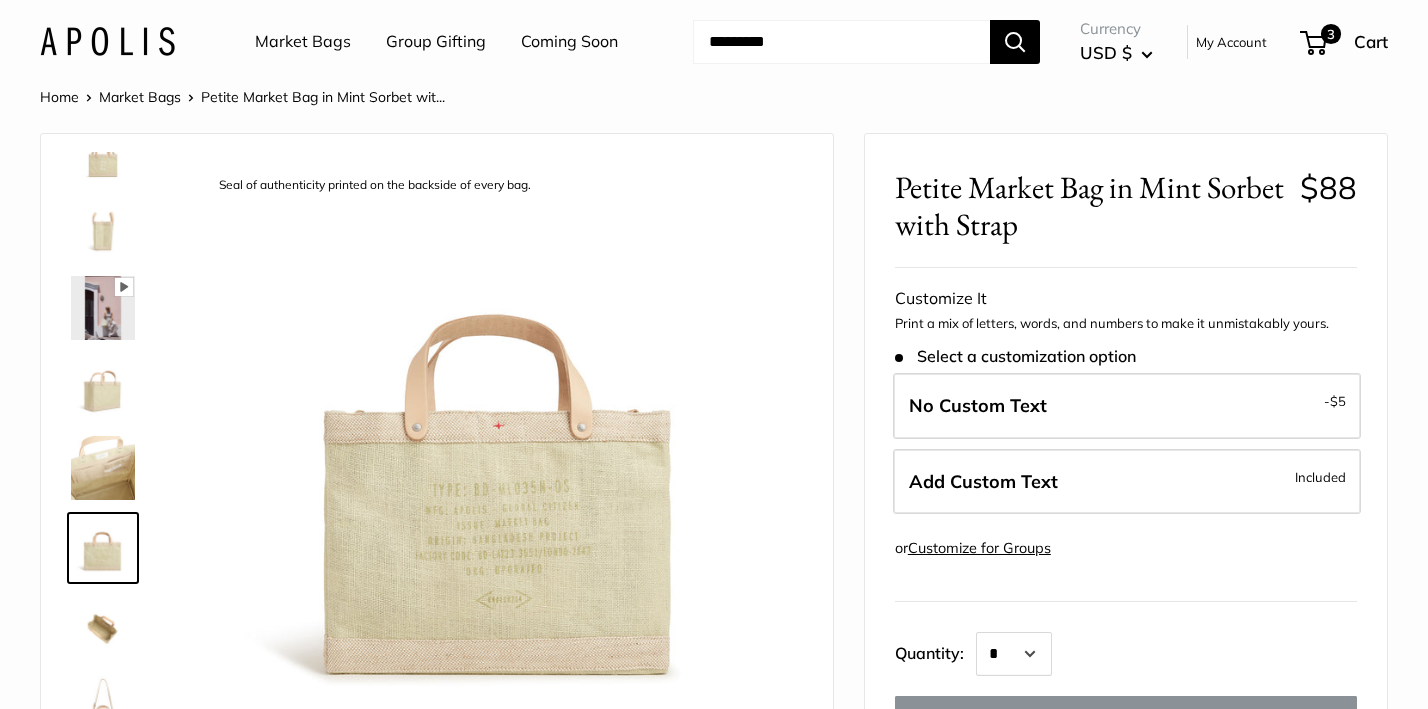 scroll, scrollTop: 48, scrollLeft: 0, axis: vertical 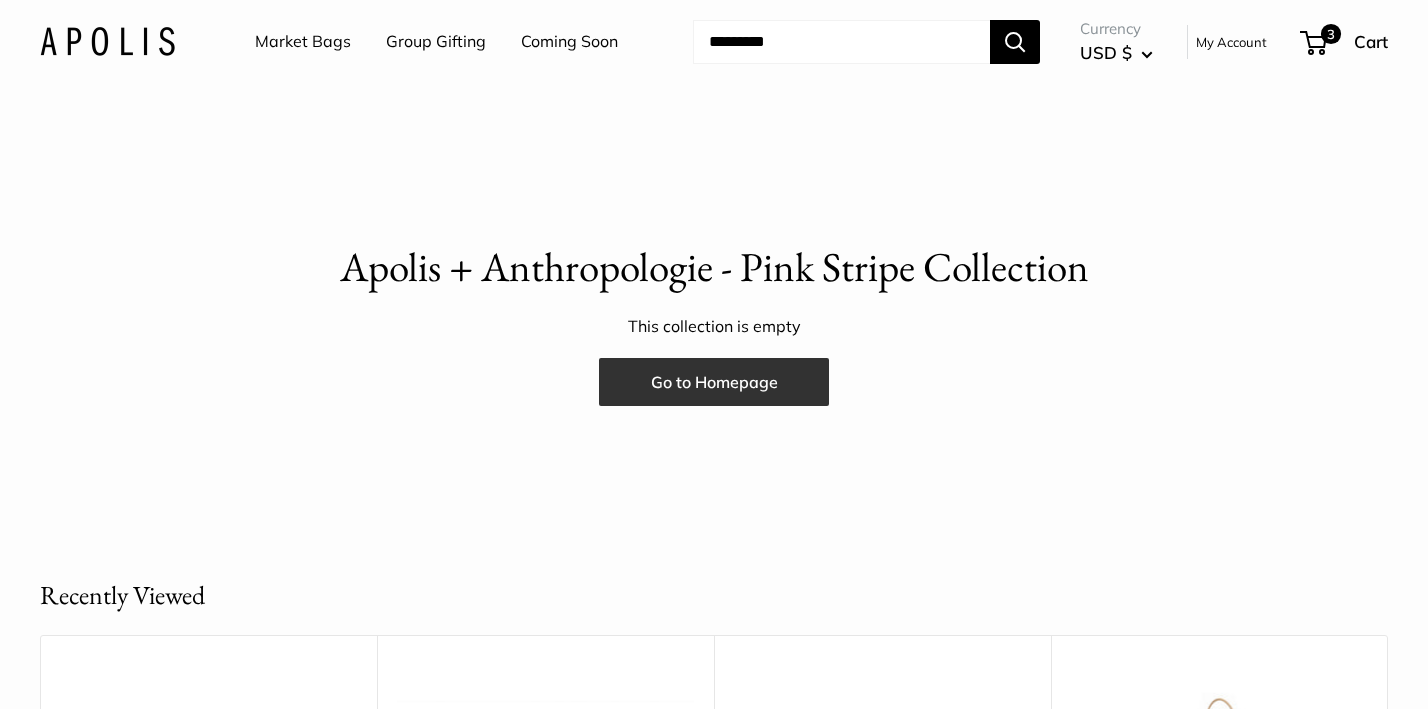 click on "Go to Homepage" at bounding box center [714, 382] 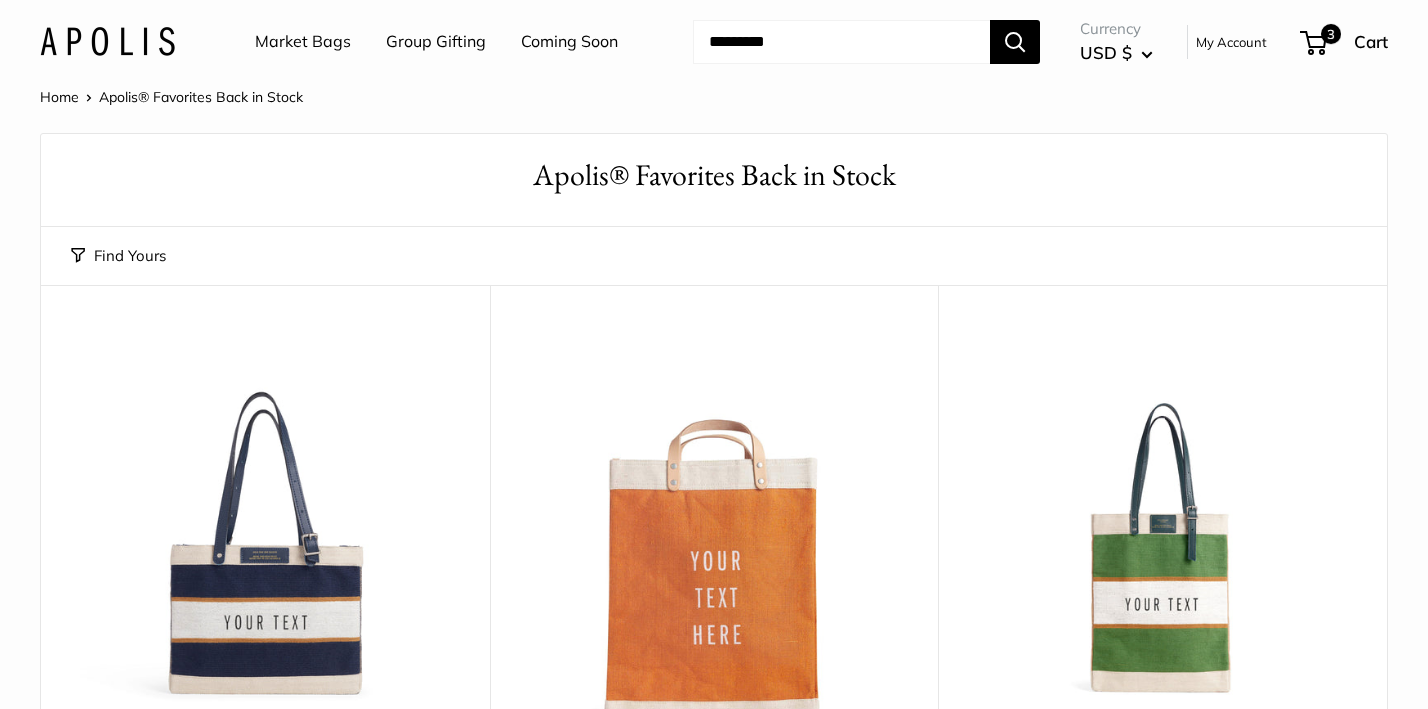 scroll, scrollTop: 0, scrollLeft: 0, axis: both 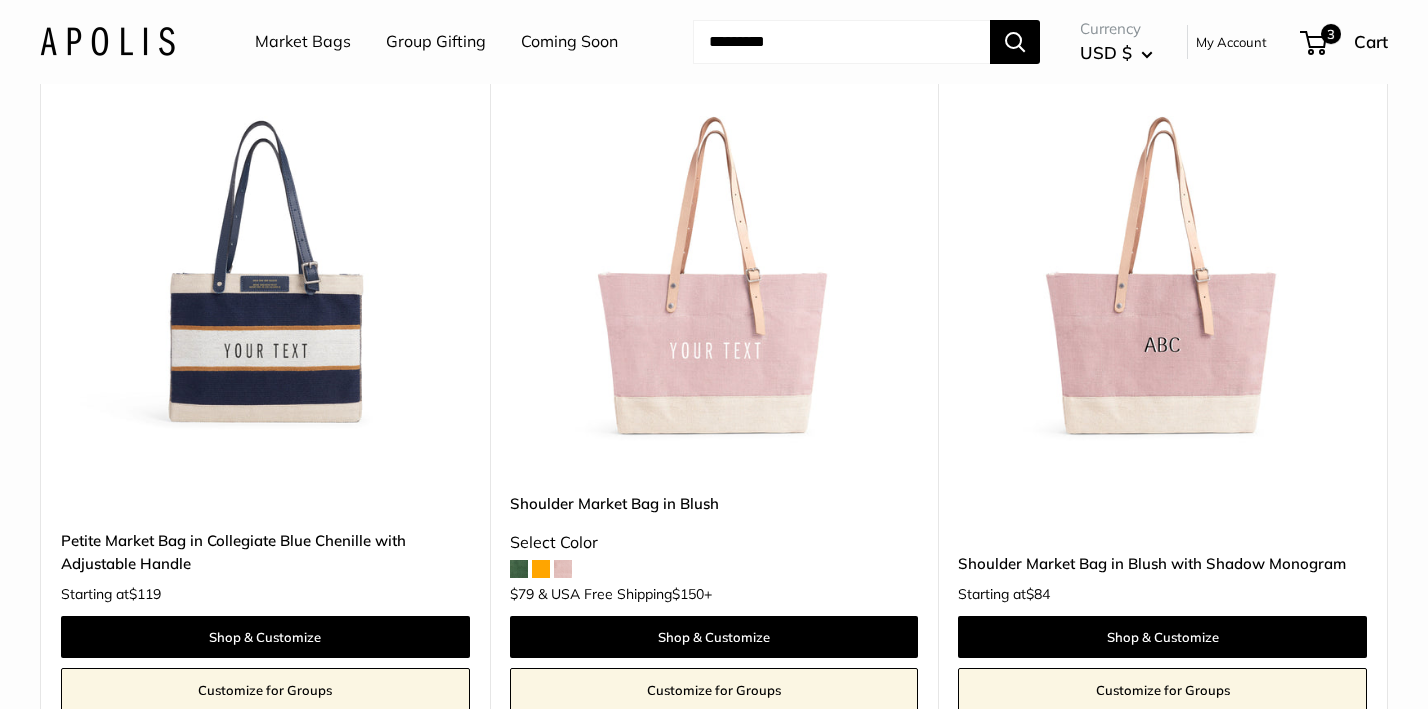 click at bounding box center (0, 0) 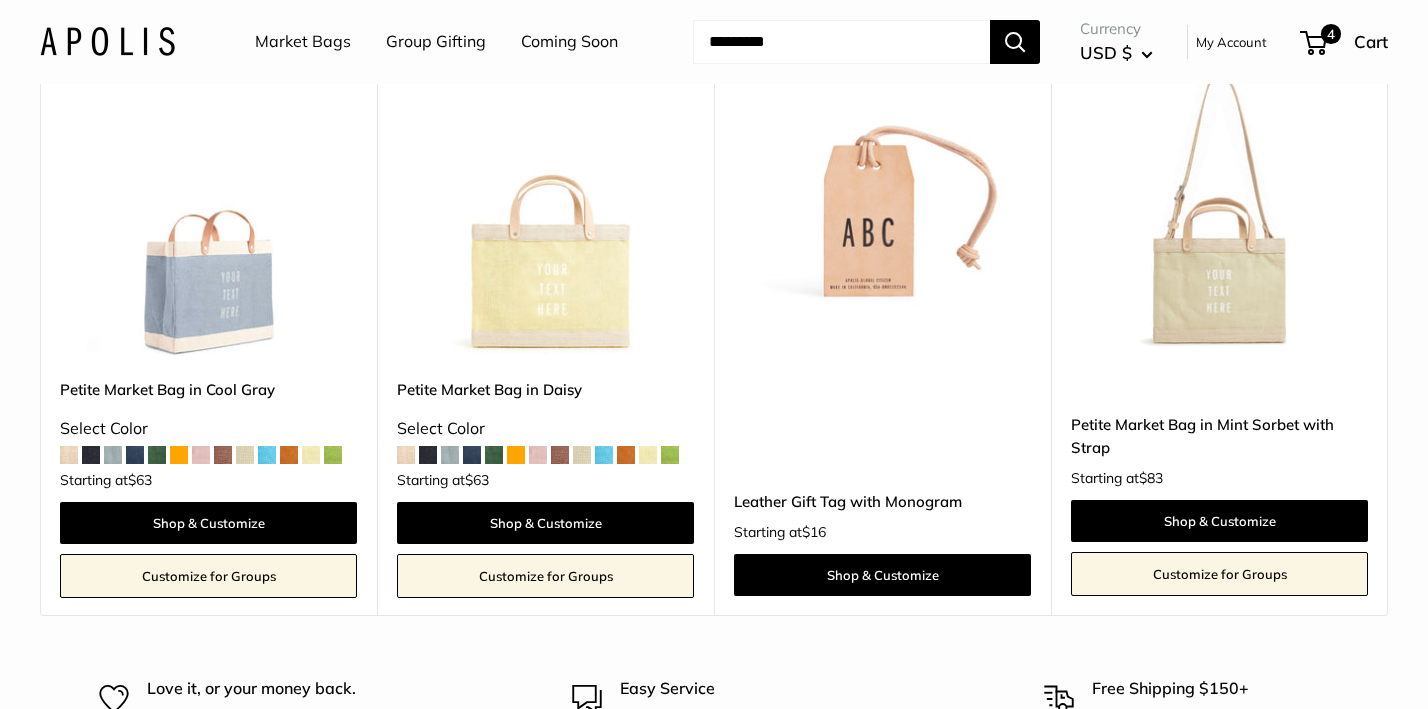 scroll, scrollTop: 1625, scrollLeft: 0, axis: vertical 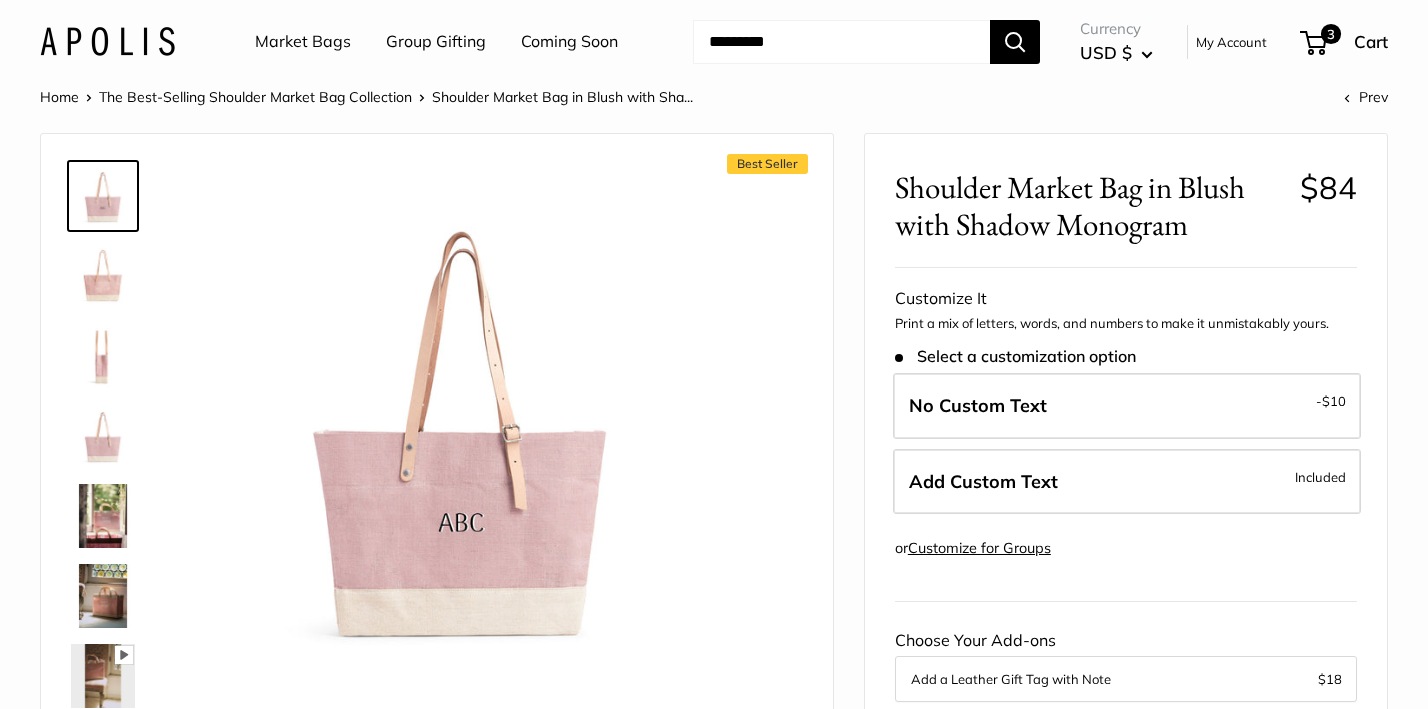 click at bounding box center [103, 516] 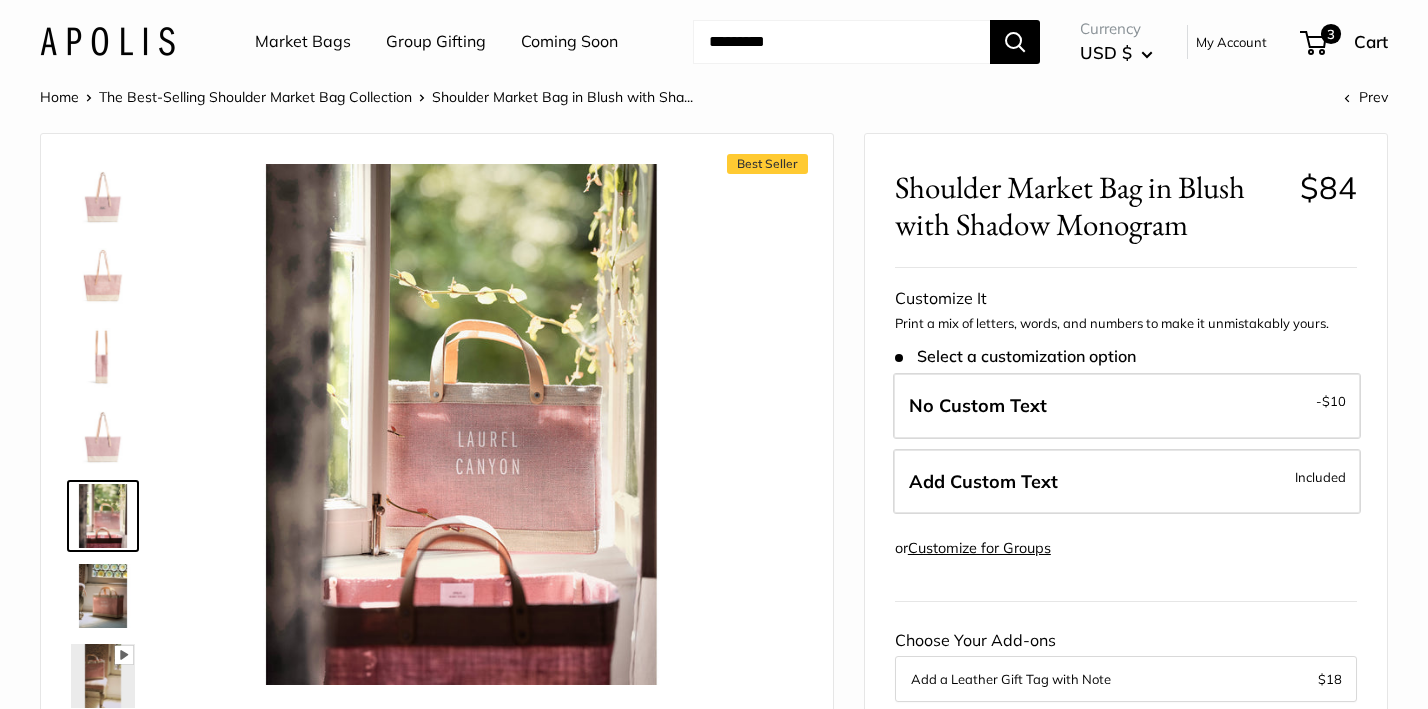 click at bounding box center (103, 596) 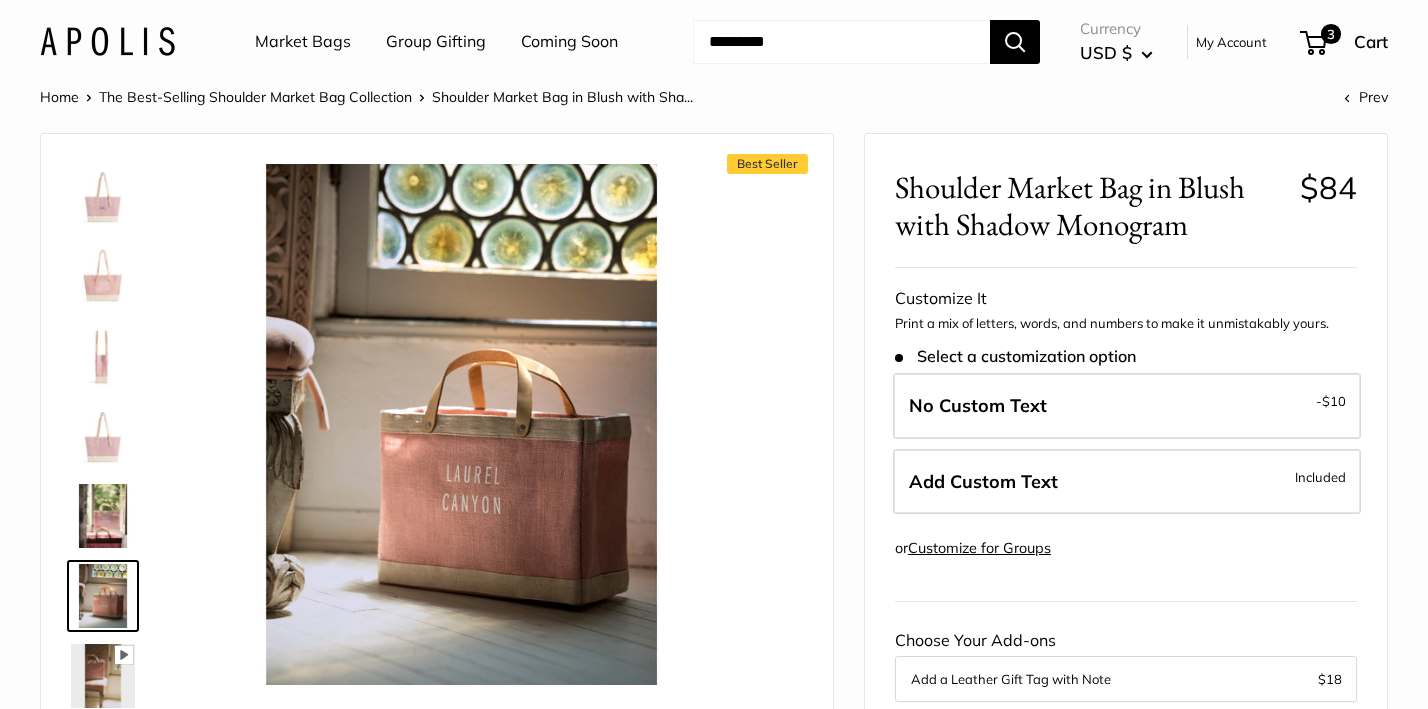 click at bounding box center (103, 676) 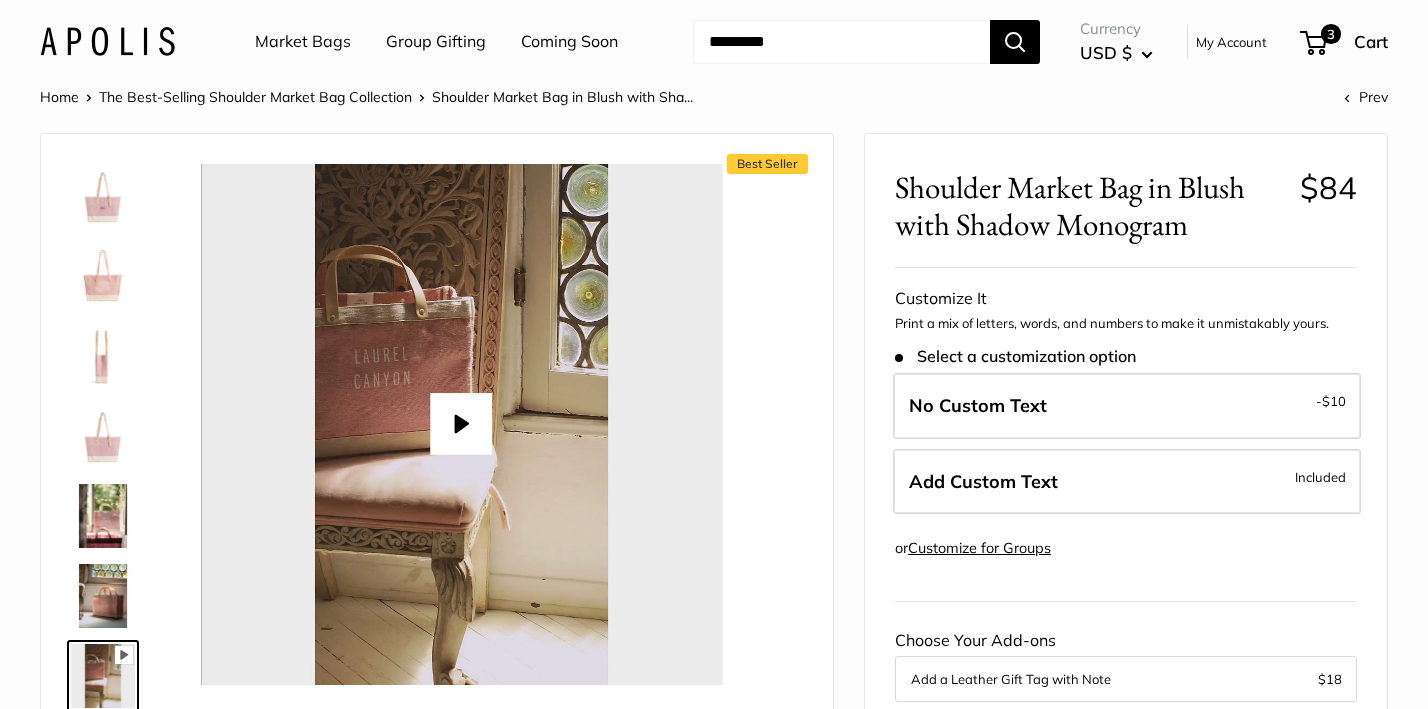 click at bounding box center (103, 436) 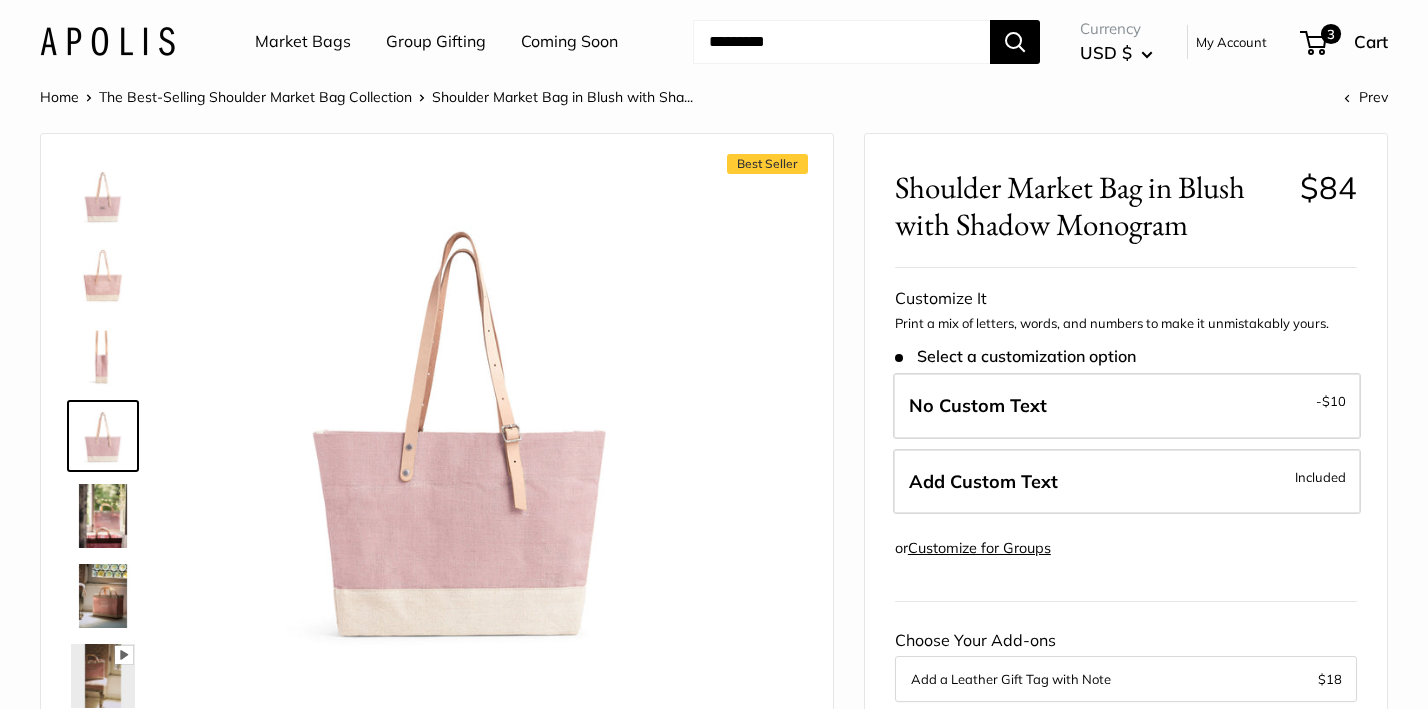 click at bounding box center [103, 356] 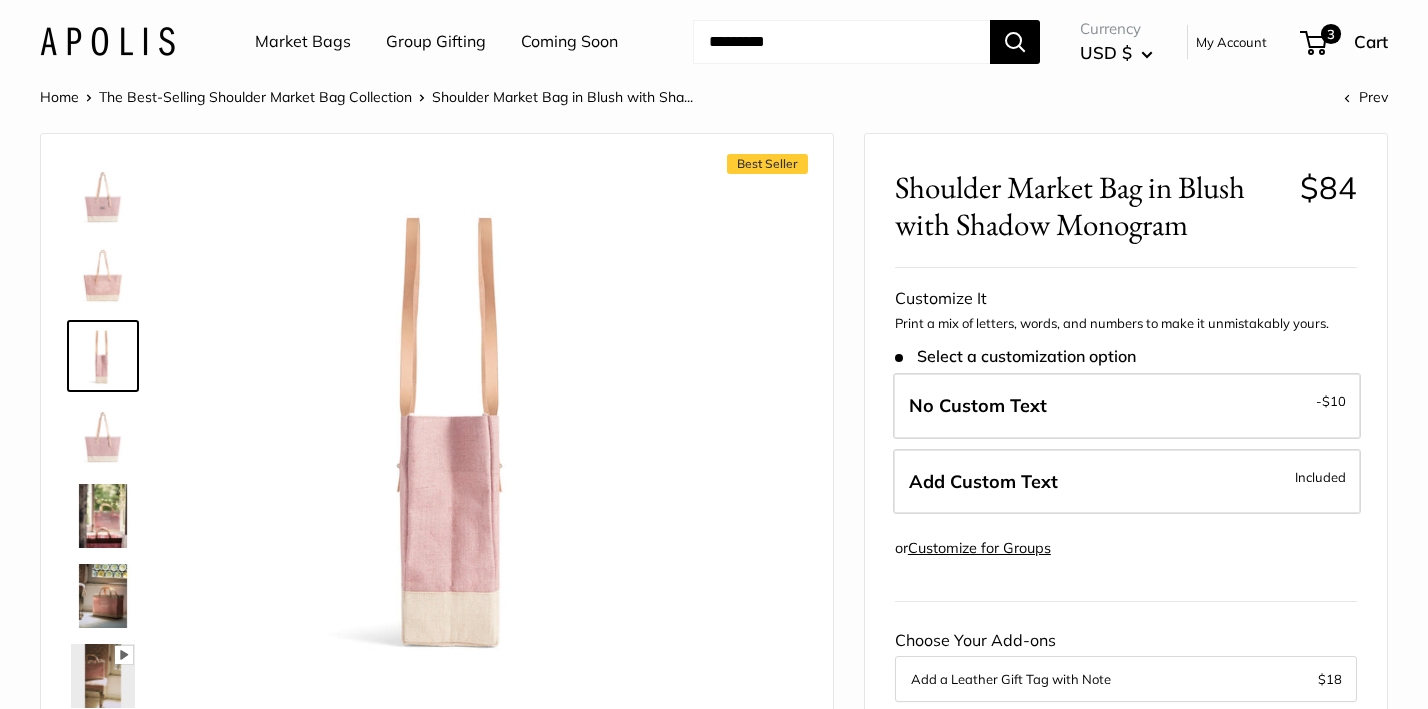 click at bounding box center [103, 276] 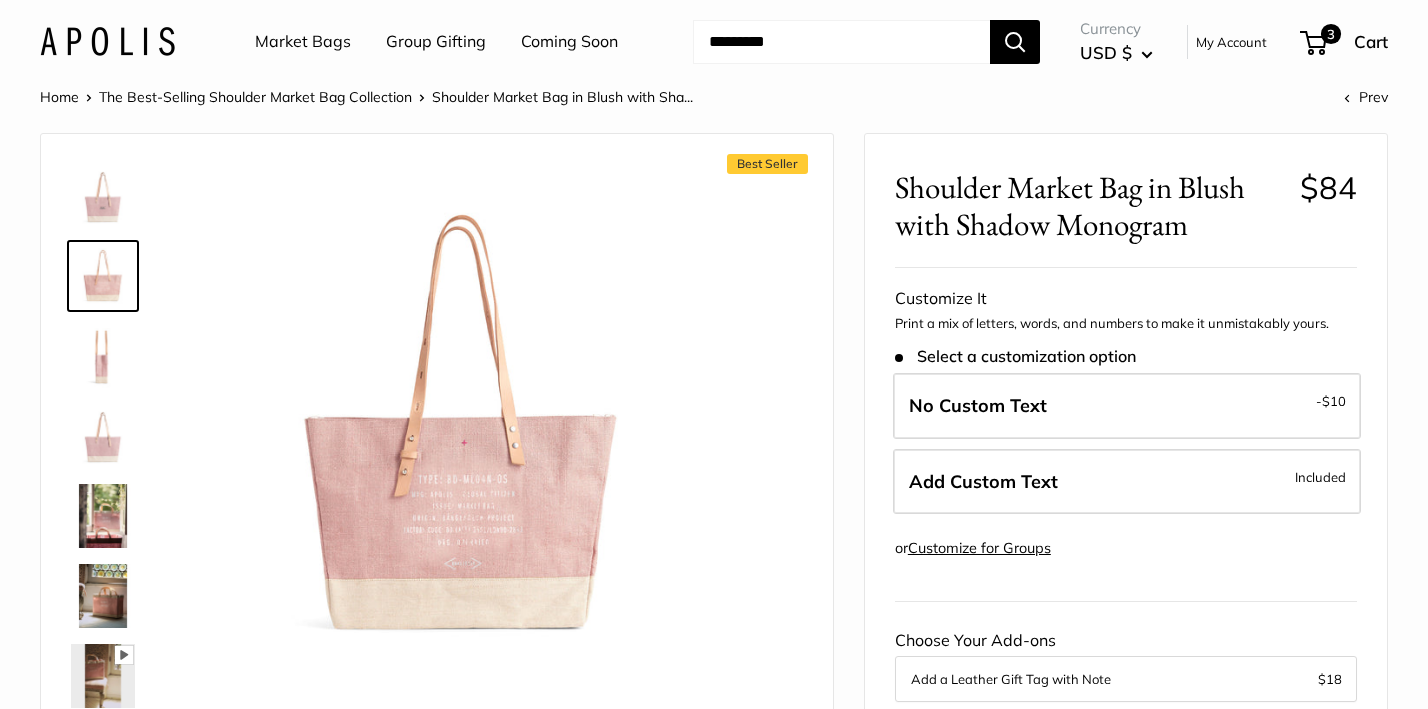 click at bounding box center [103, 196] 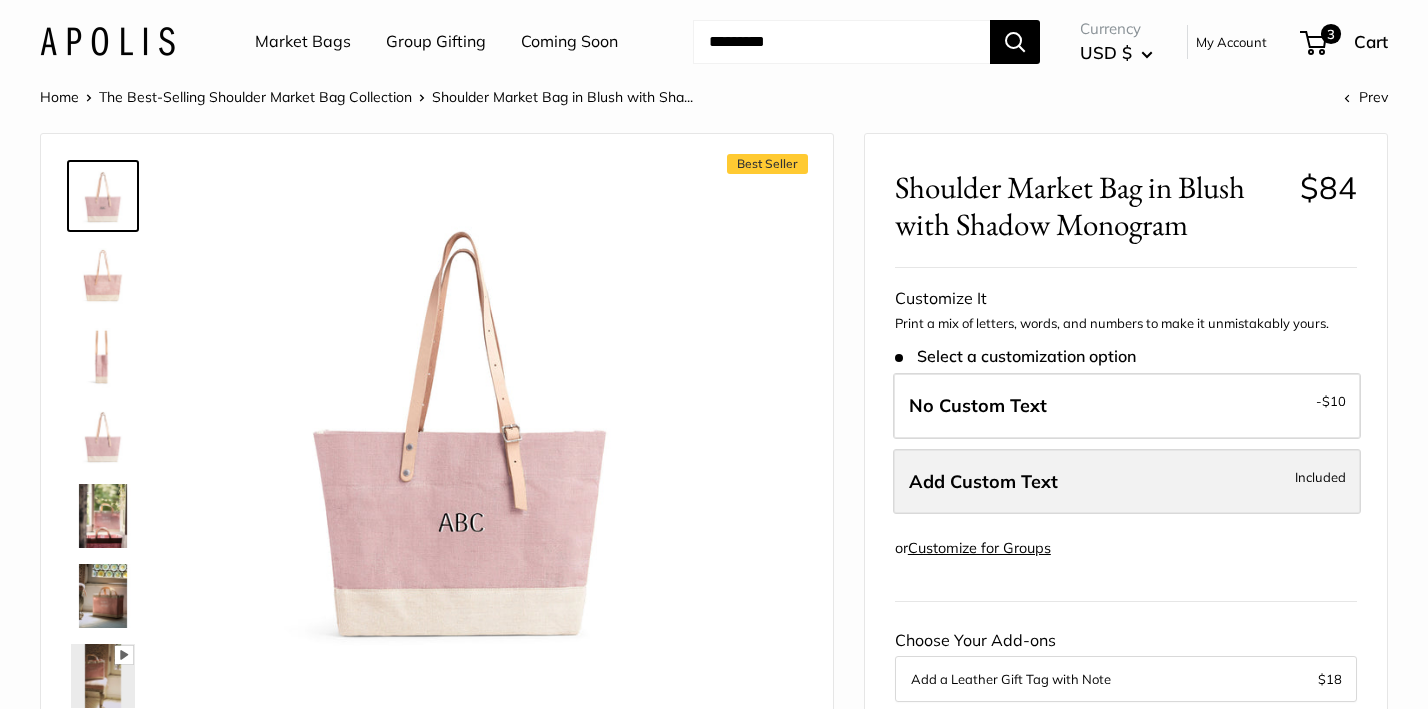 click on "Add Custom Text" at bounding box center (983, 481) 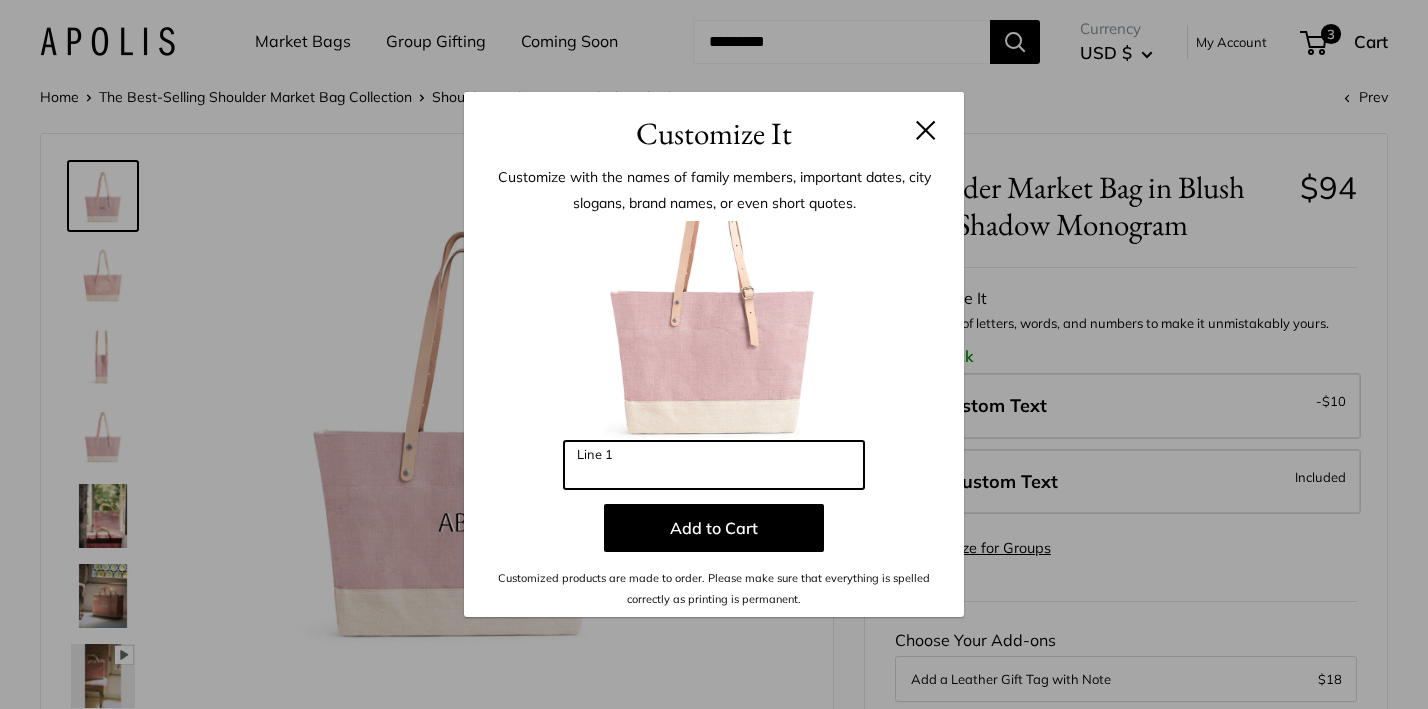 click on "Line 1" at bounding box center (714, 465) 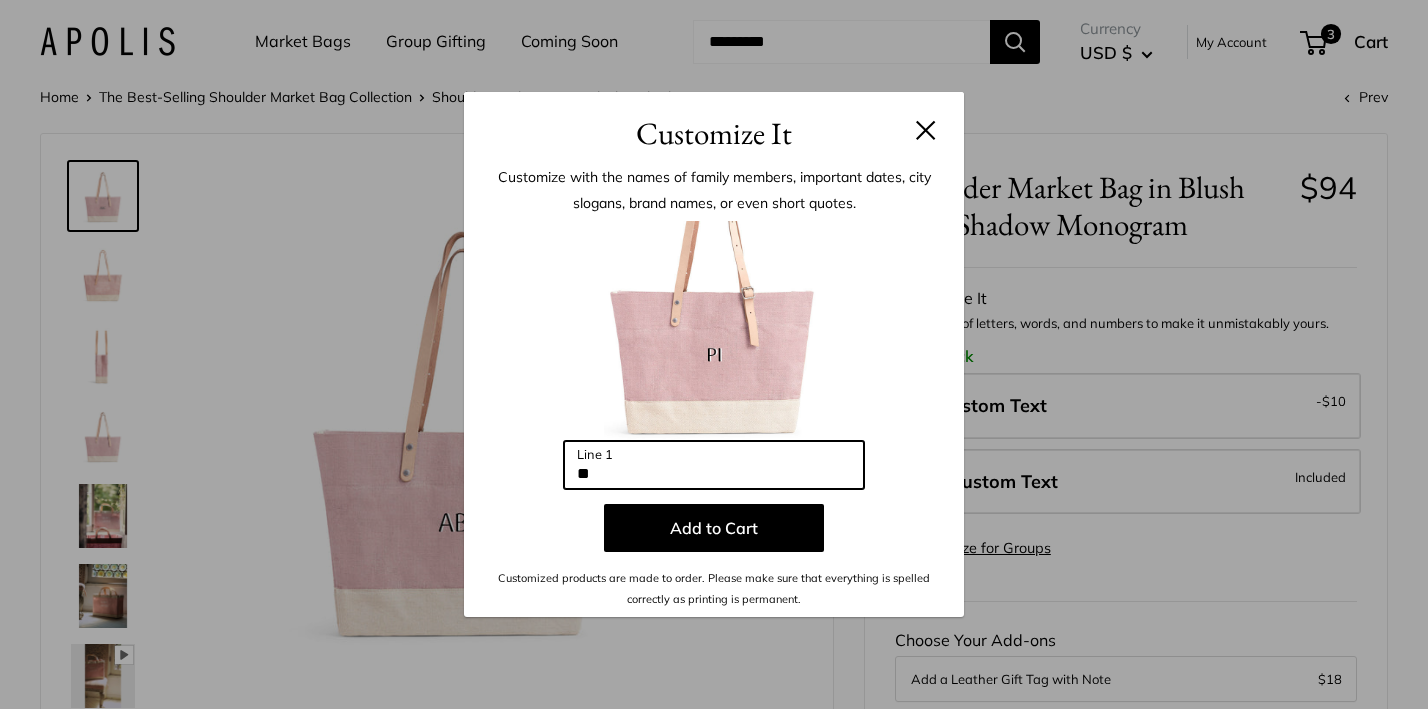 type on "*" 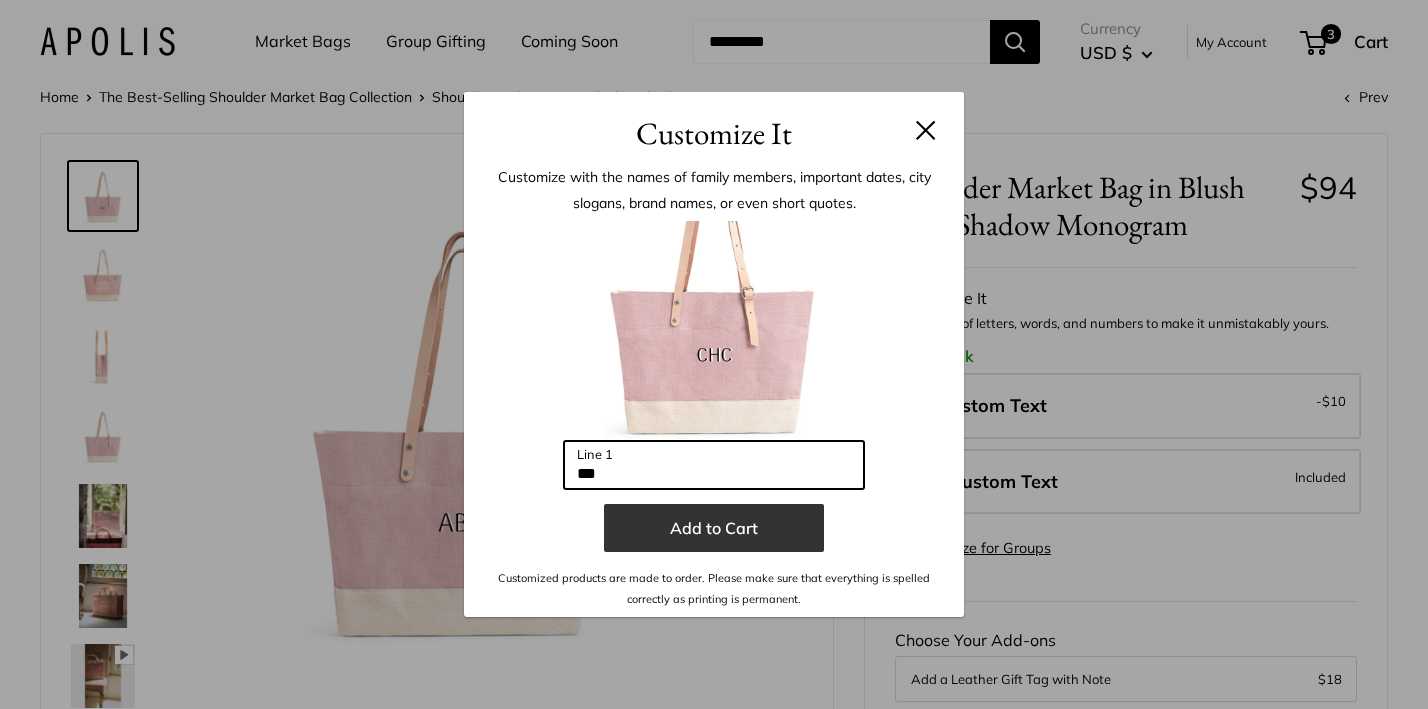 type on "***" 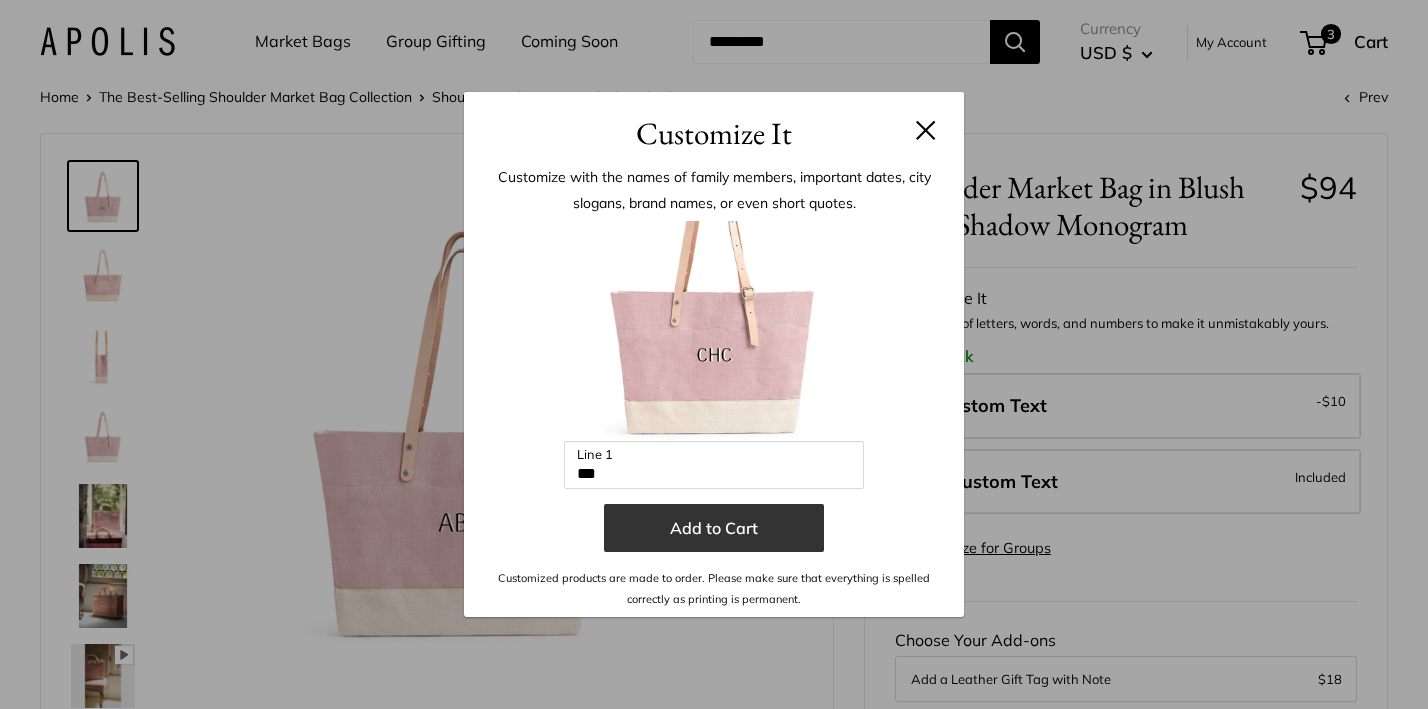 click on "Add to Cart" at bounding box center [714, 528] 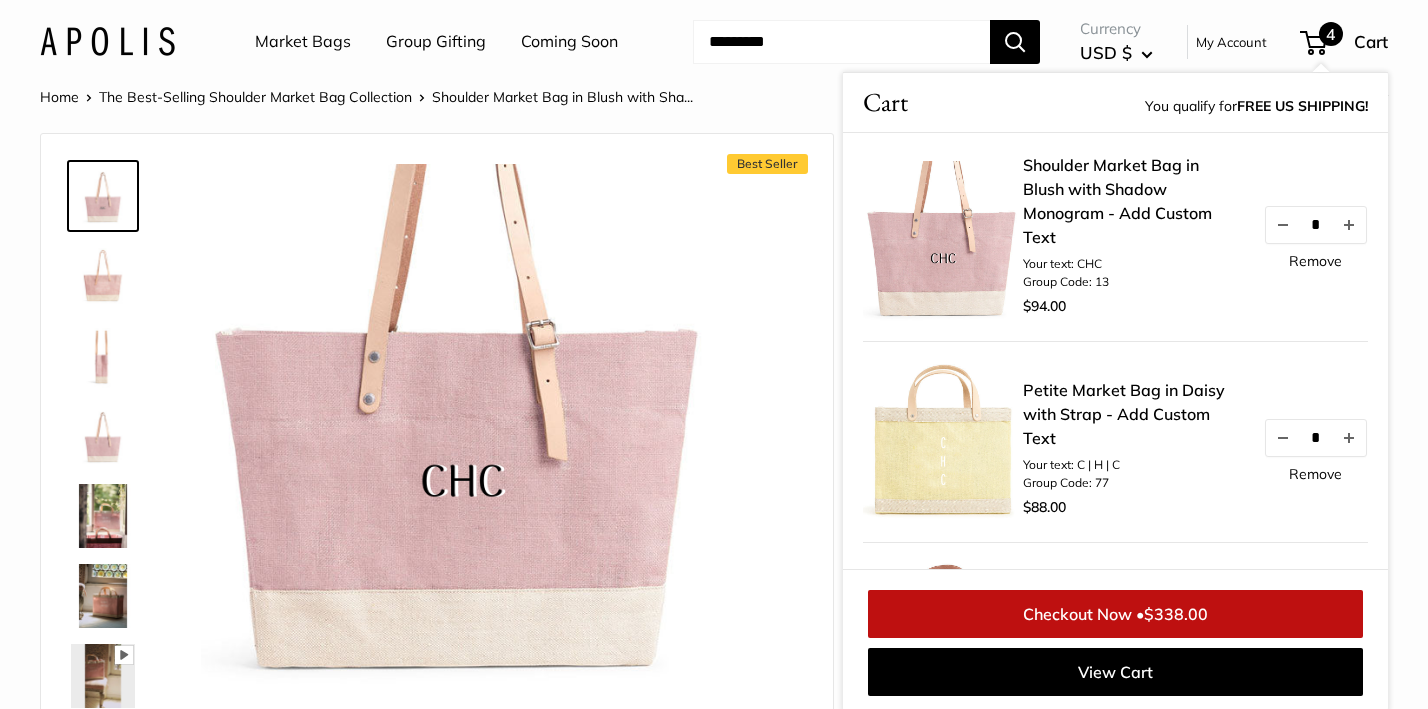 click on "Home
The Best-Selling Shoulder Market Bag Collection
Shoulder Market Bag in Blush with Sha...
Prev" at bounding box center (714, 97) 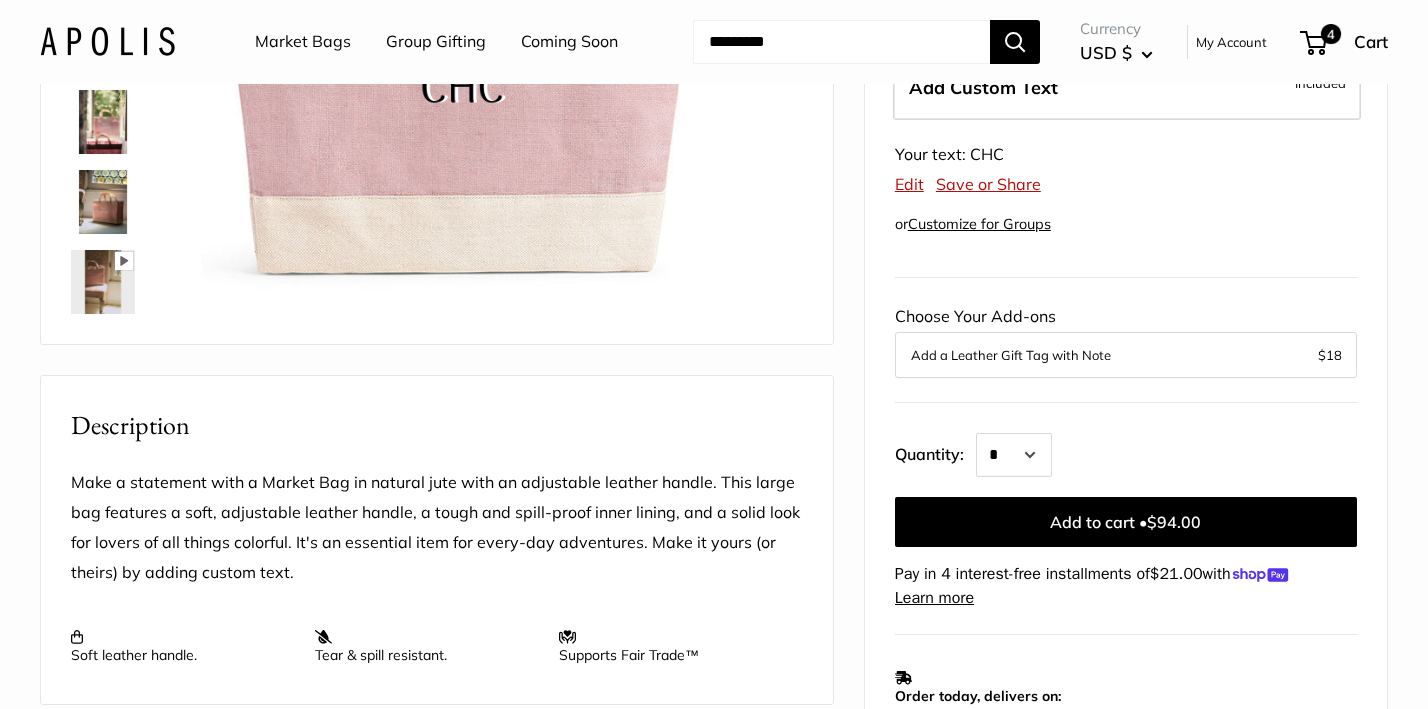 scroll, scrollTop: 403, scrollLeft: 0, axis: vertical 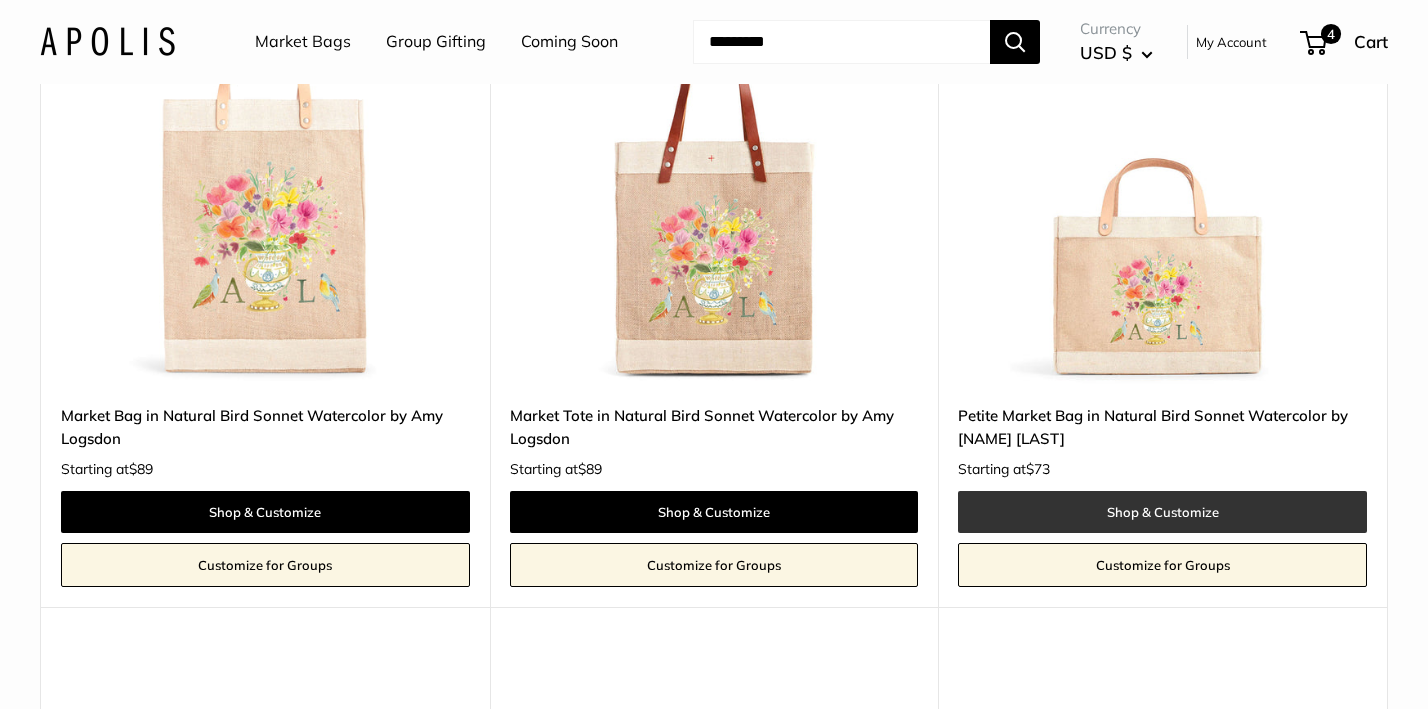 click on "Shop & Customize" at bounding box center [1162, 512] 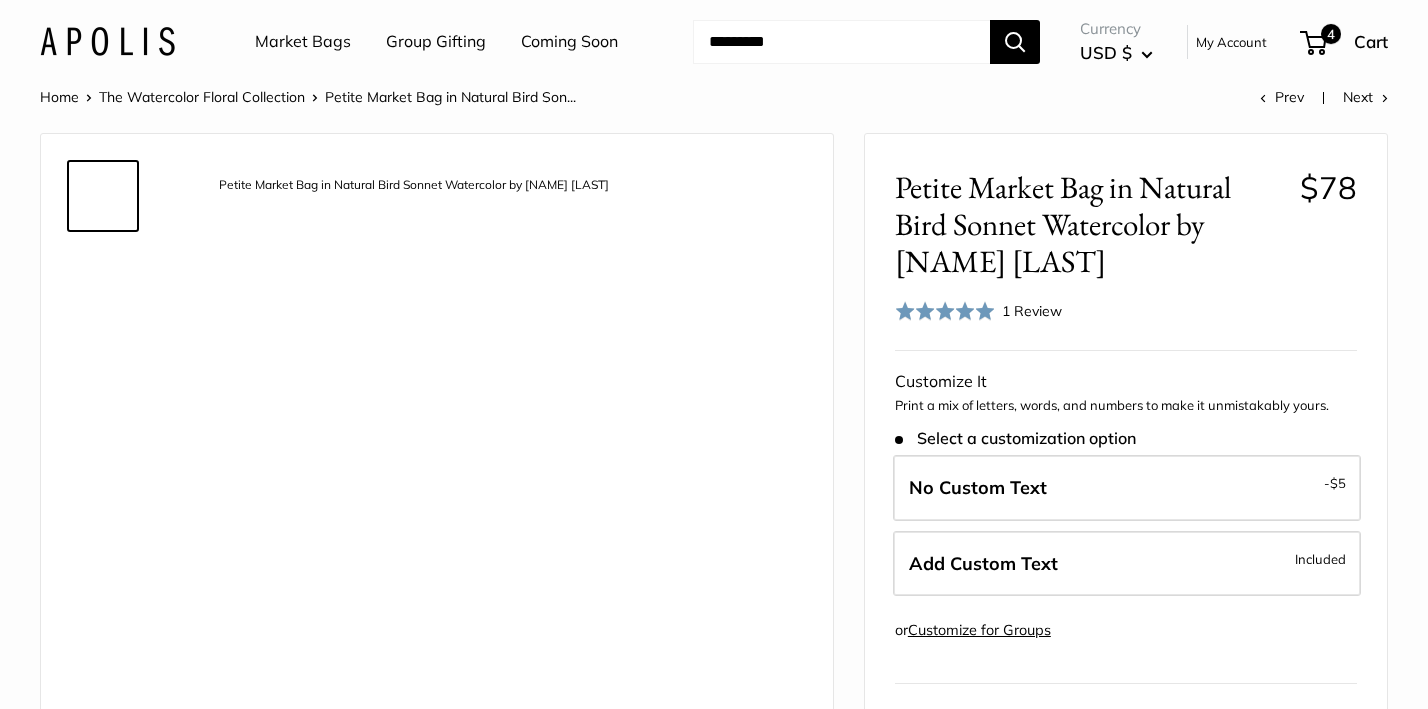scroll, scrollTop: 0, scrollLeft: 0, axis: both 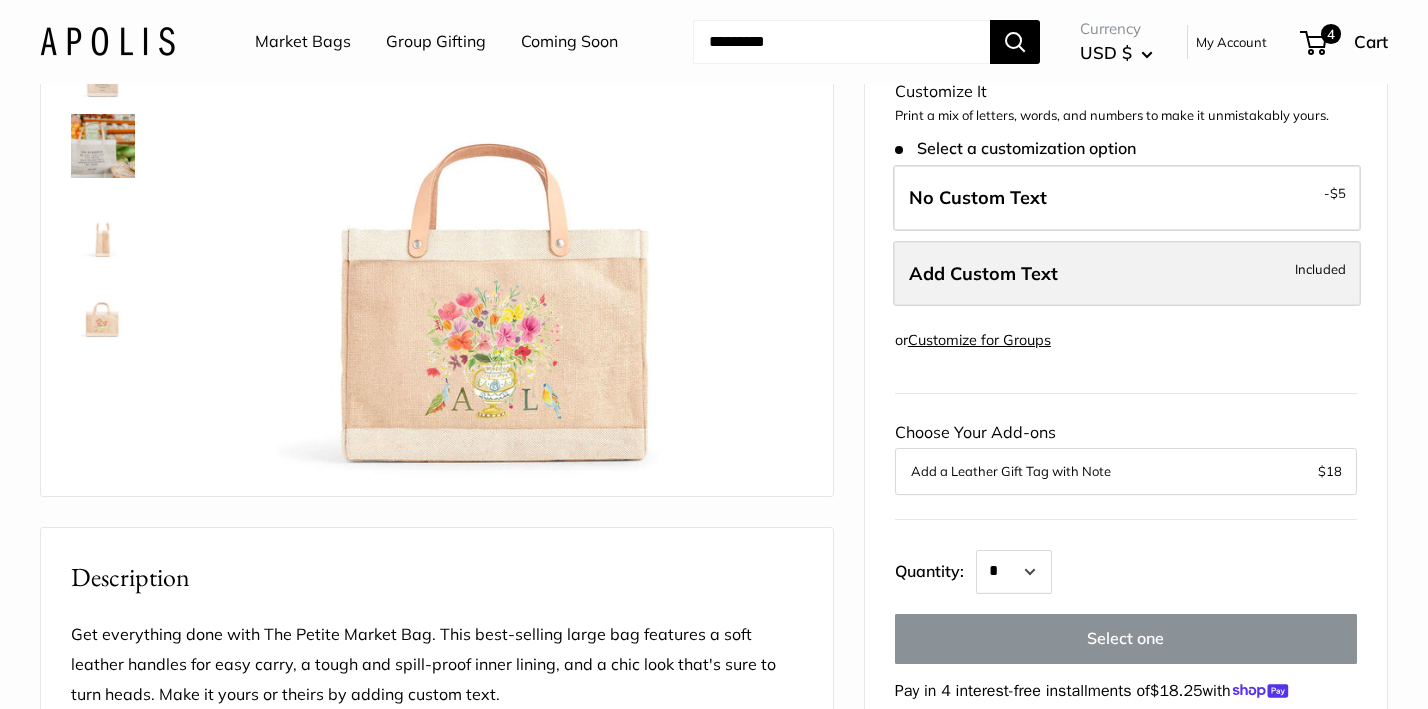 click on "Add Custom Text" at bounding box center (983, 273) 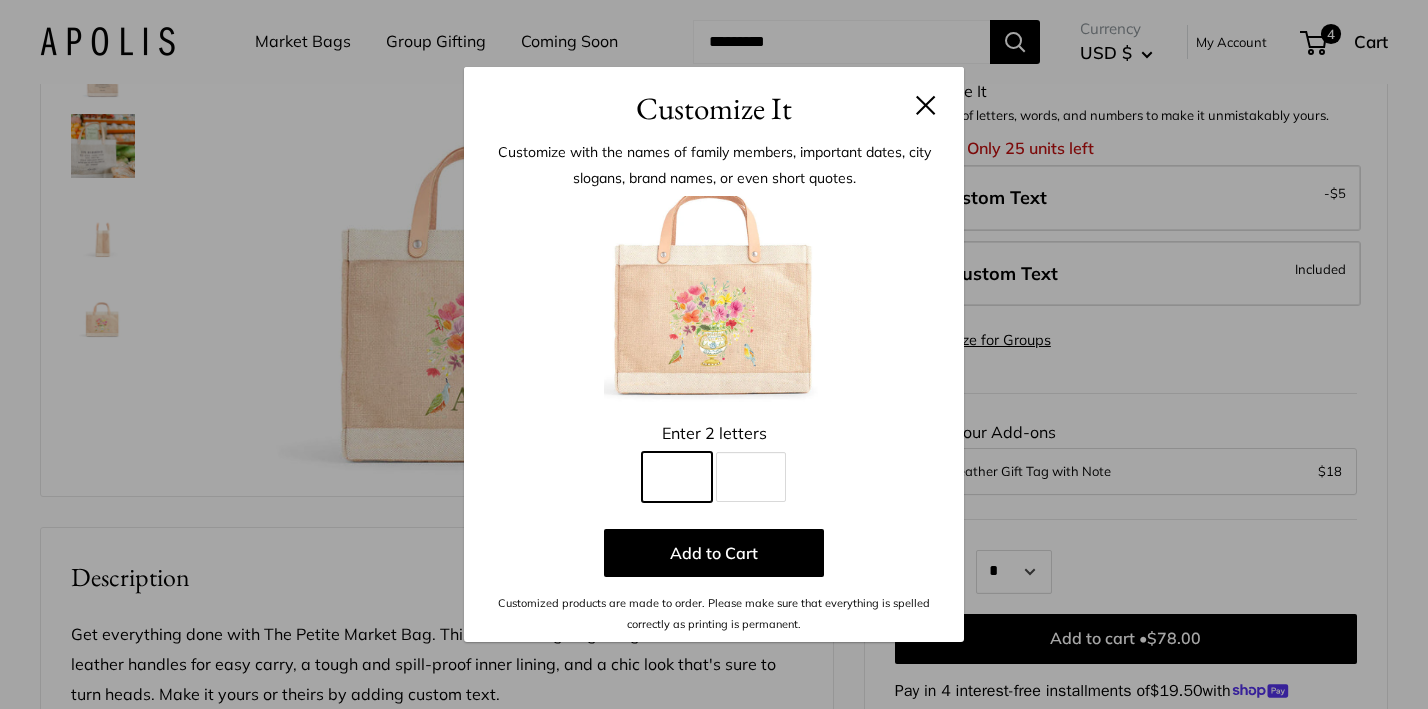 click on "Line 1" at bounding box center [677, 477] 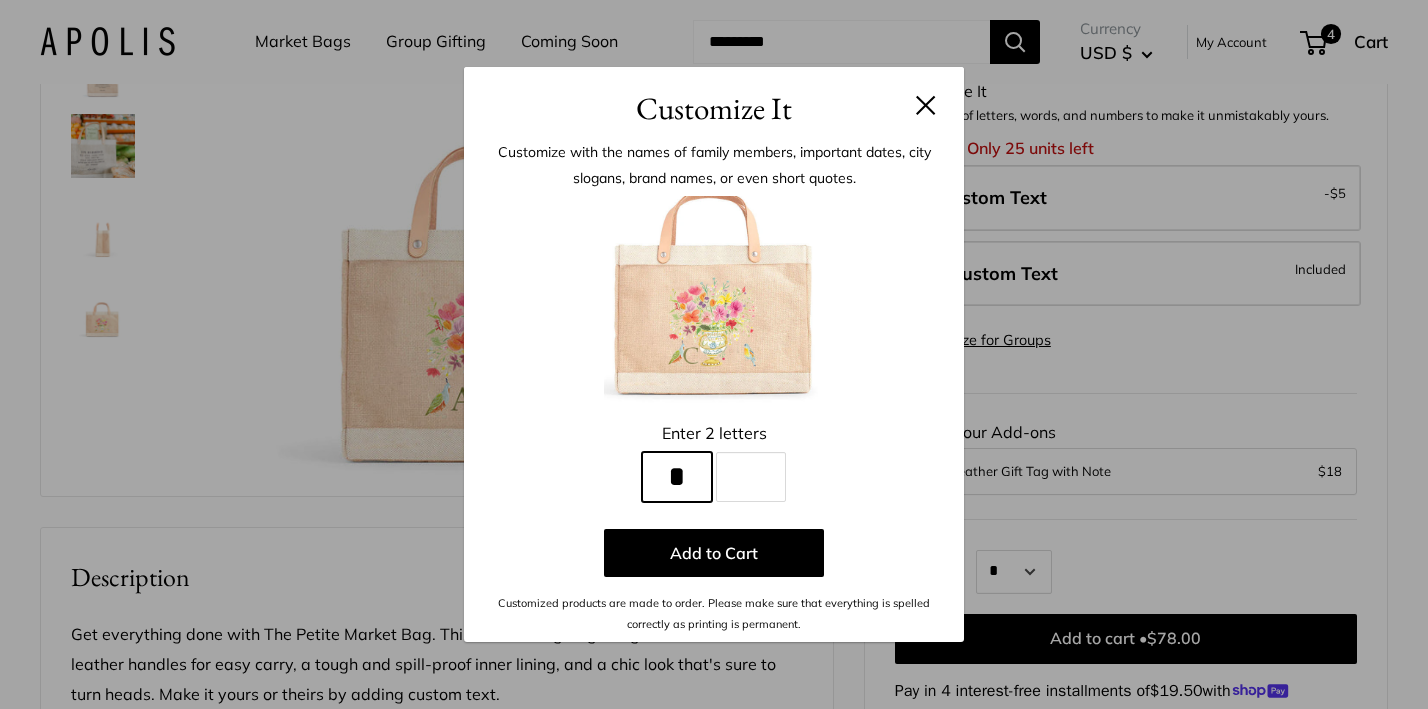 type on "*" 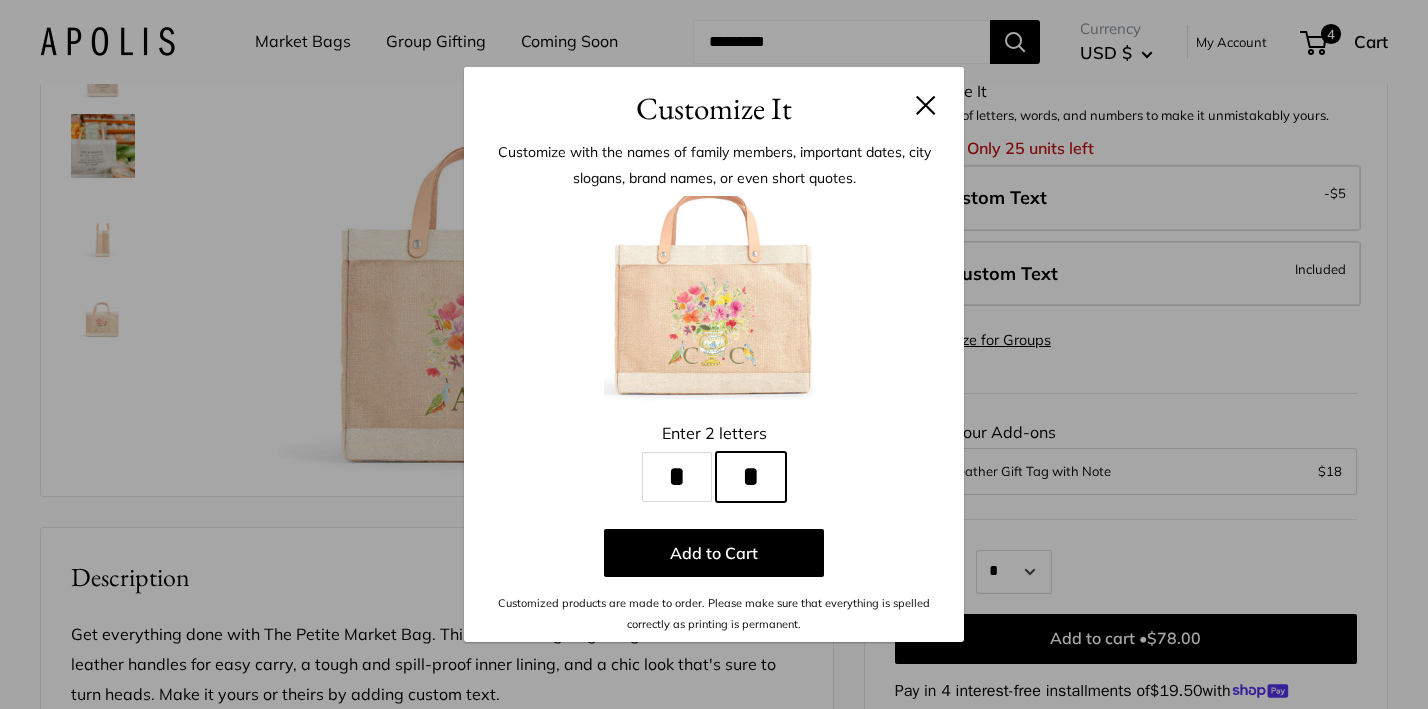 type on "*" 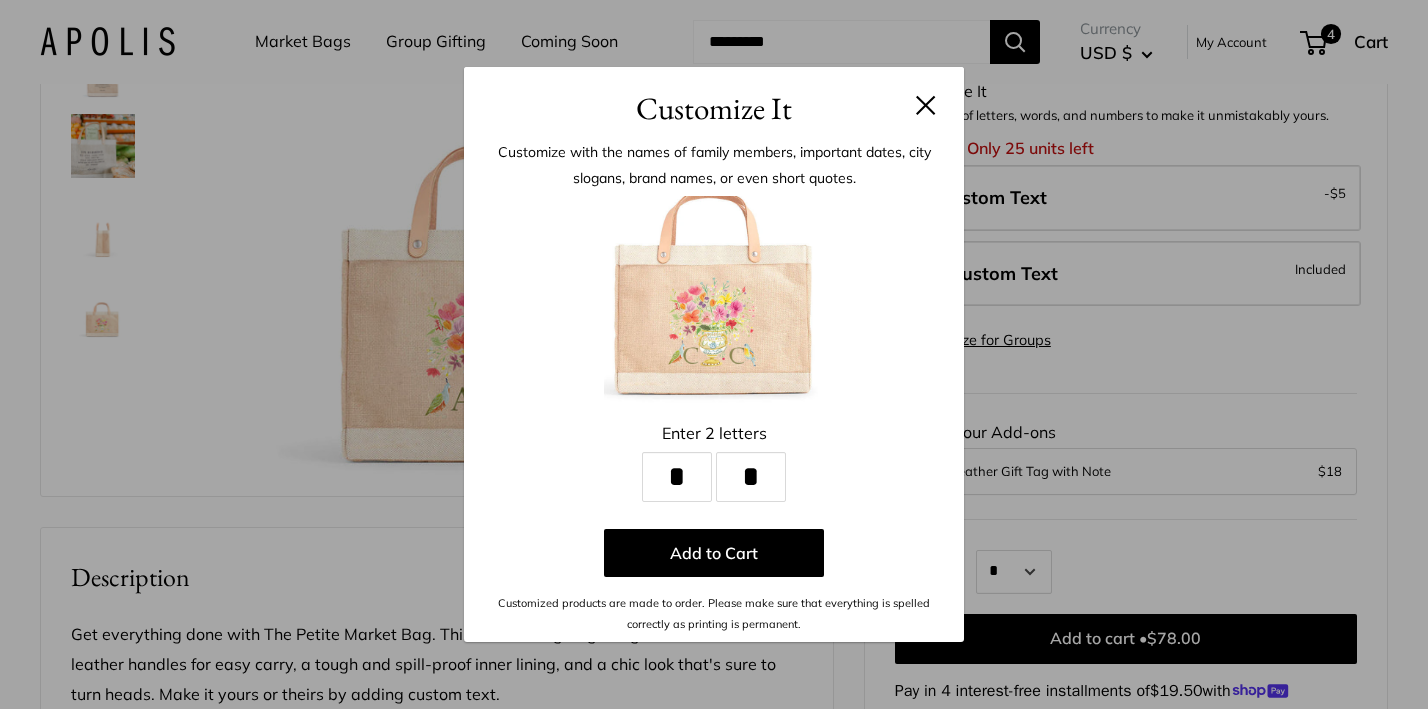 click at bounding box center (926, 105) 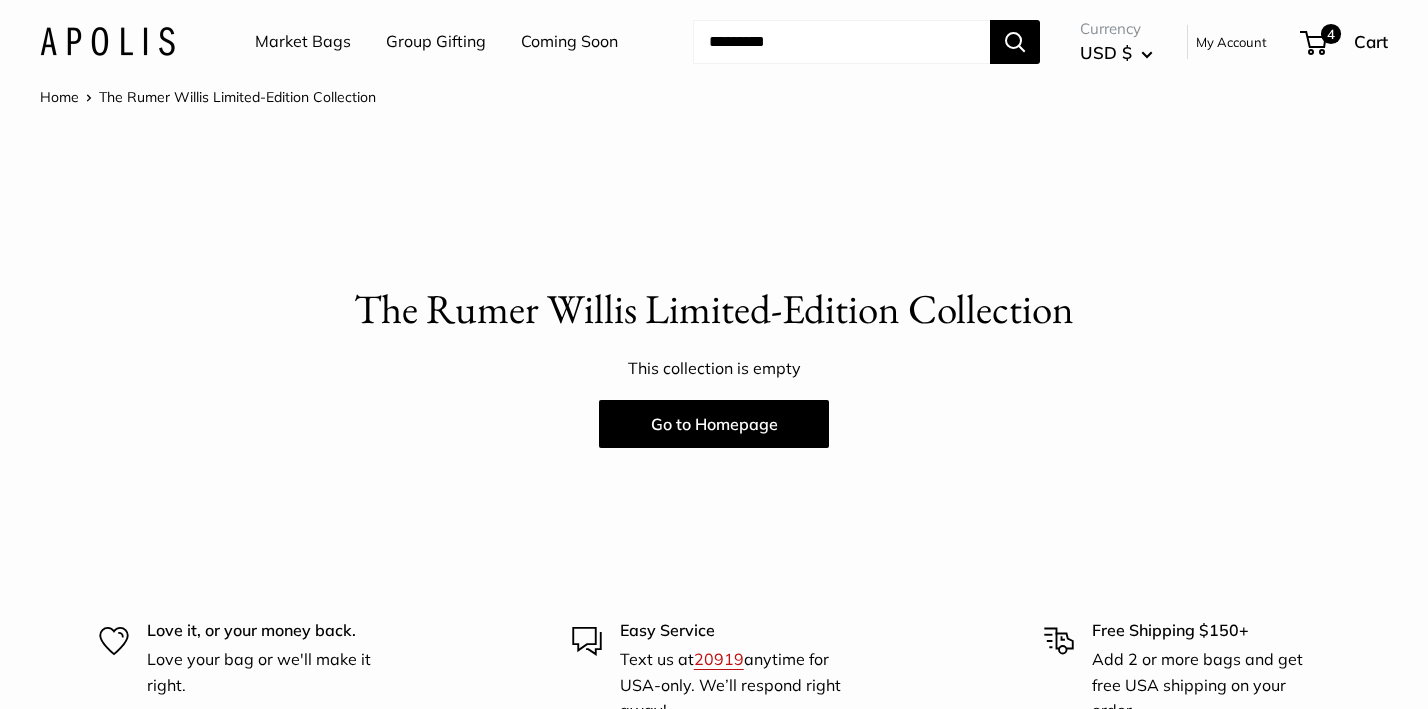 scroll, scrollTop: 0, scrollLeft: 0, axis: both 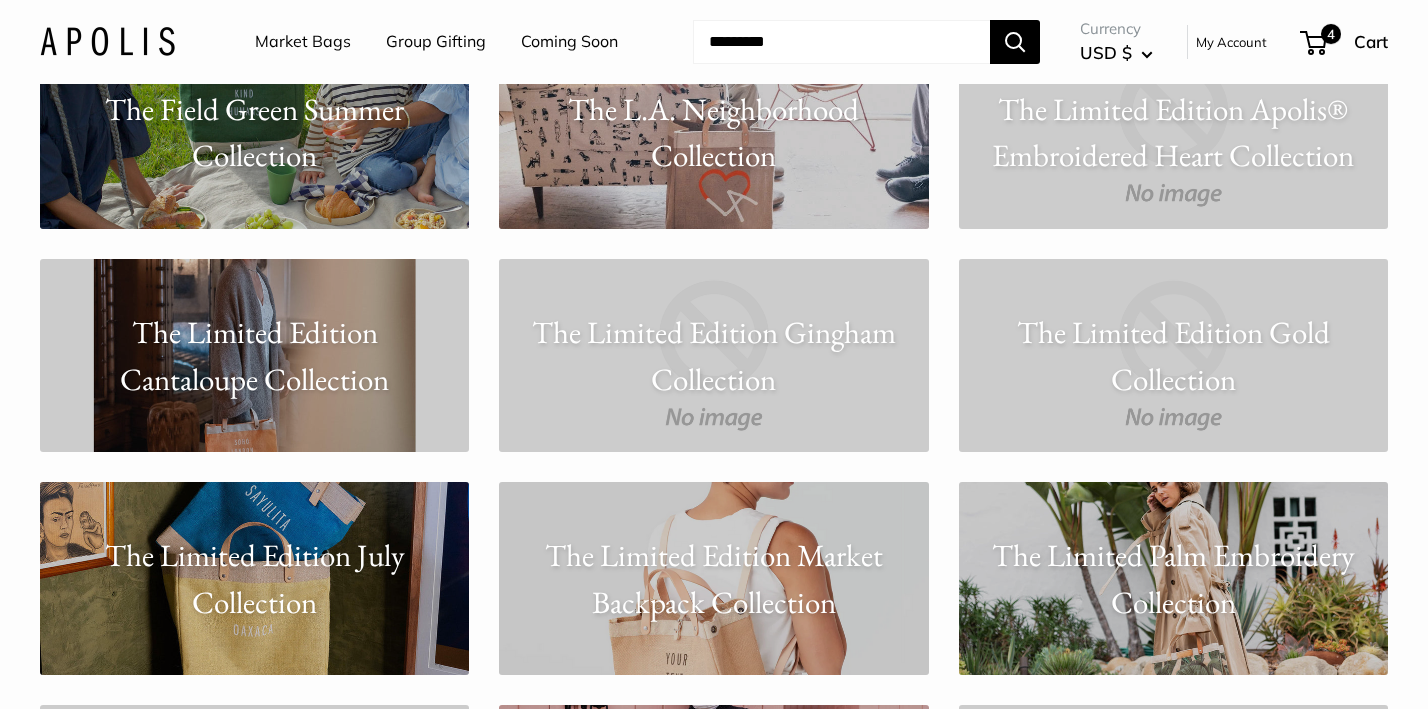 click on "The Limited Edition Gingham Collection" at bounding box center (713, 355) 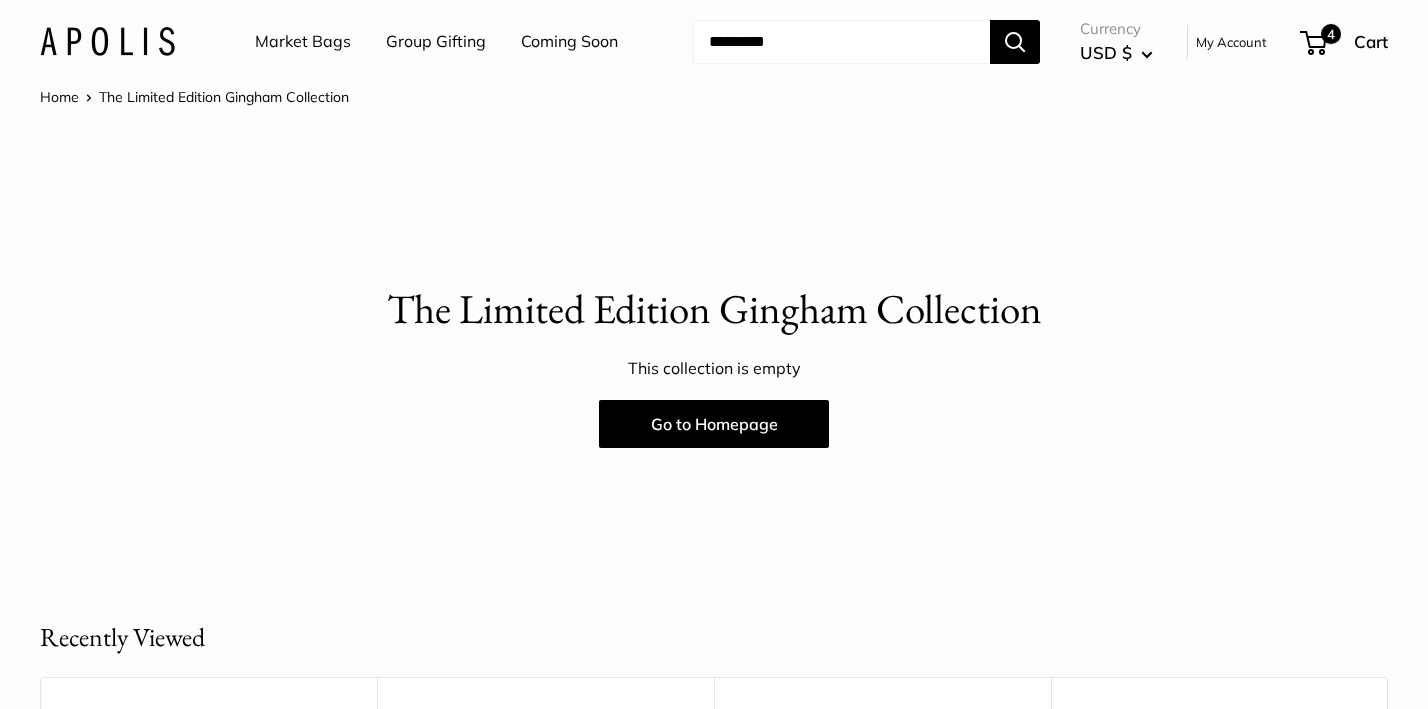 scroll, scrollTop: 0, scrollLeft: 0, axis: both 